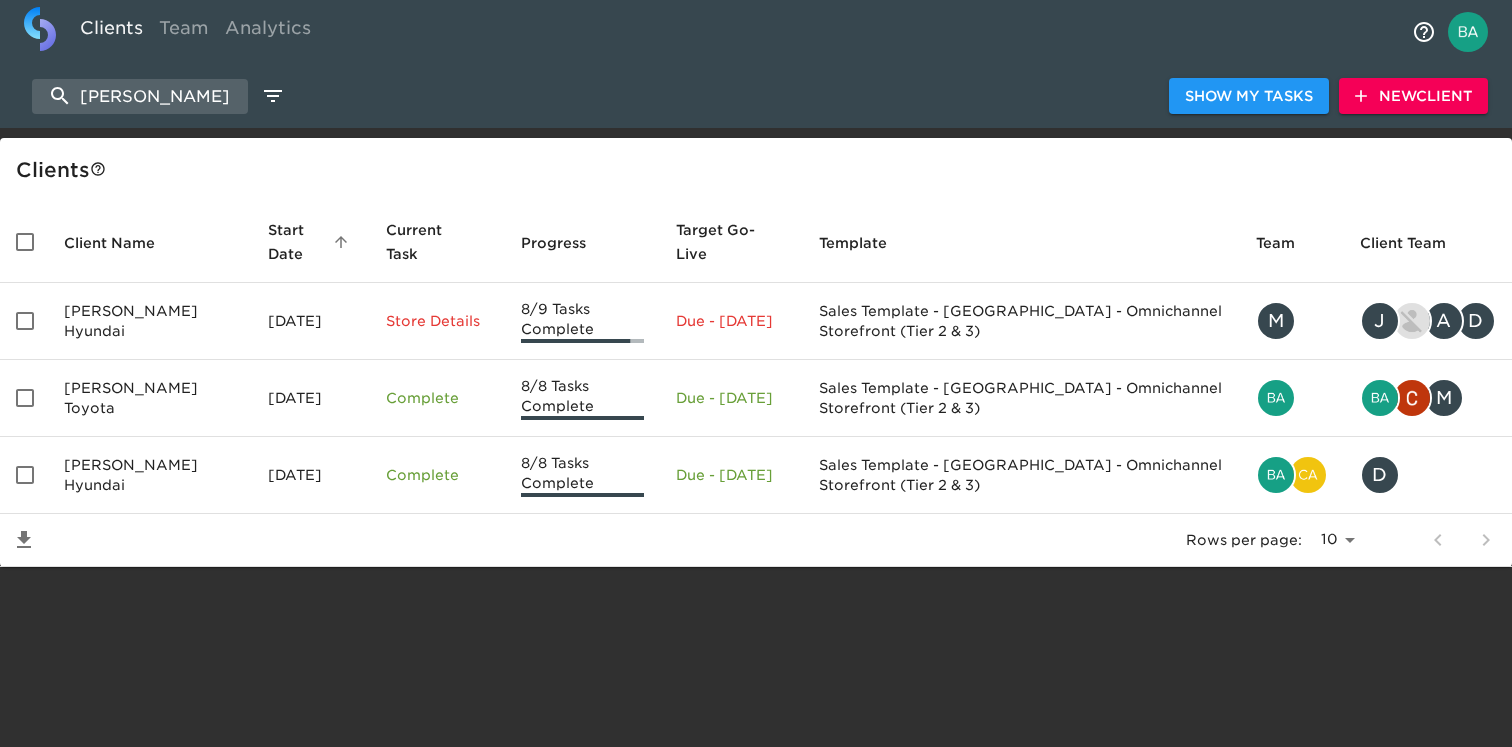 select on "10" 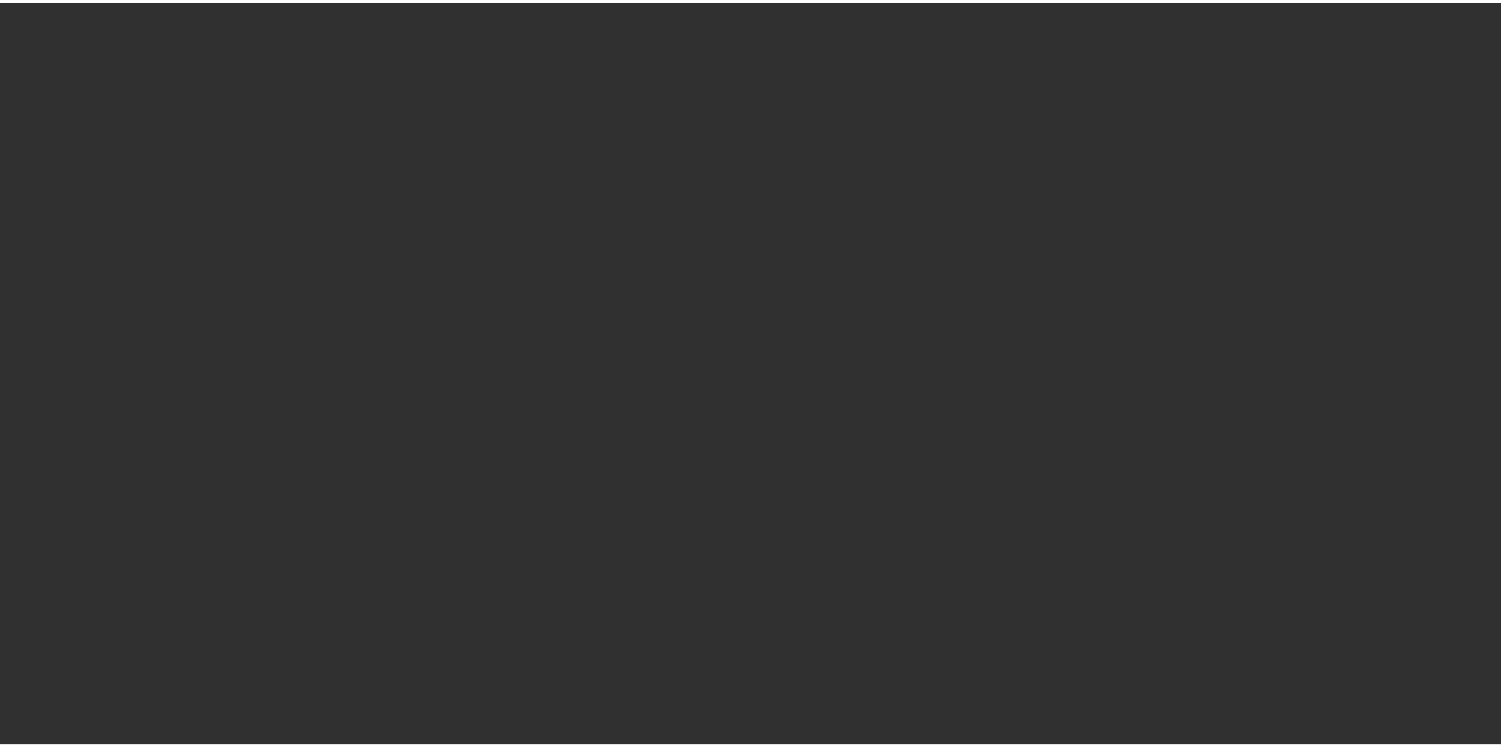 scroll, scrollTop: 0, scrollLeft: 0, axis: both 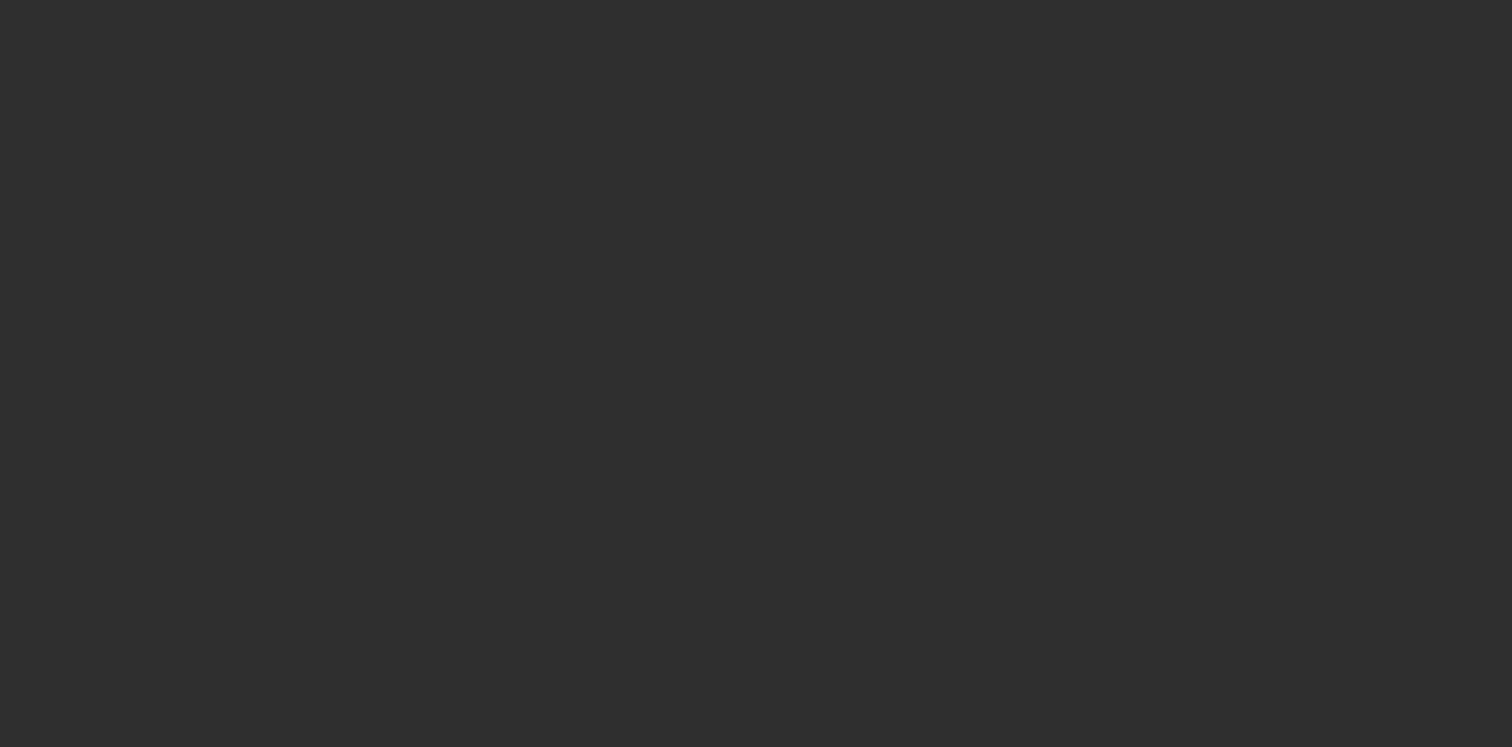 select on "10" 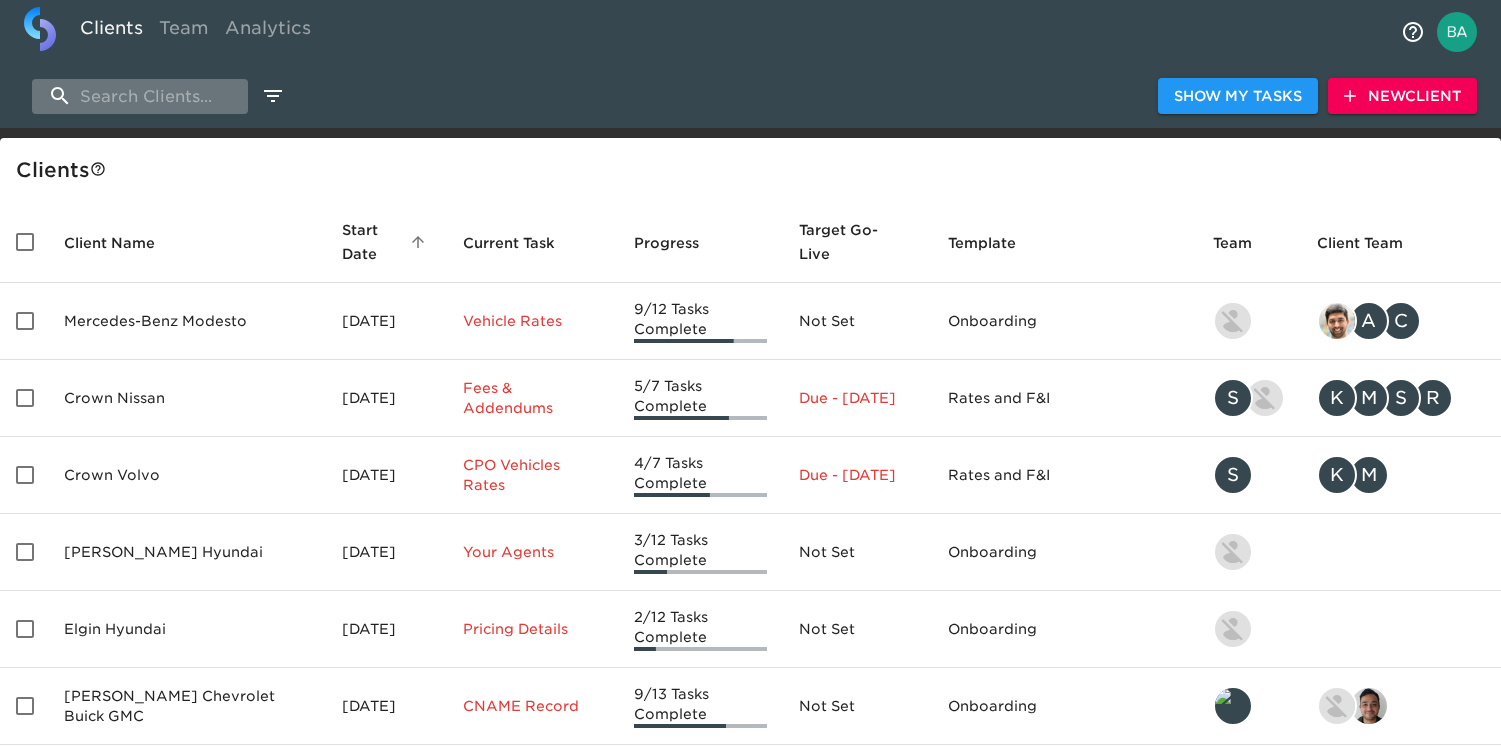 click at bounding box center (140, 96) 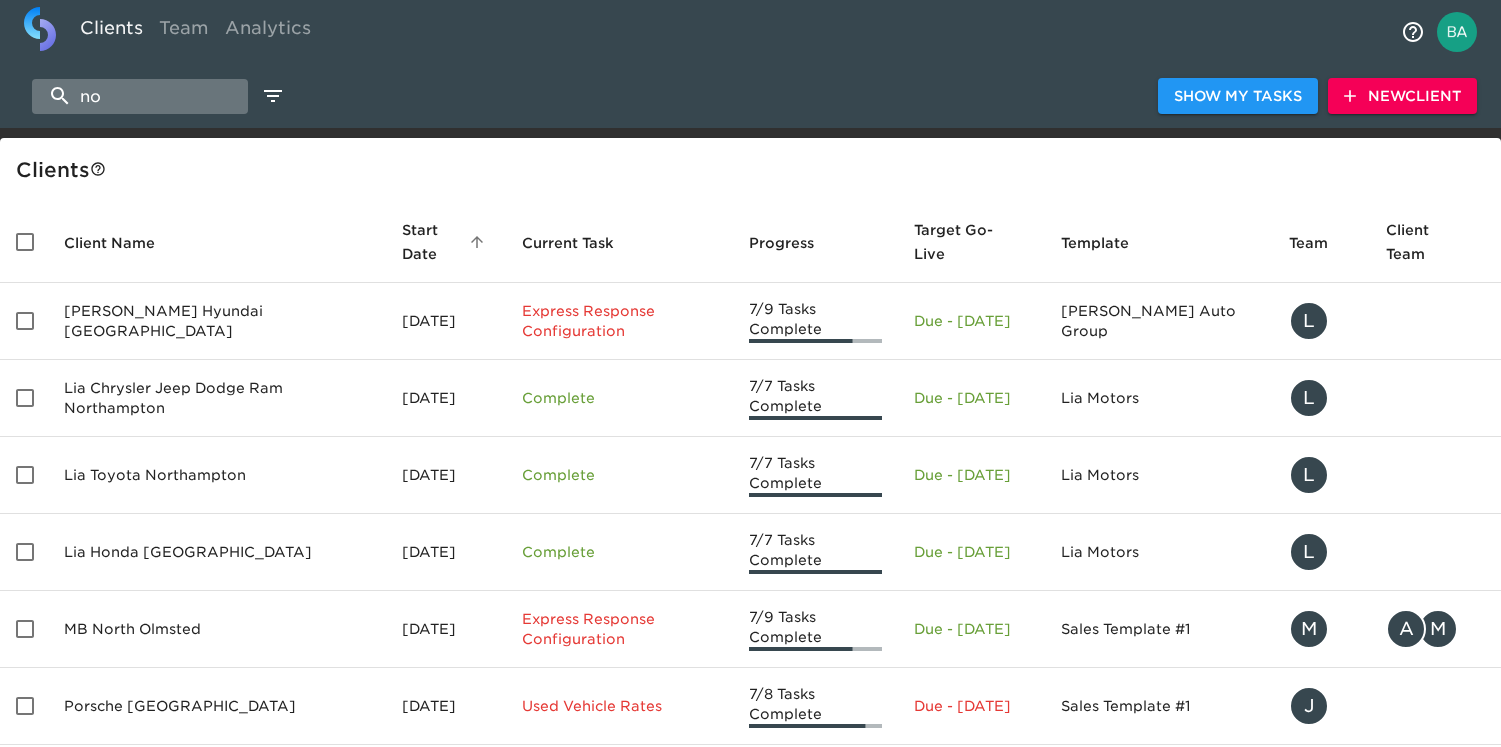 type on "n" 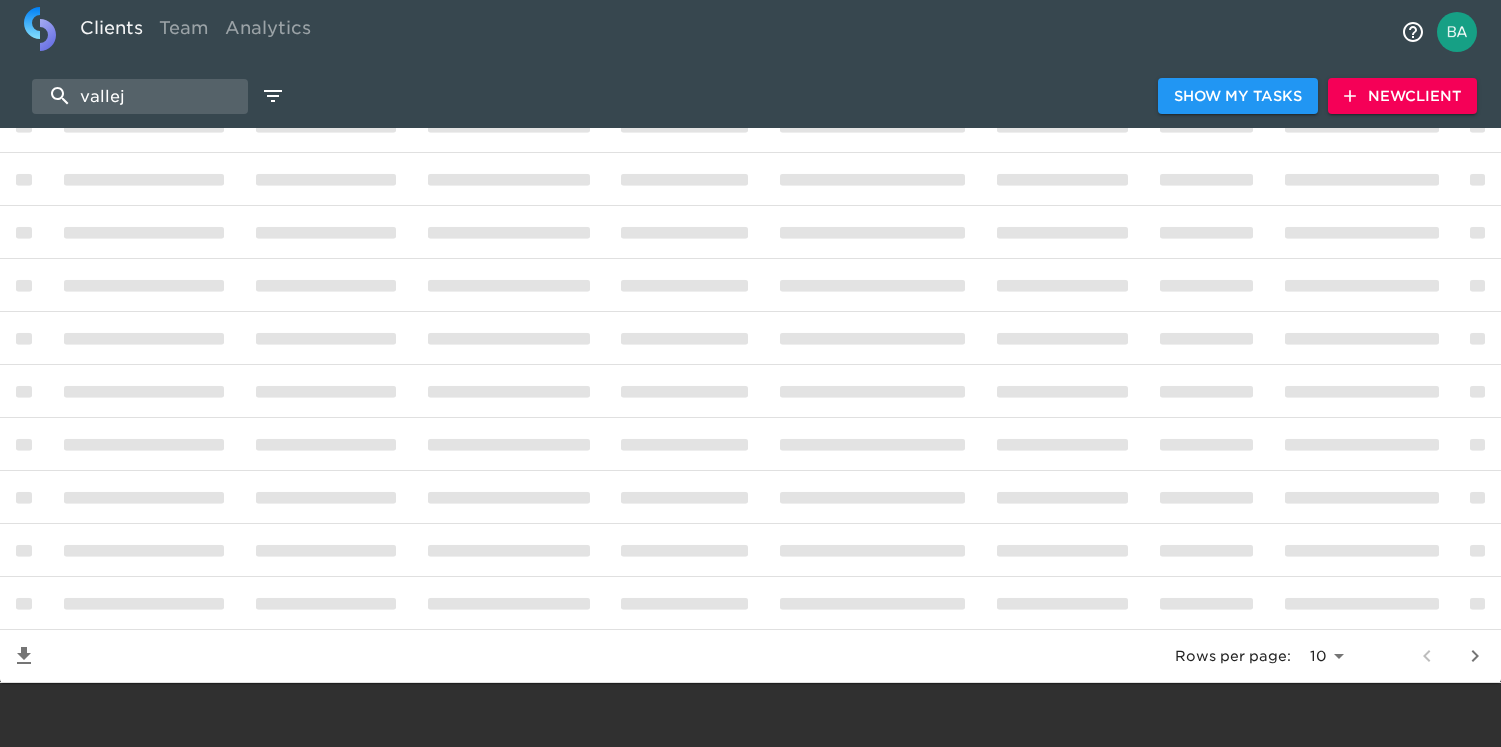 scroll, scrollTop: 0, scrollLeft: 0, axis: both 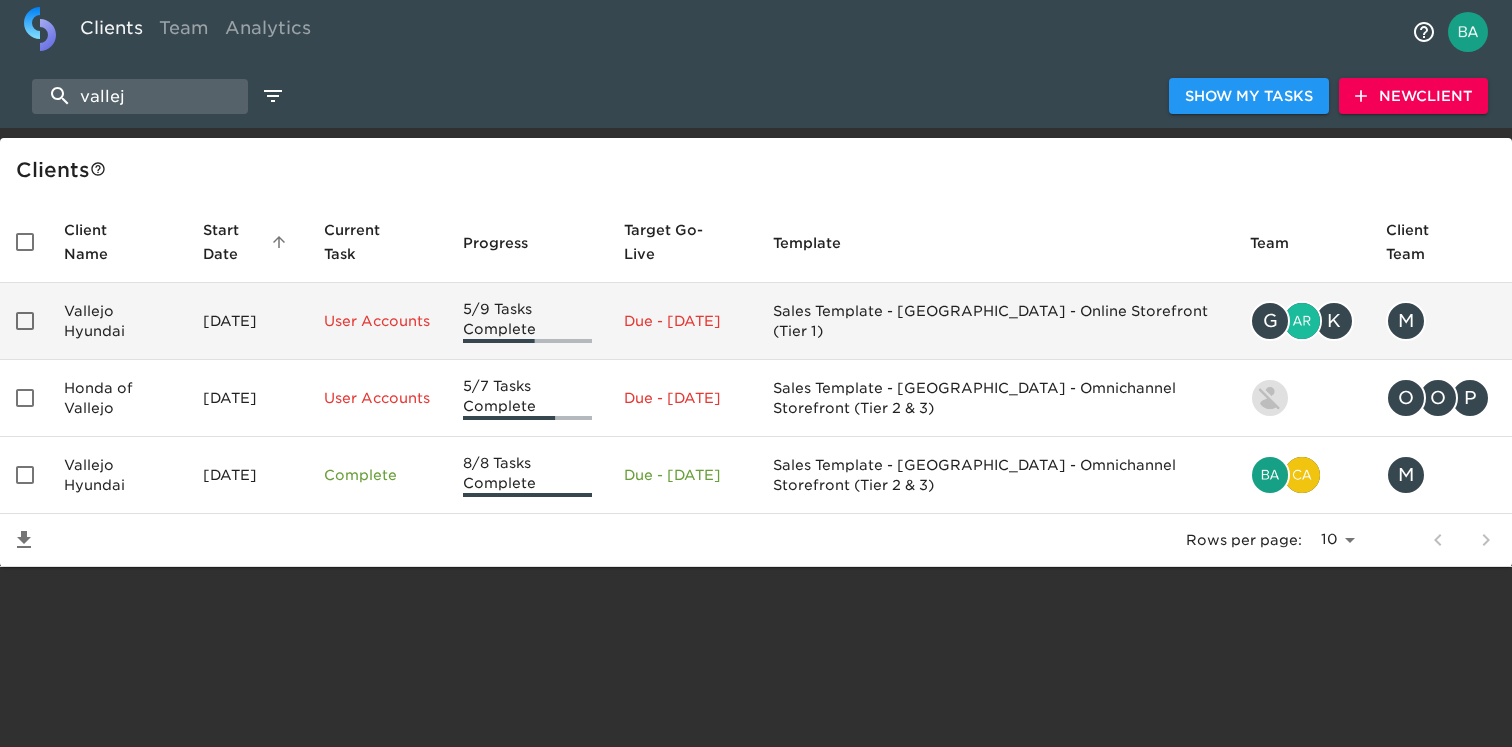 type on "vallej" 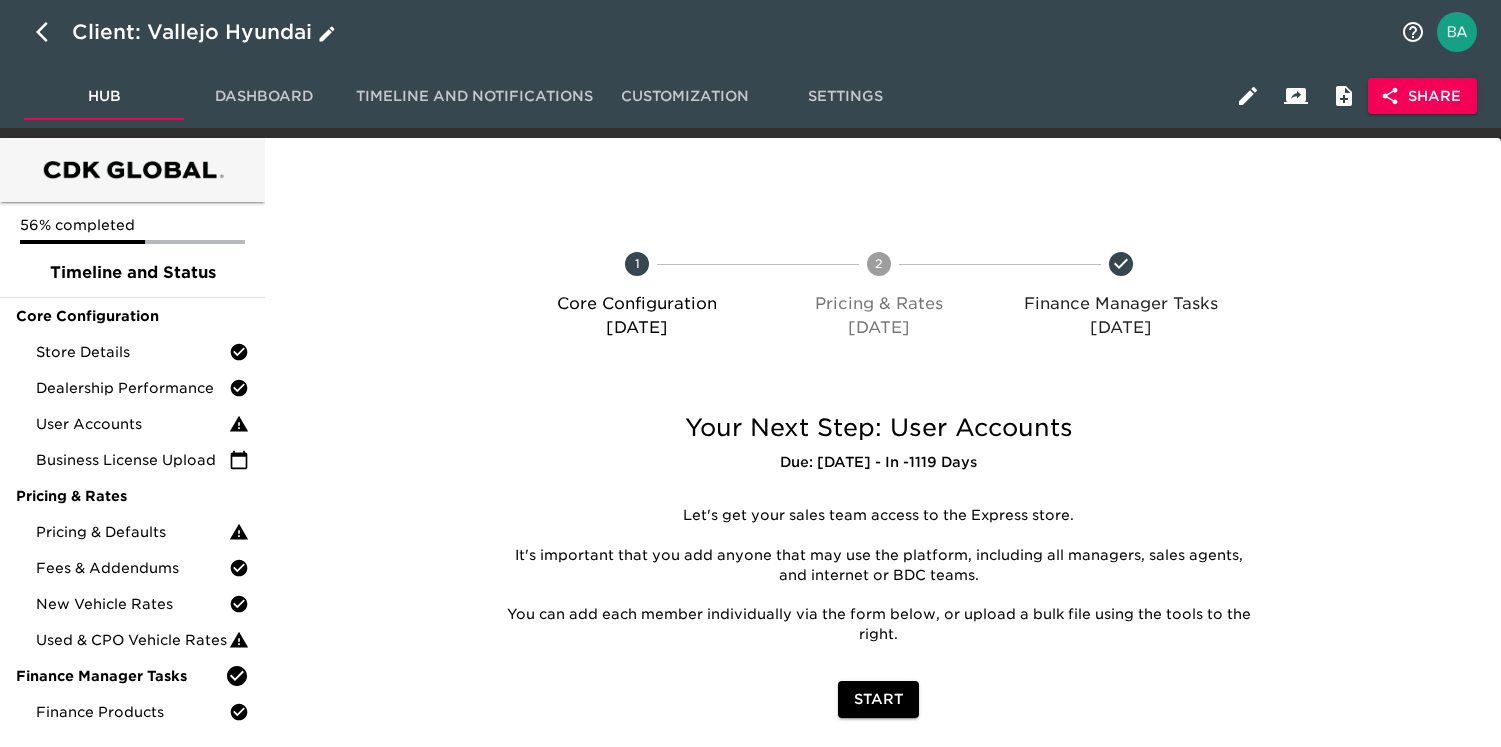 click at bounding box center (48, 32) 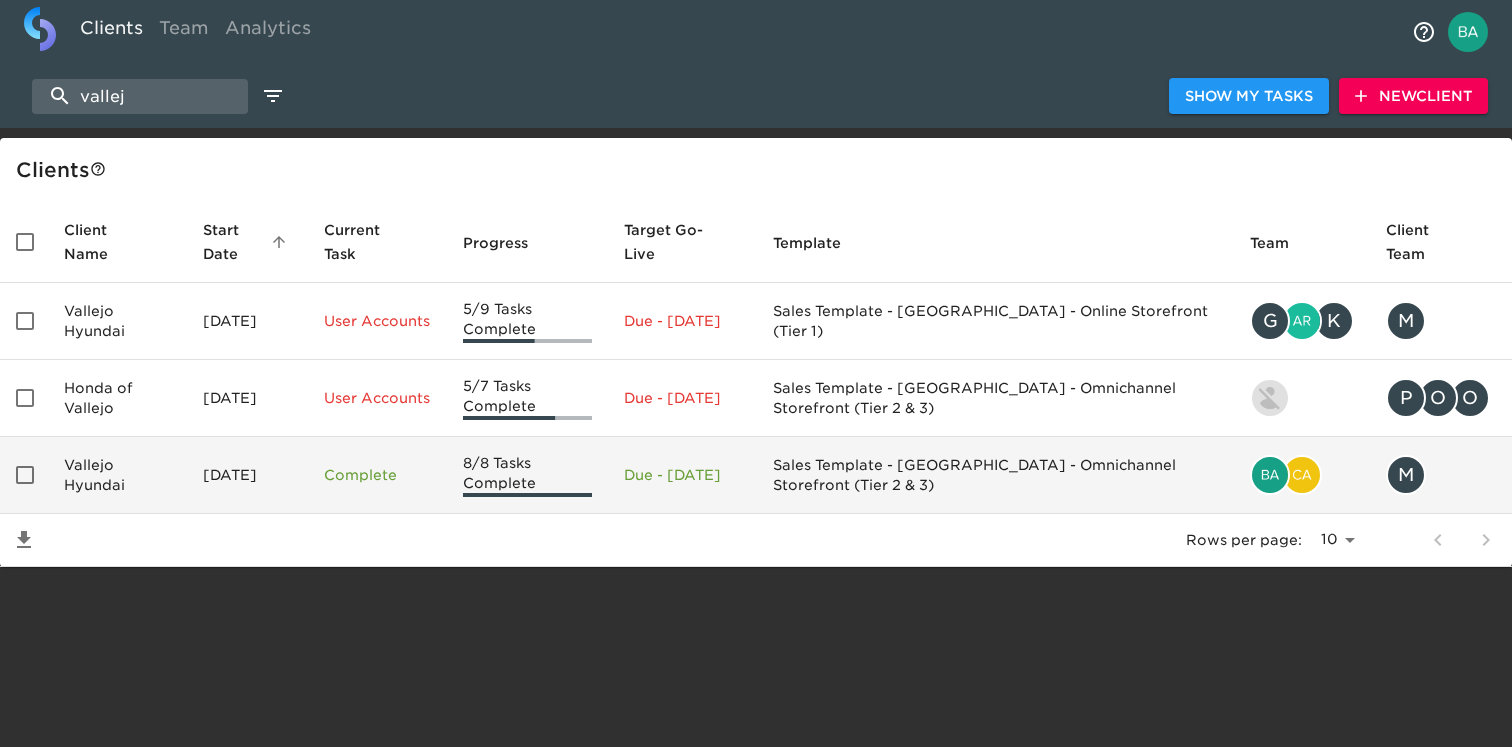click on "Vallejo Hyundai" at bounding box center [117, 475] 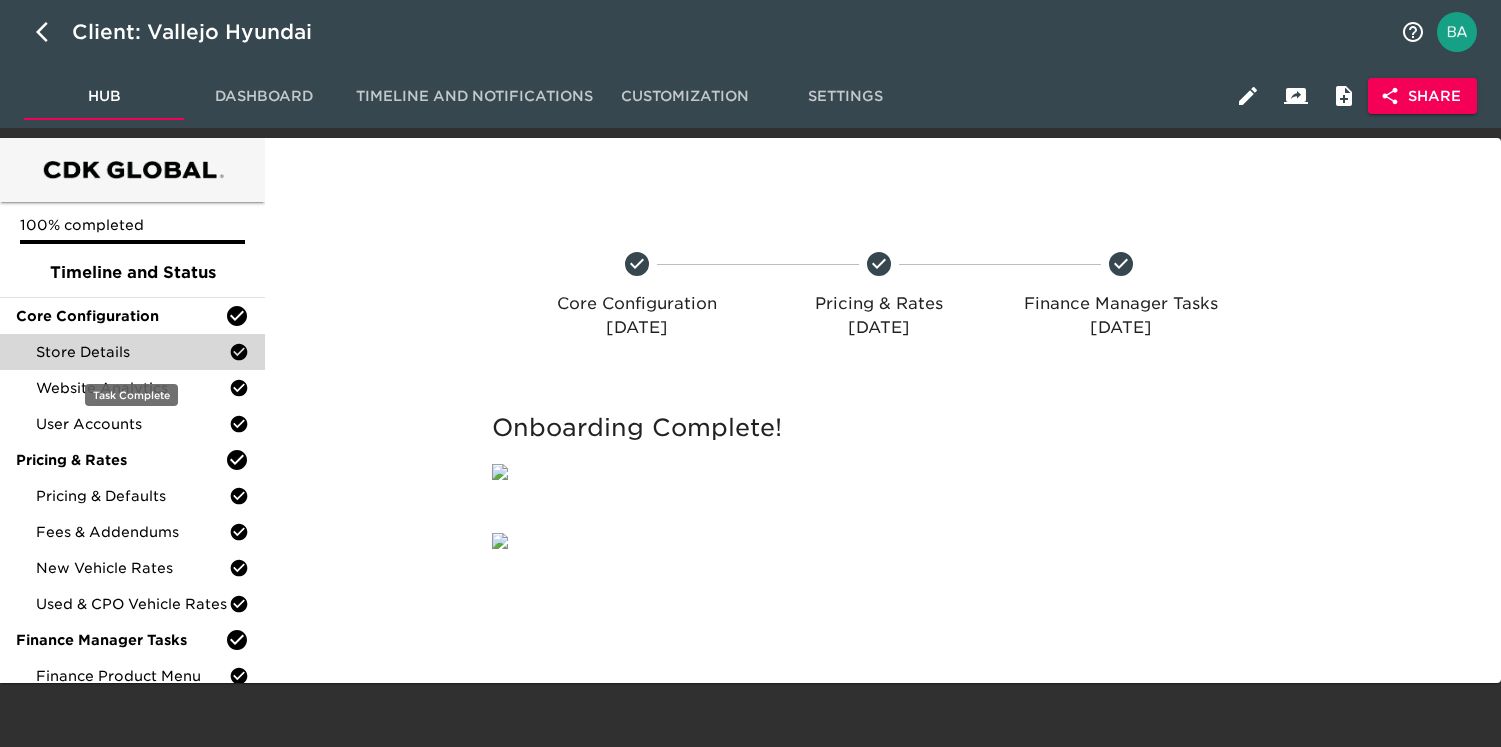 click on "Store Details" at bounding box center [132, 352] 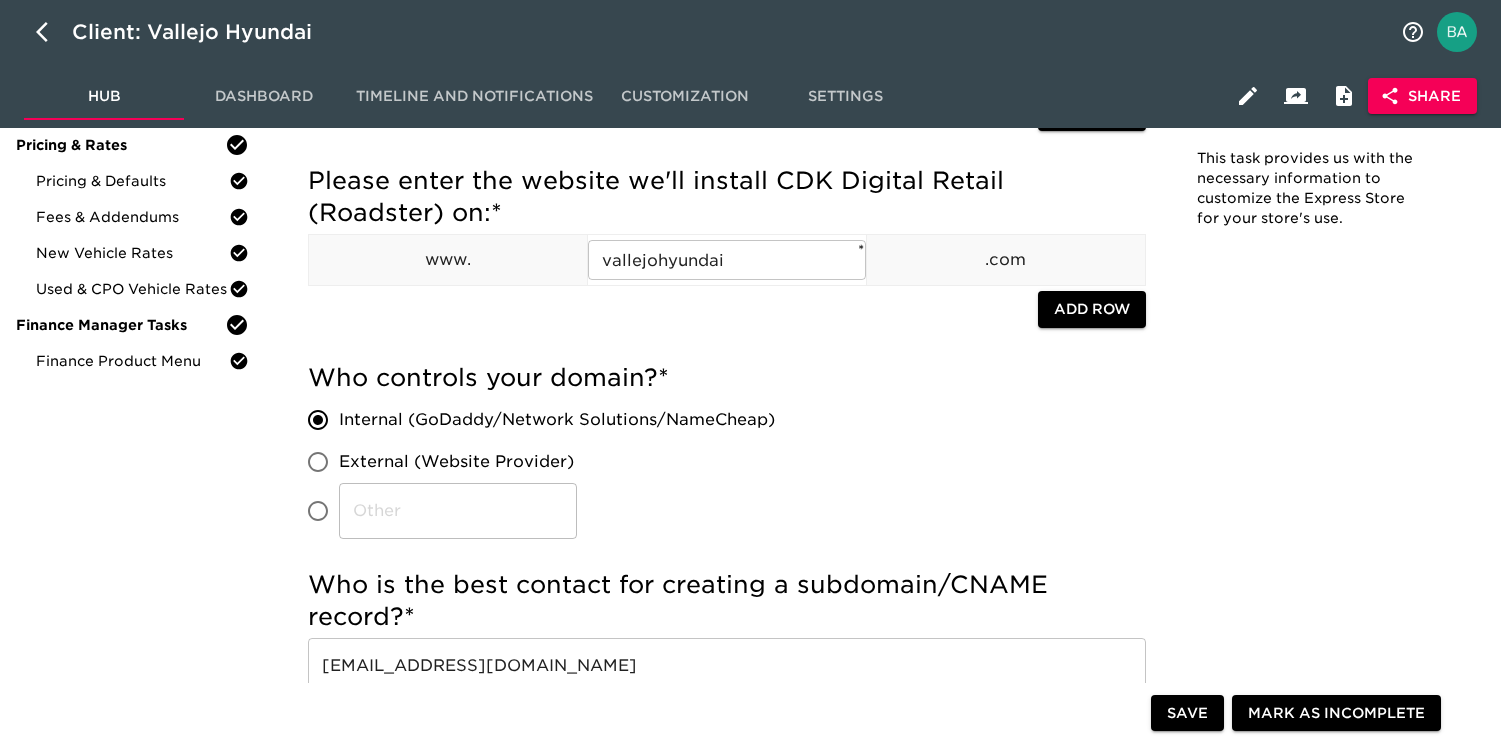 scroll, scrollTop: 0, scrollLeft: 0, axis: both 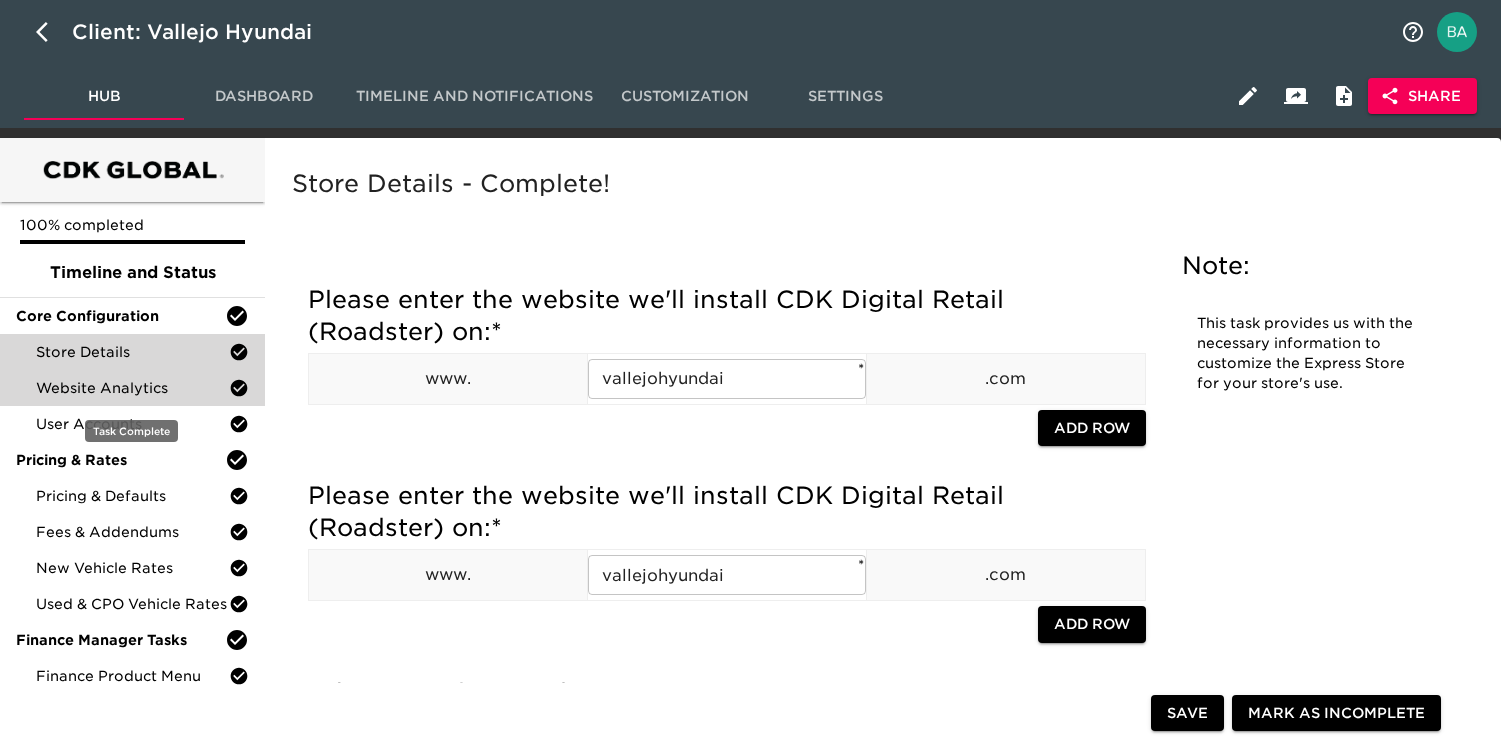 click on "Website Analytics" at bounding box center (132, 388) 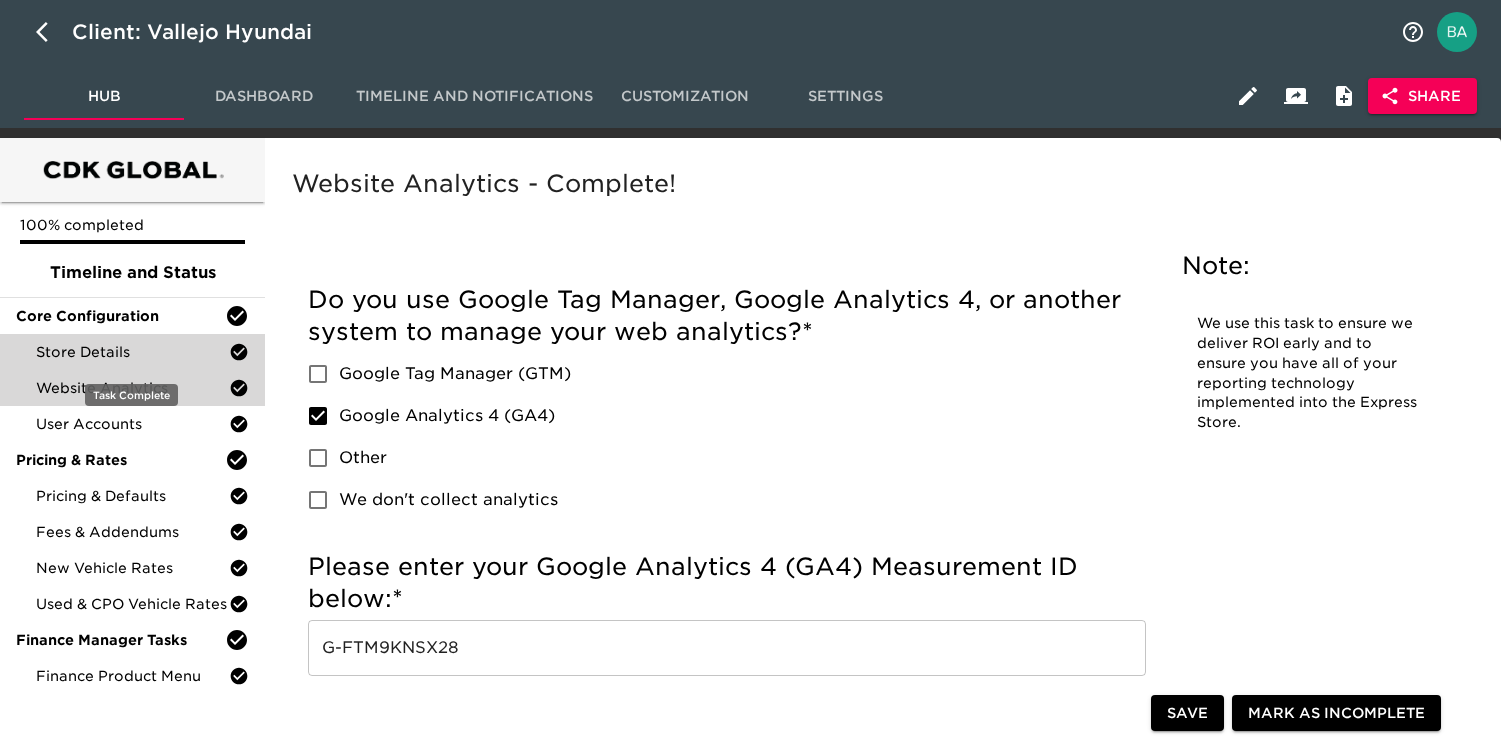 click on "Store Details" at bounding box center [132, 352] 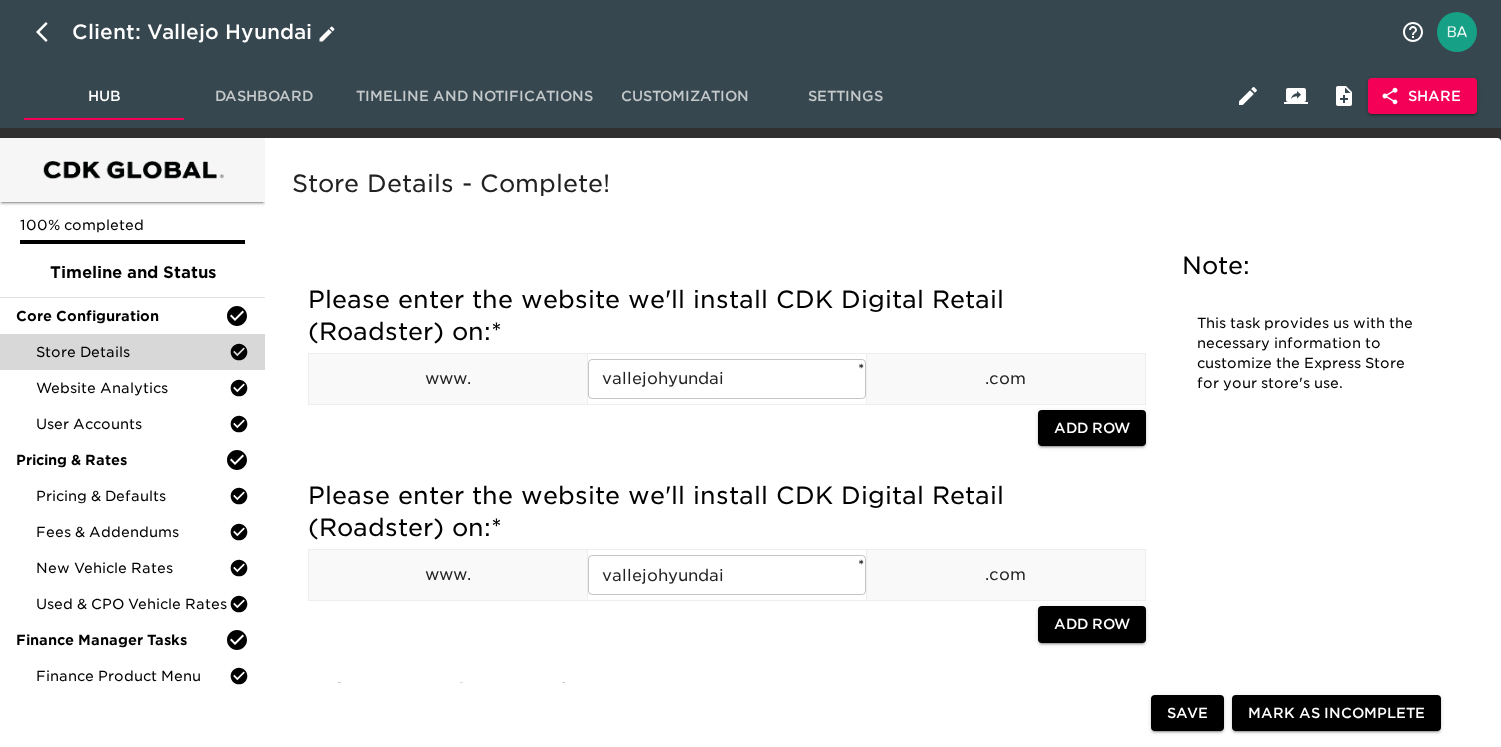 click 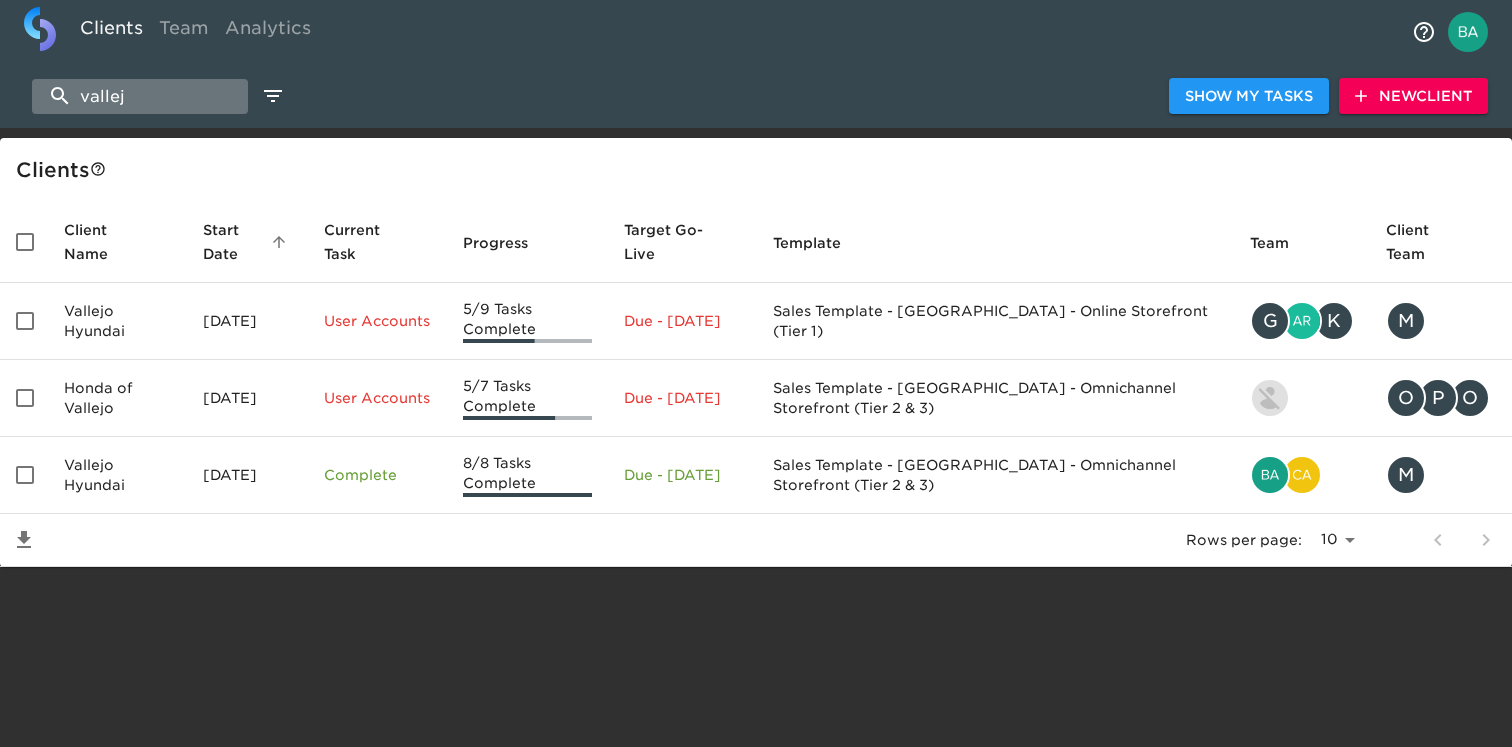 click on "vallej" at bounding box center (140, 96) 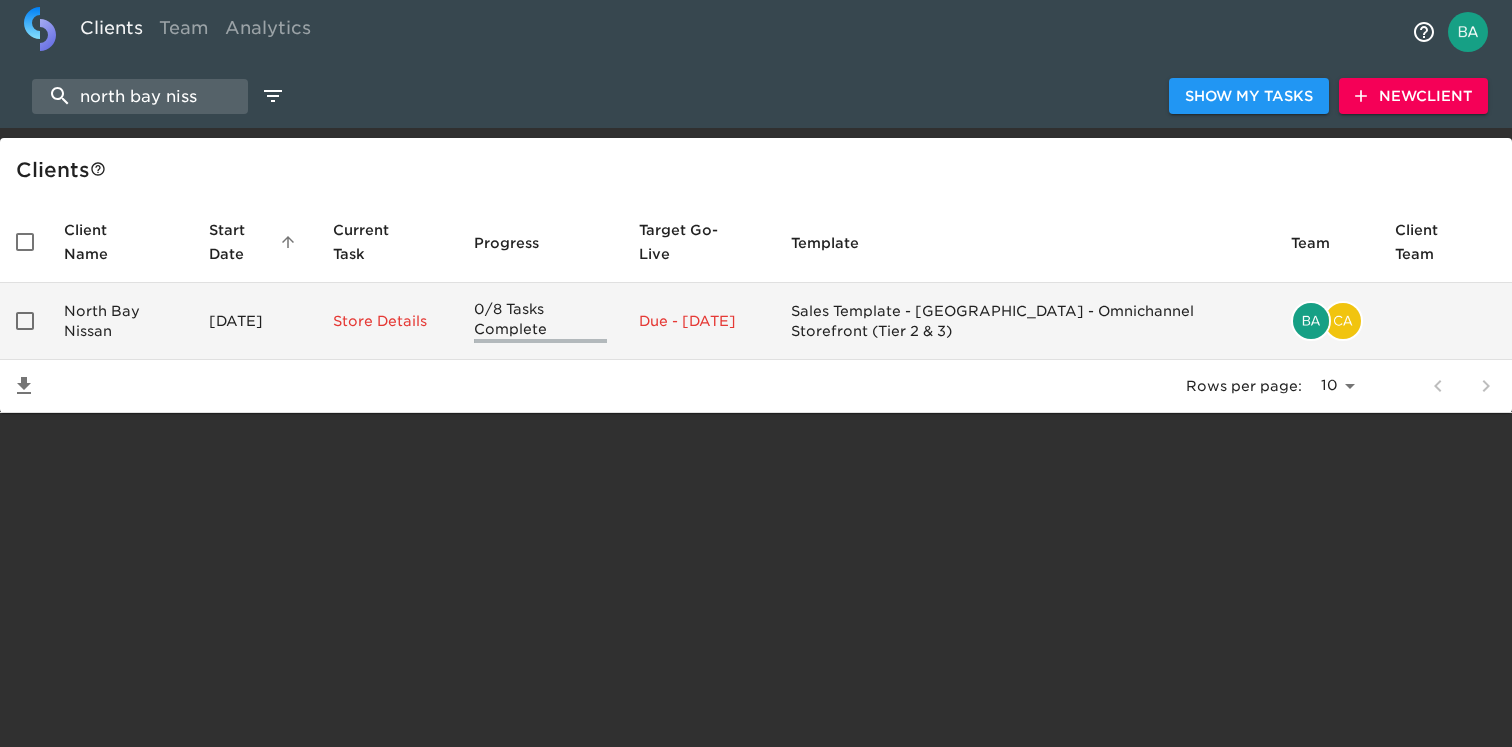 type on "north bay niss" 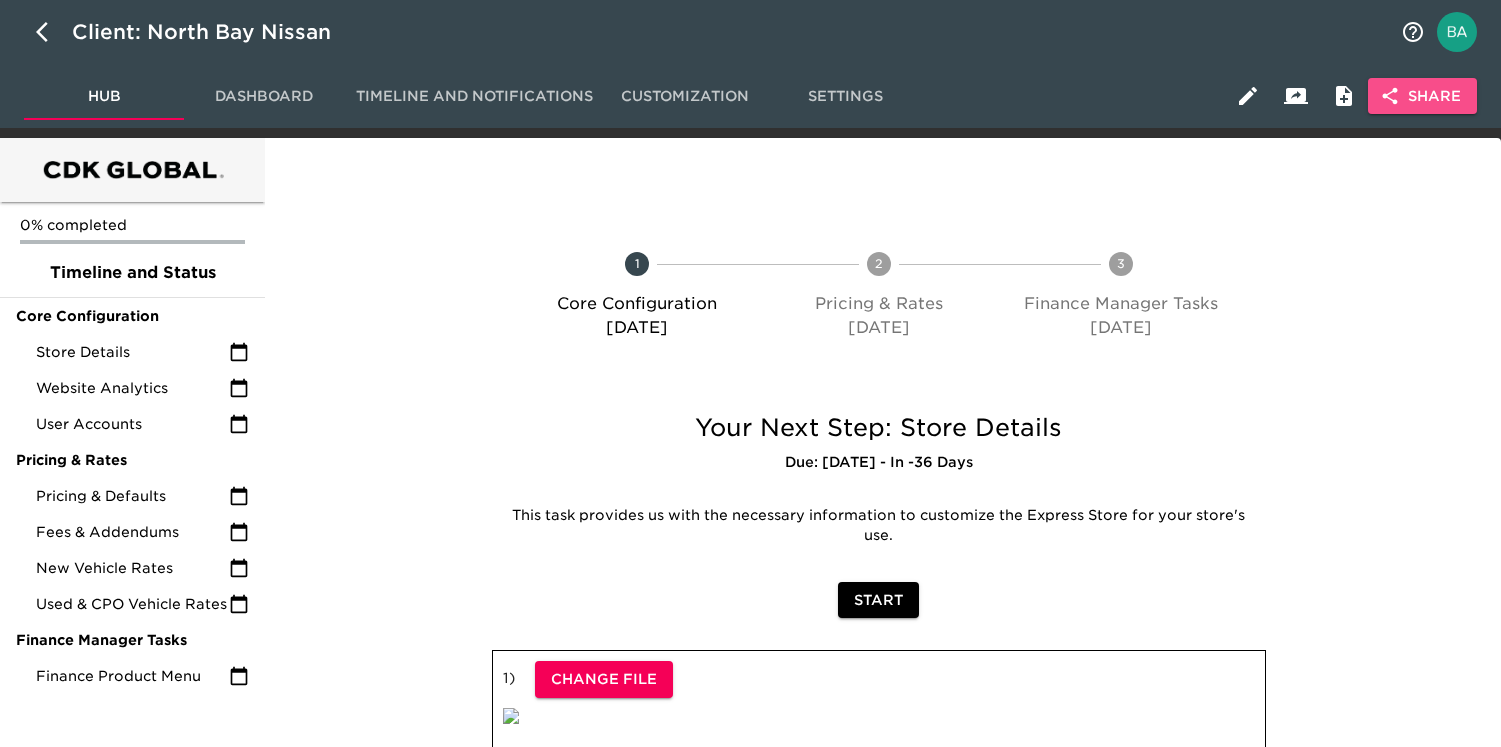 click on "Share" at bounding box center [1422, 96] 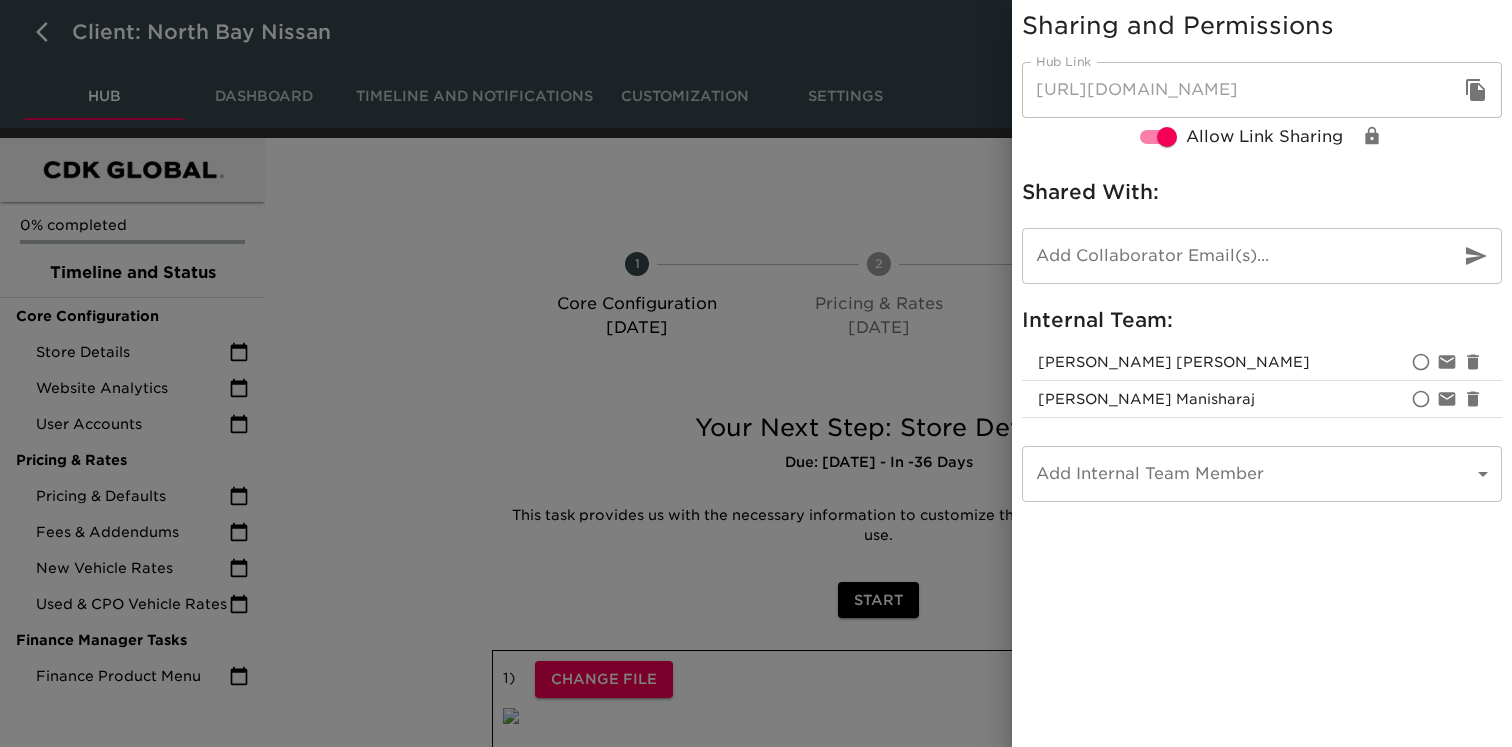 click 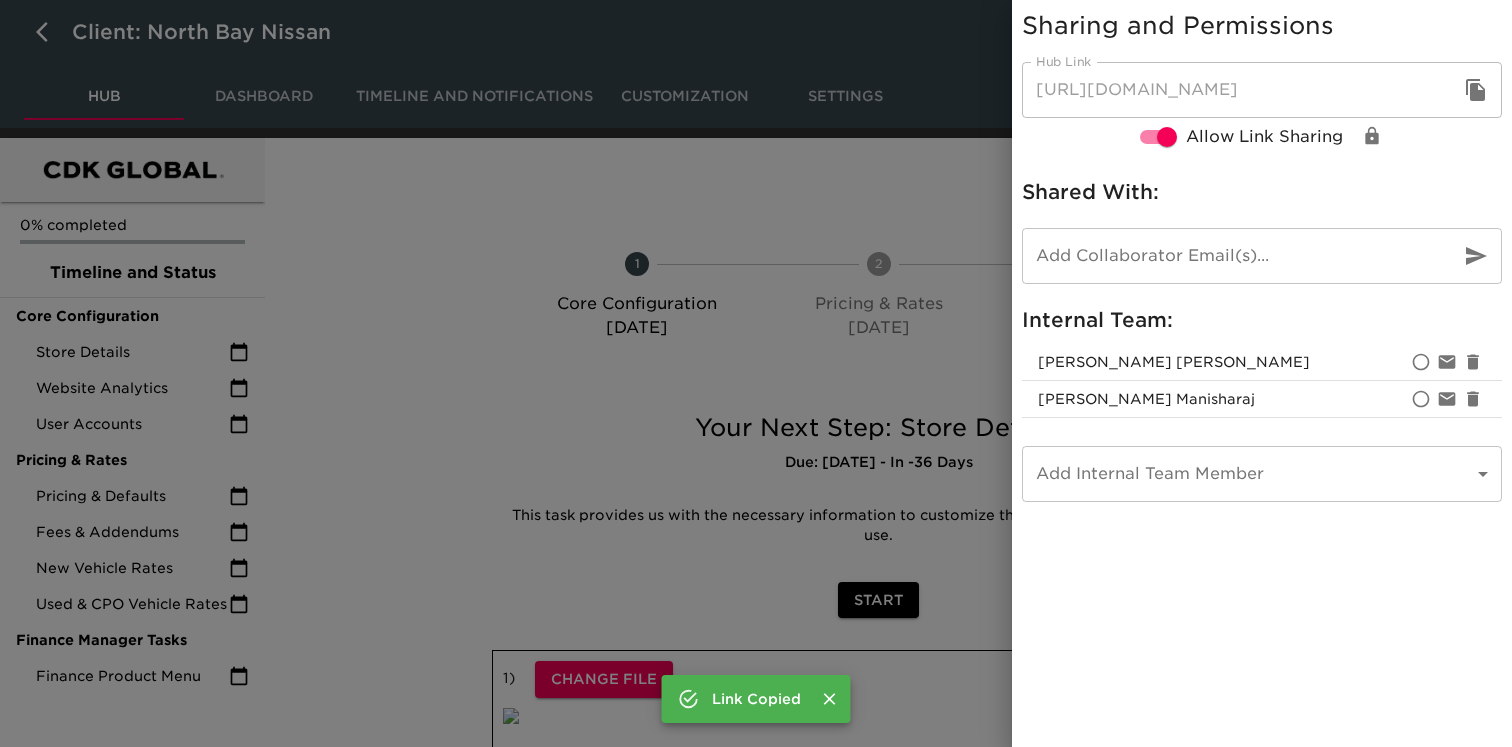 click at bounding box center (756, 373) 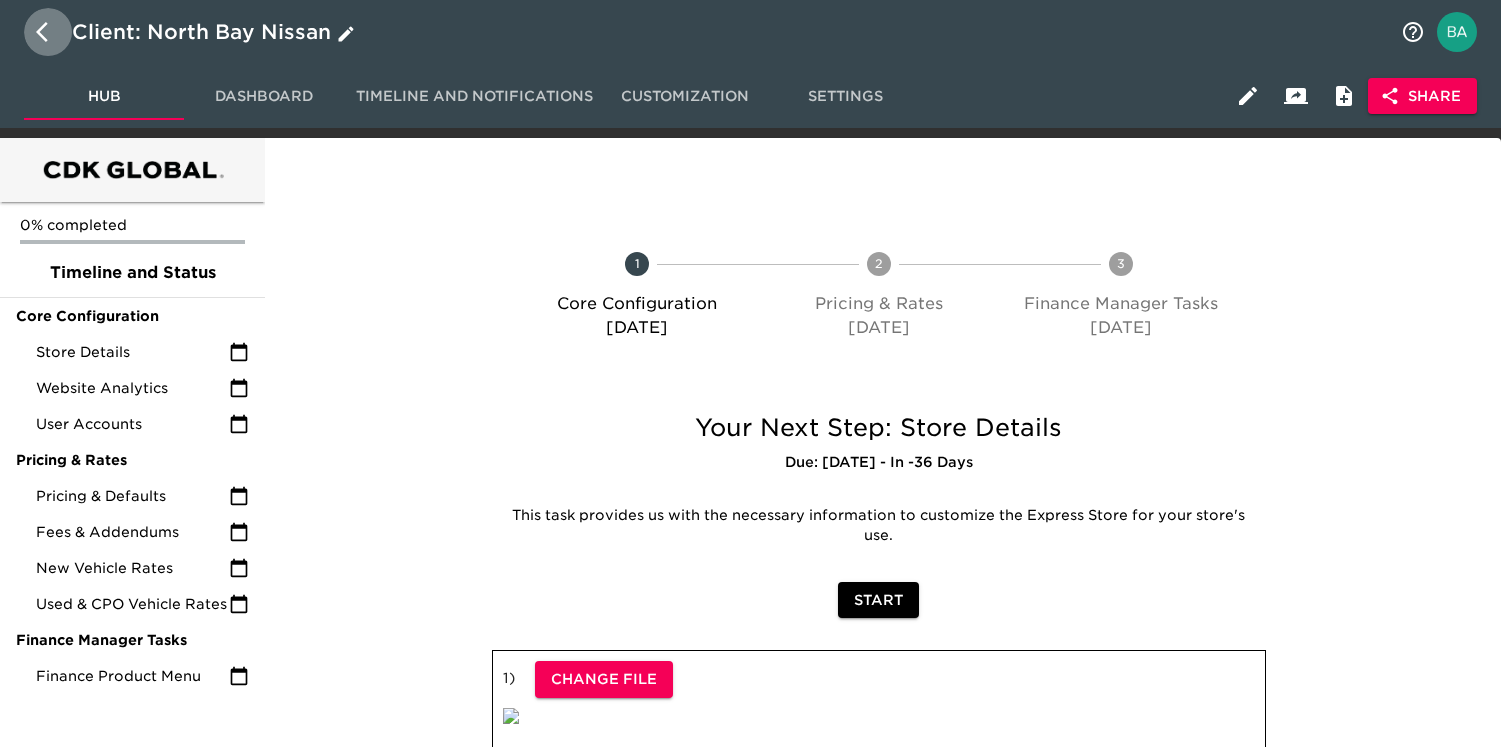 click 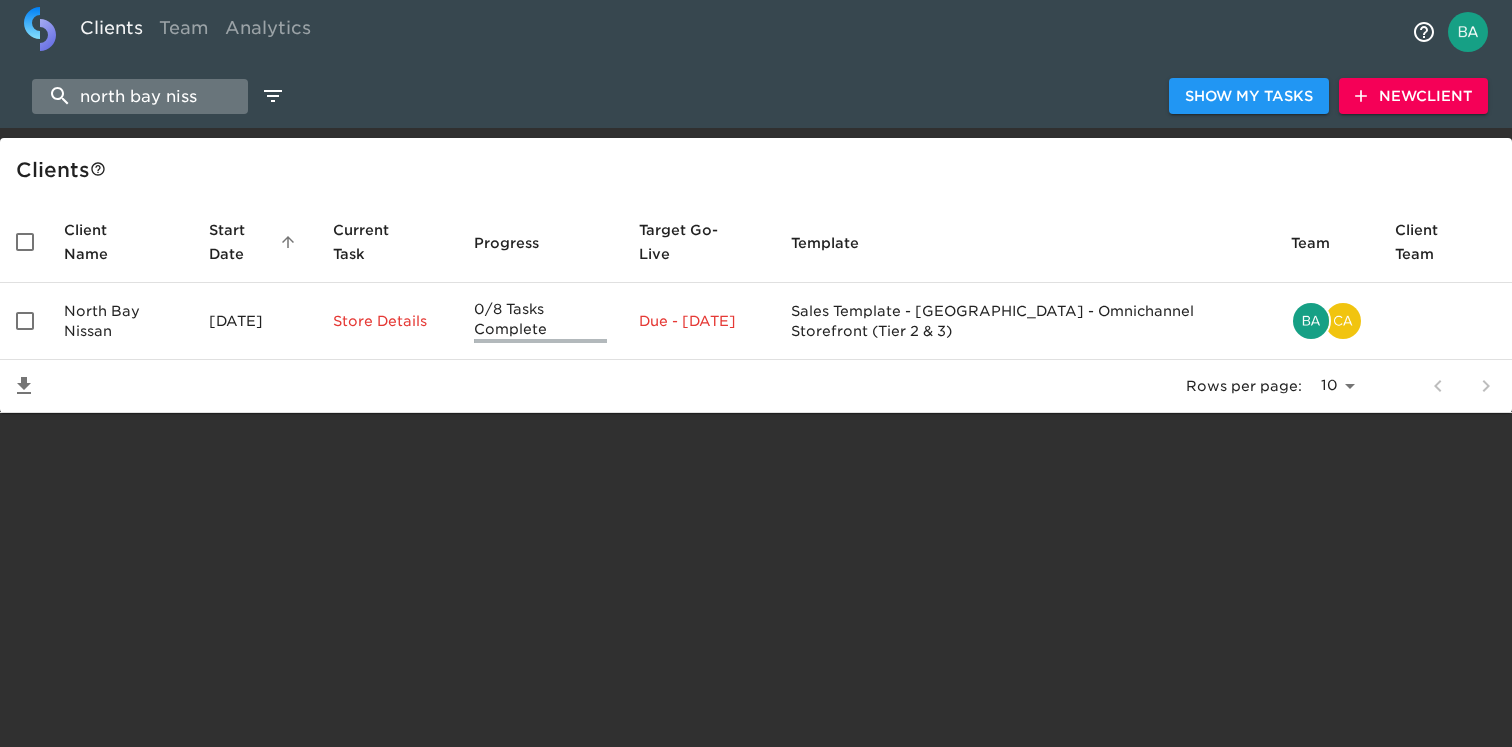 click on "north bay niss" at bounding box center [140, 96] 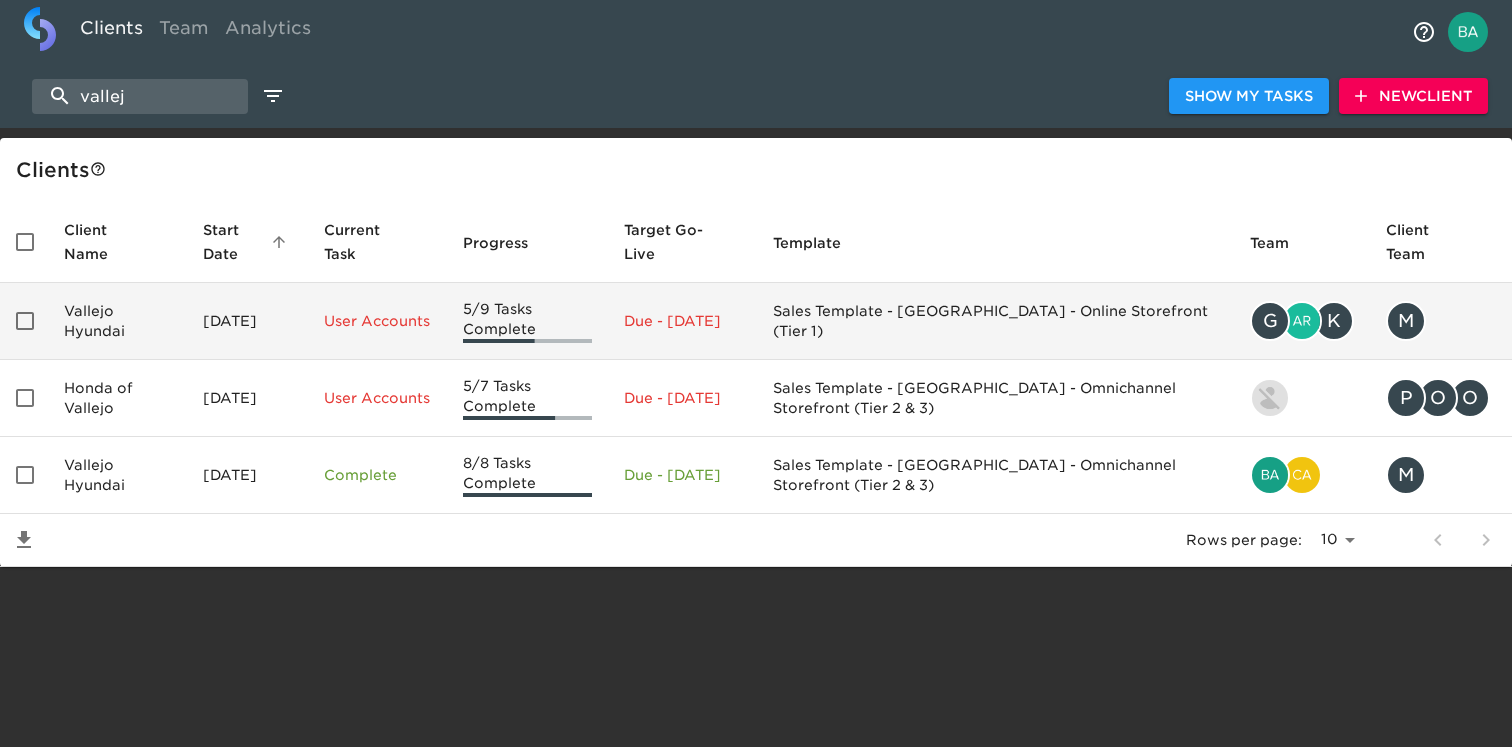 type on "vallej" 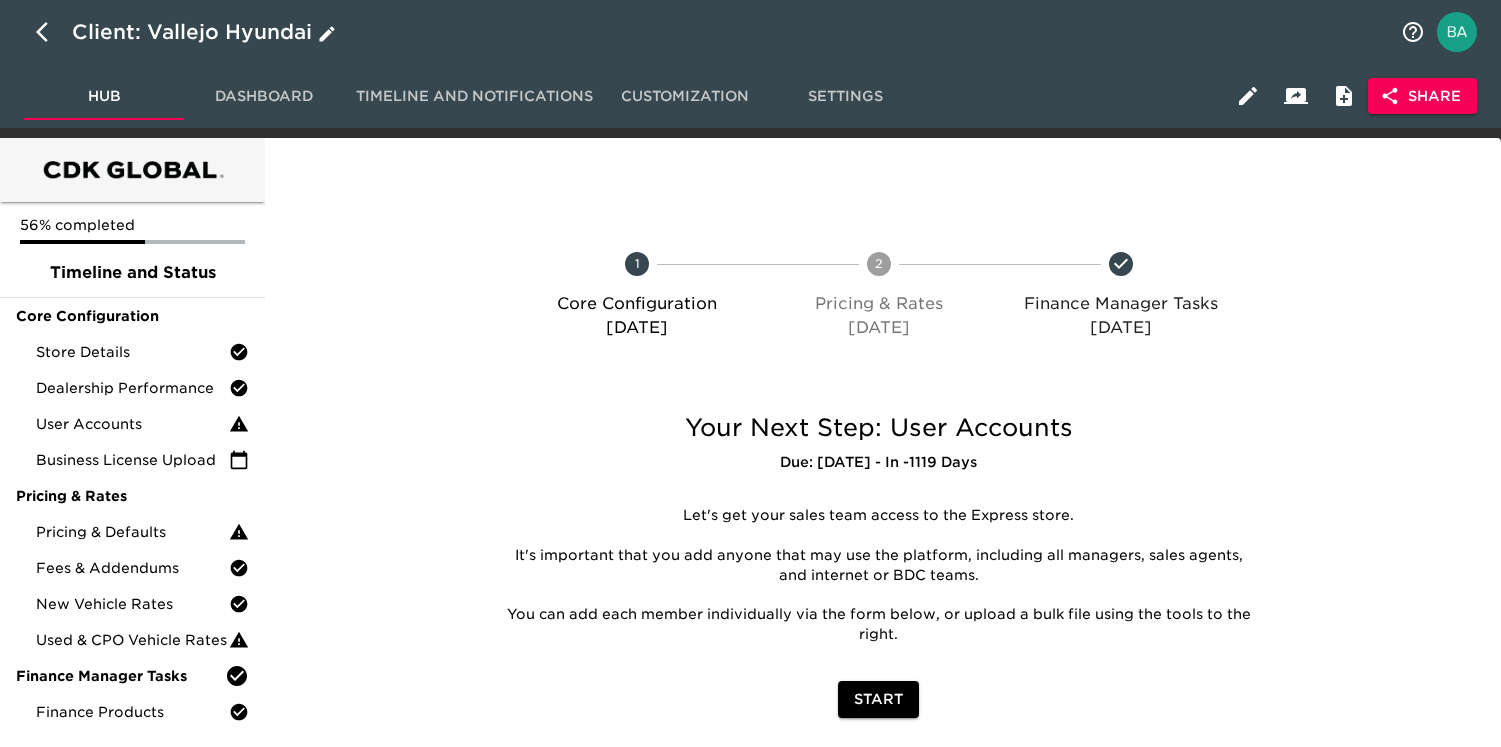 click 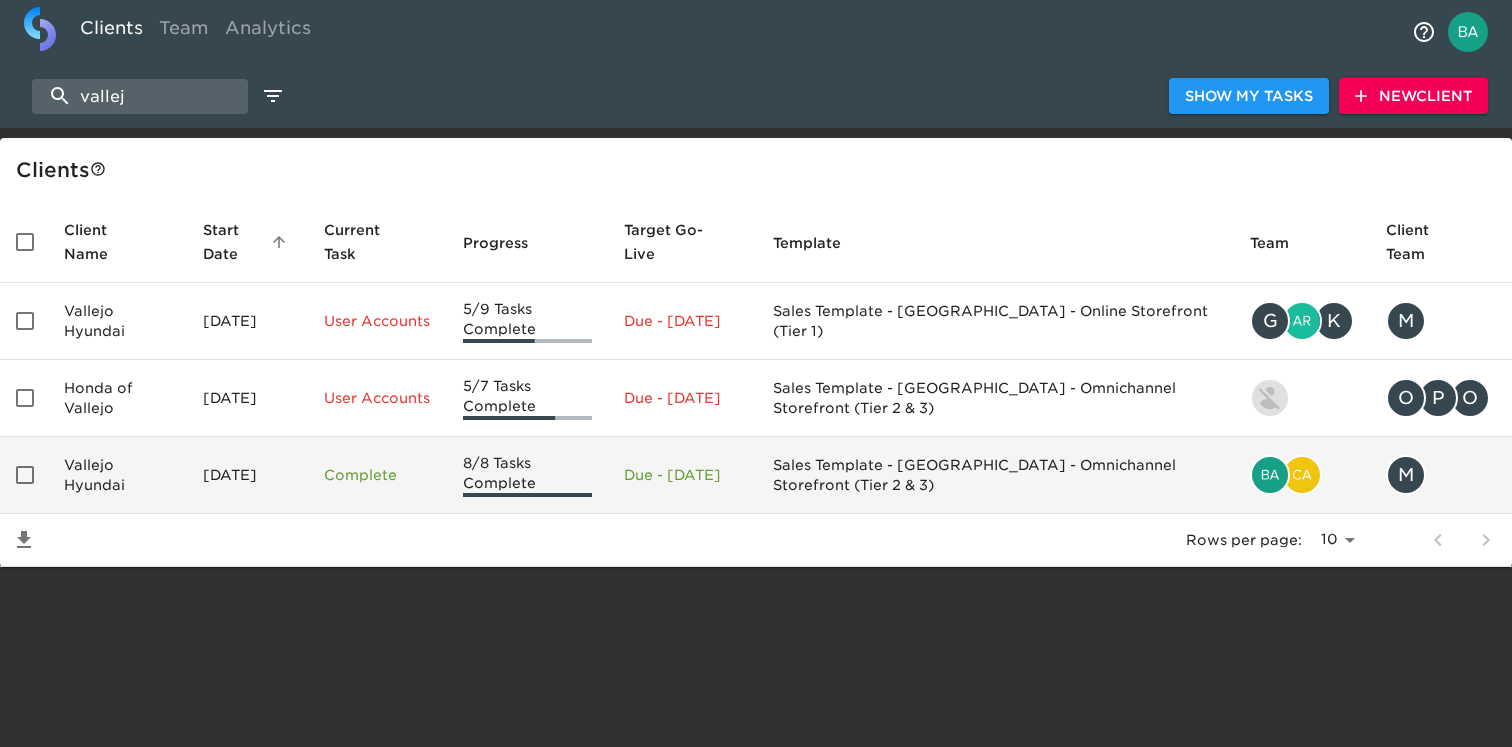 click on "Vallejo Hyundai" at bounding box center (117, 475) 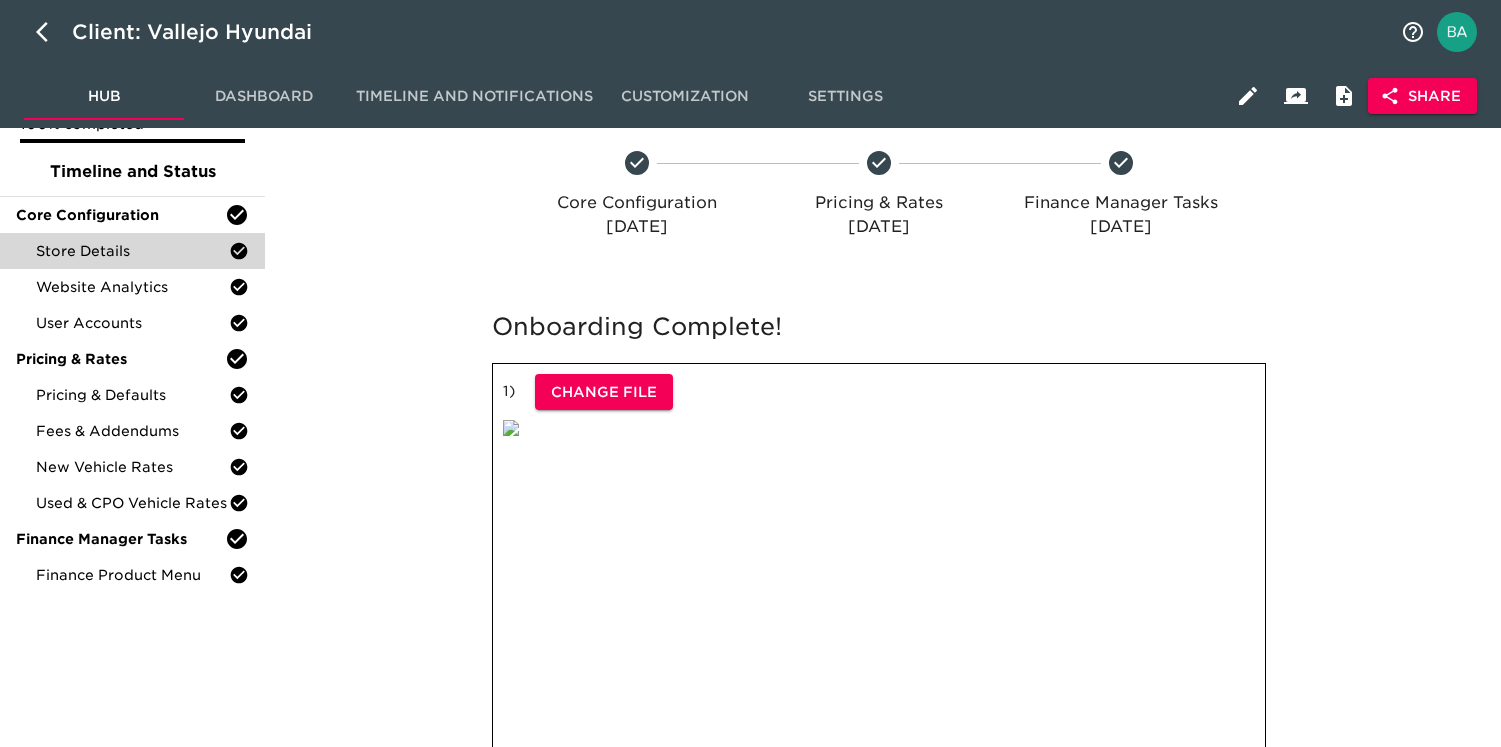 scroll, scrollTop: 0, scrollLeft: 0, axis: both 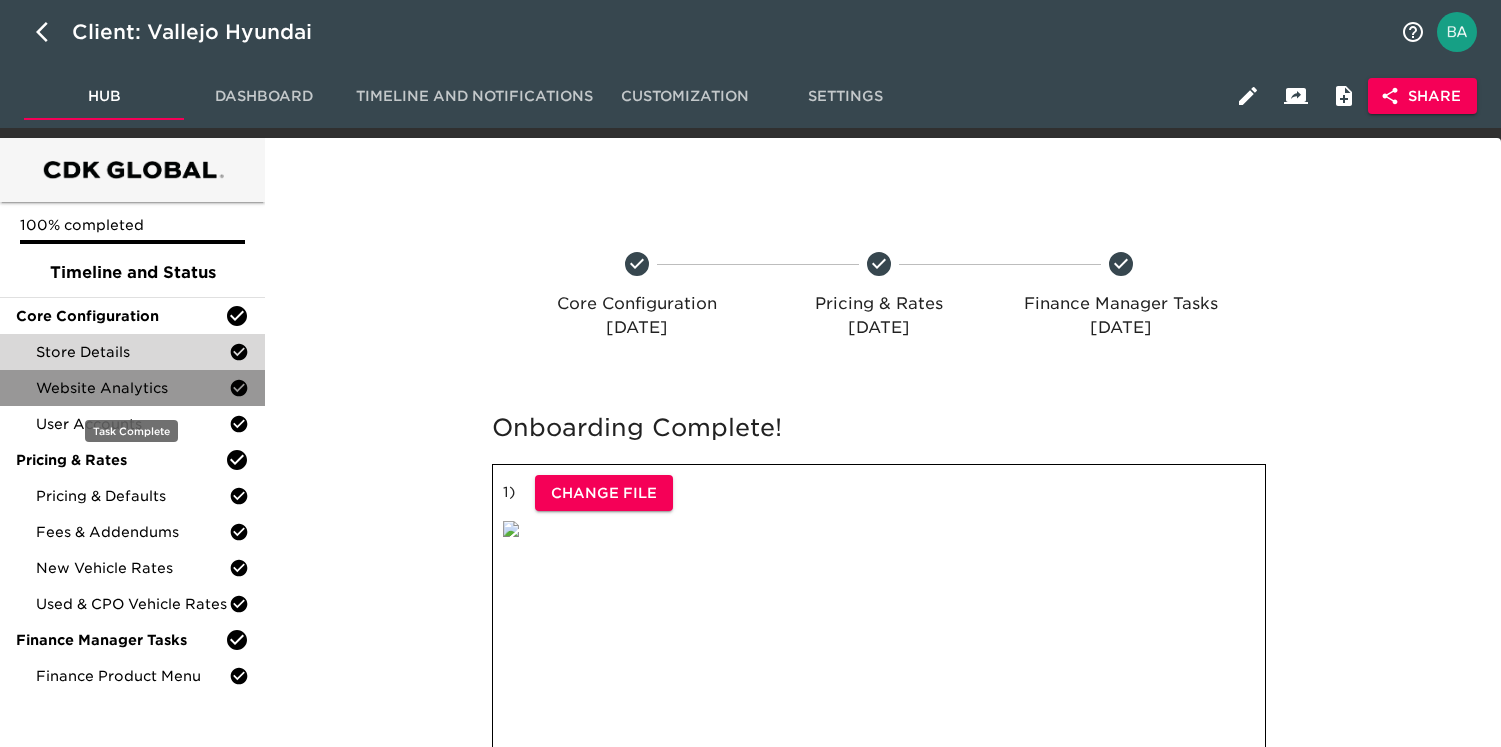 click on "Website Analytics" at bounding box center [132, 388] 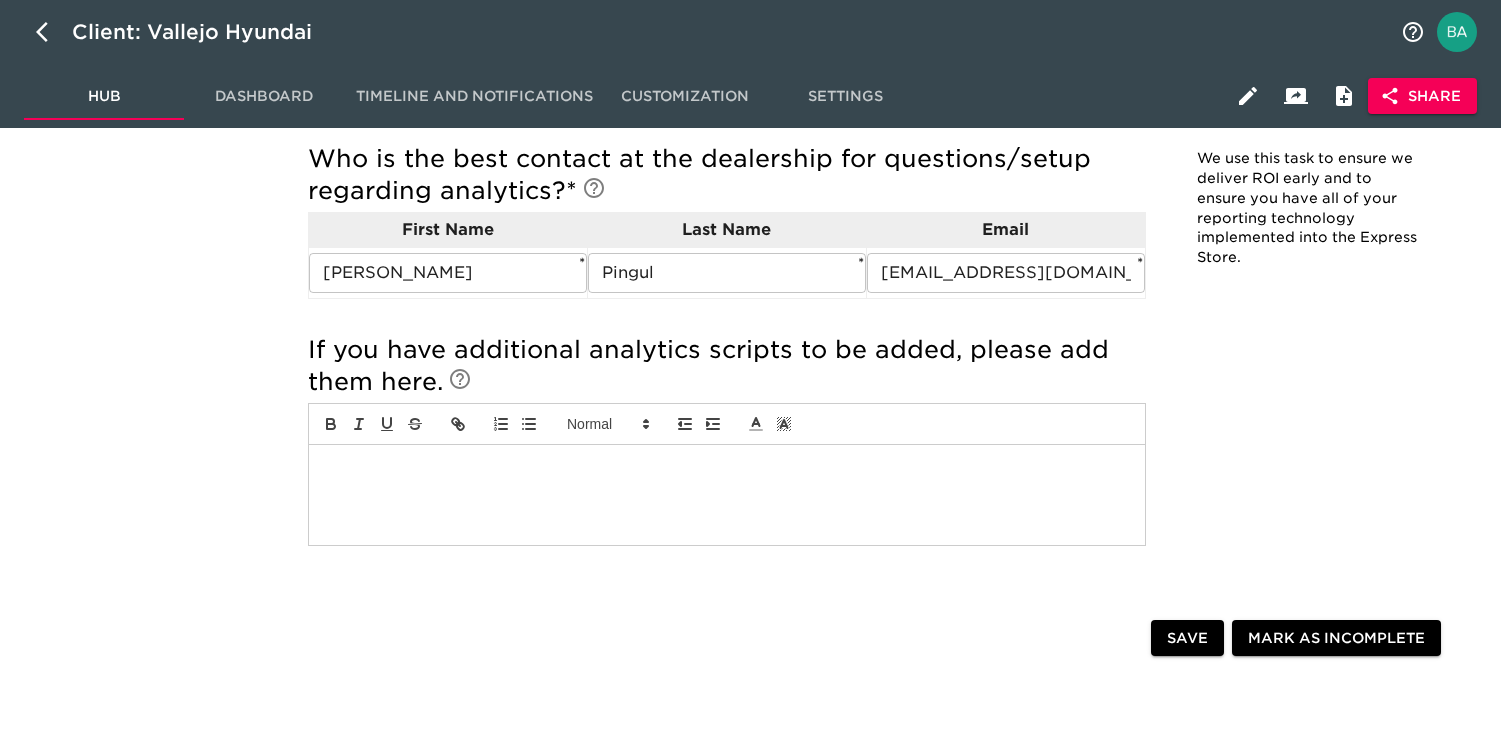 scroll, scrollTop: 0, scrollLeft: 0, axis: both 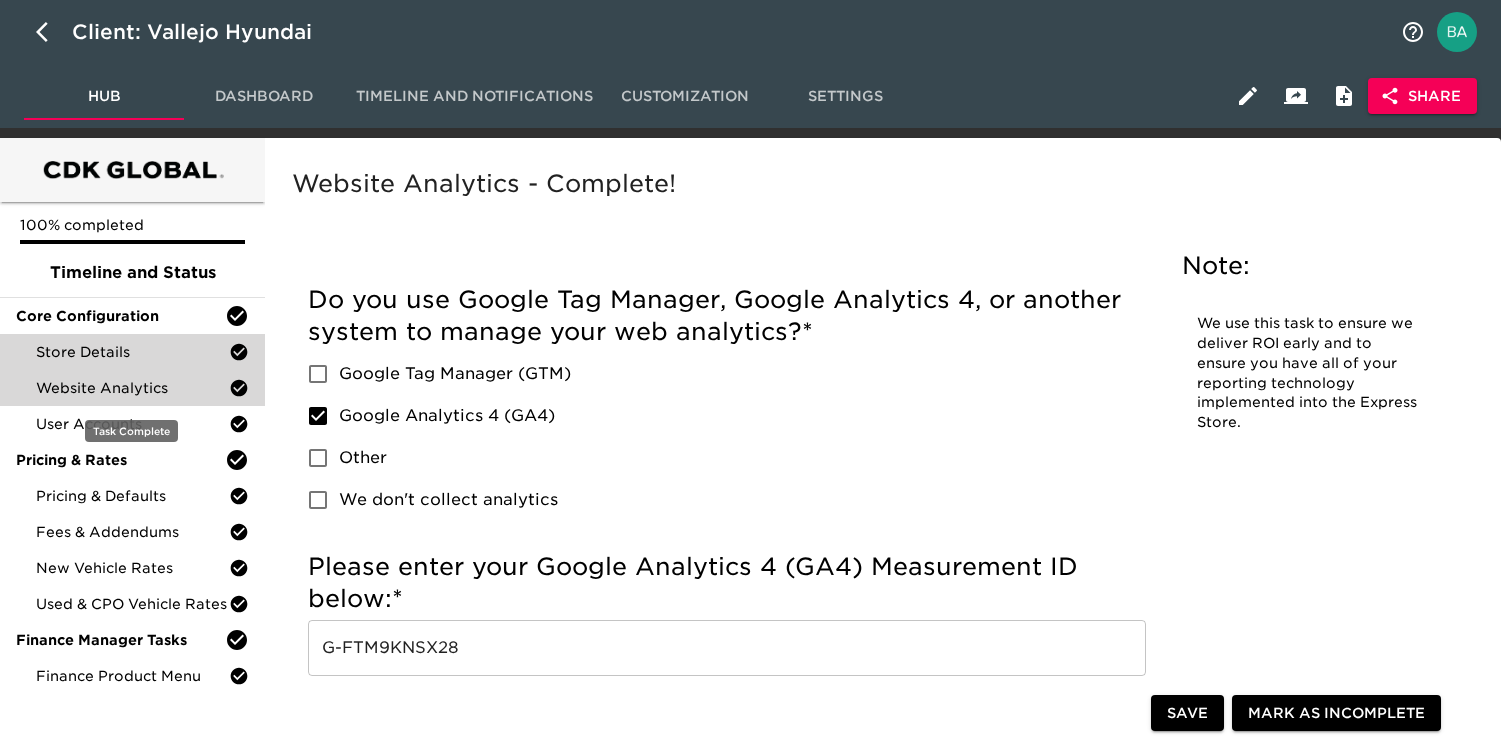 click on "Store Details" at bounding box center [132, 352] 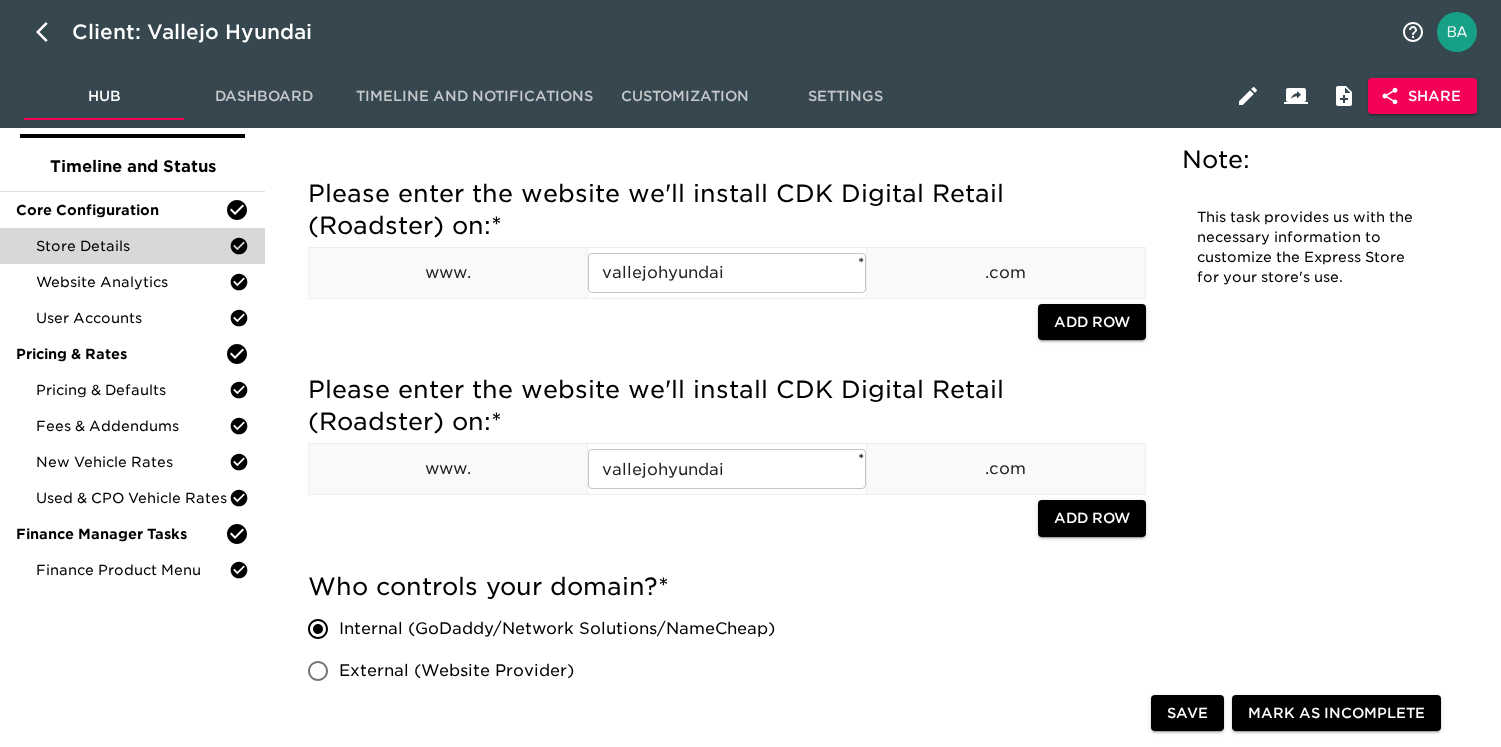 scroll, scrollTop: 0, scrollLeft: 0, axis: both 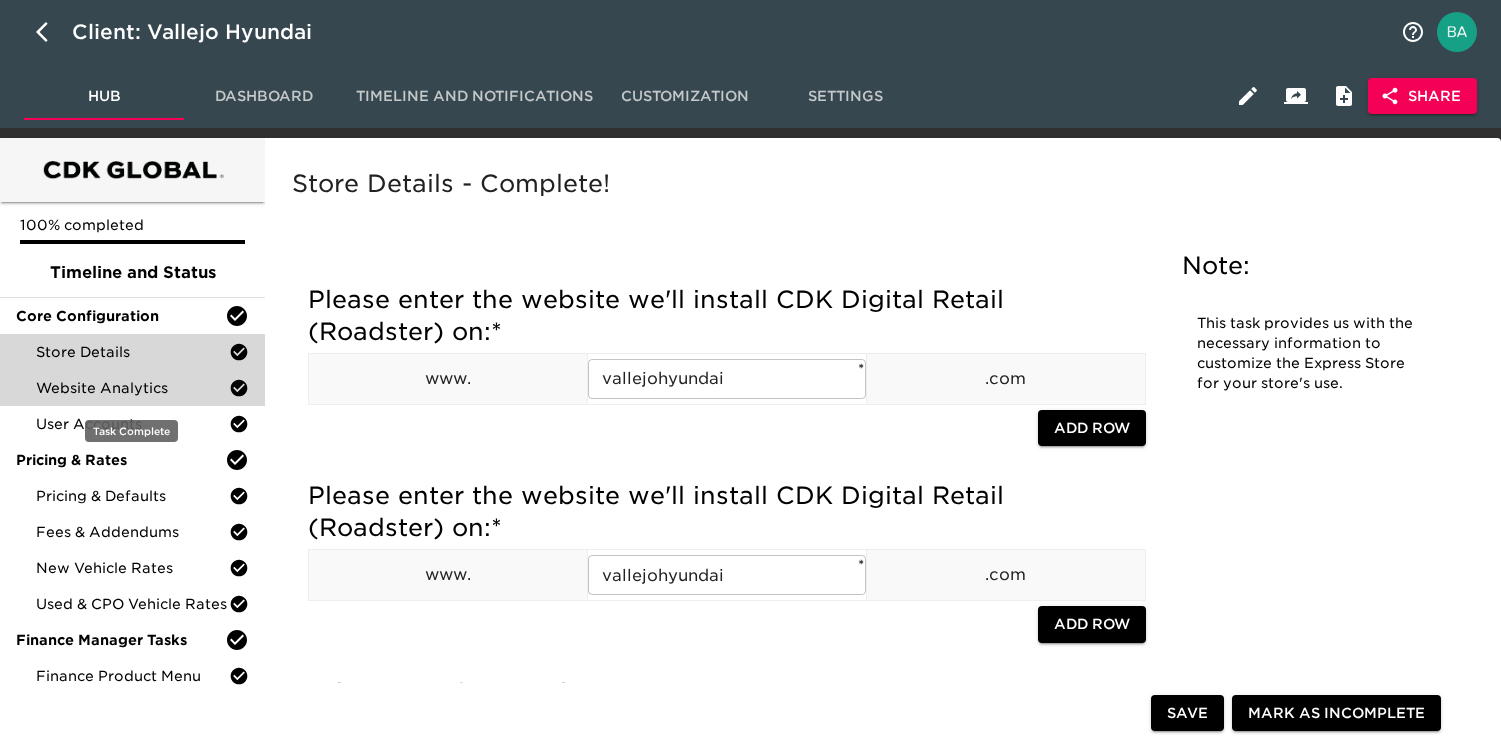 click on "Website Analytics" at bounding box center [132, 388] 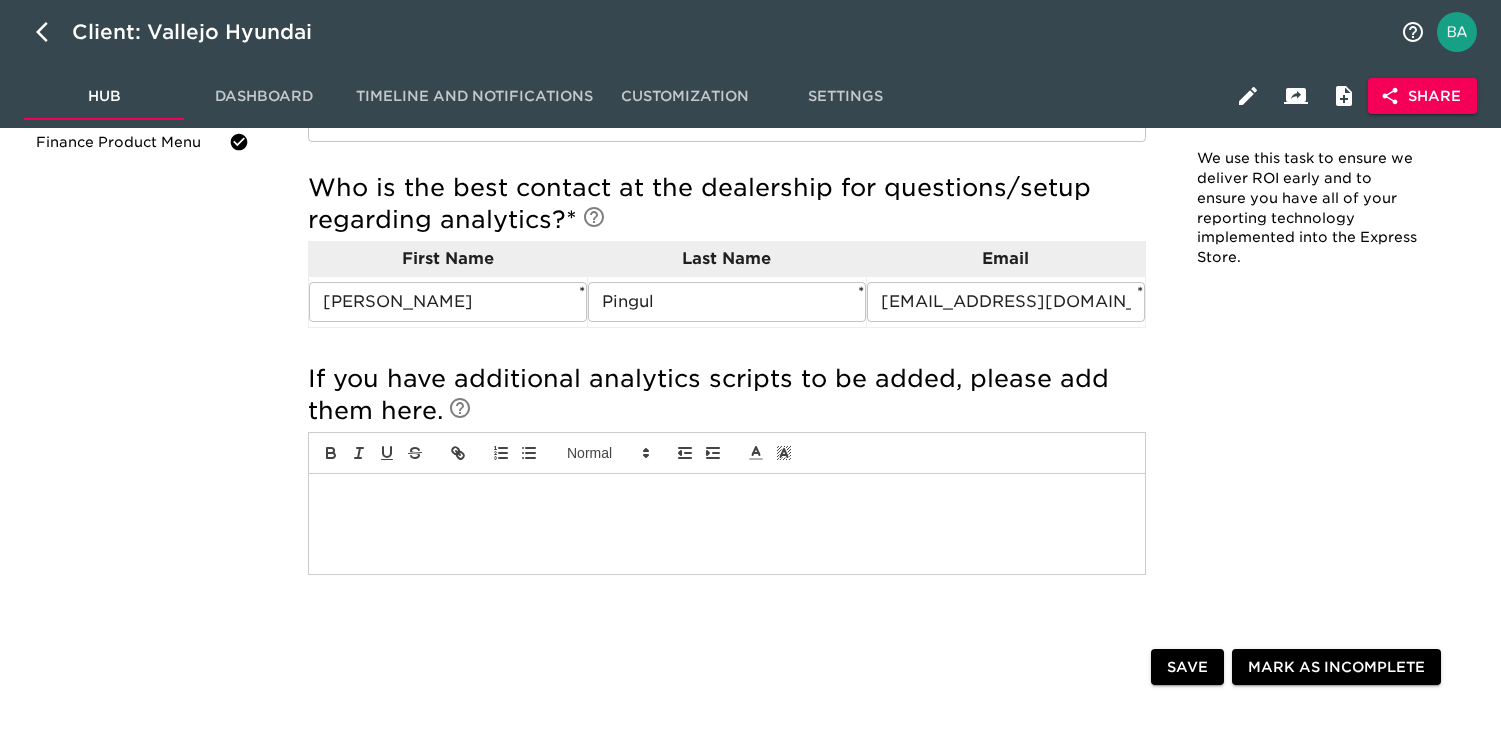 scroll, scrollTop: 554, scrollLeft: 0, axis: vertical 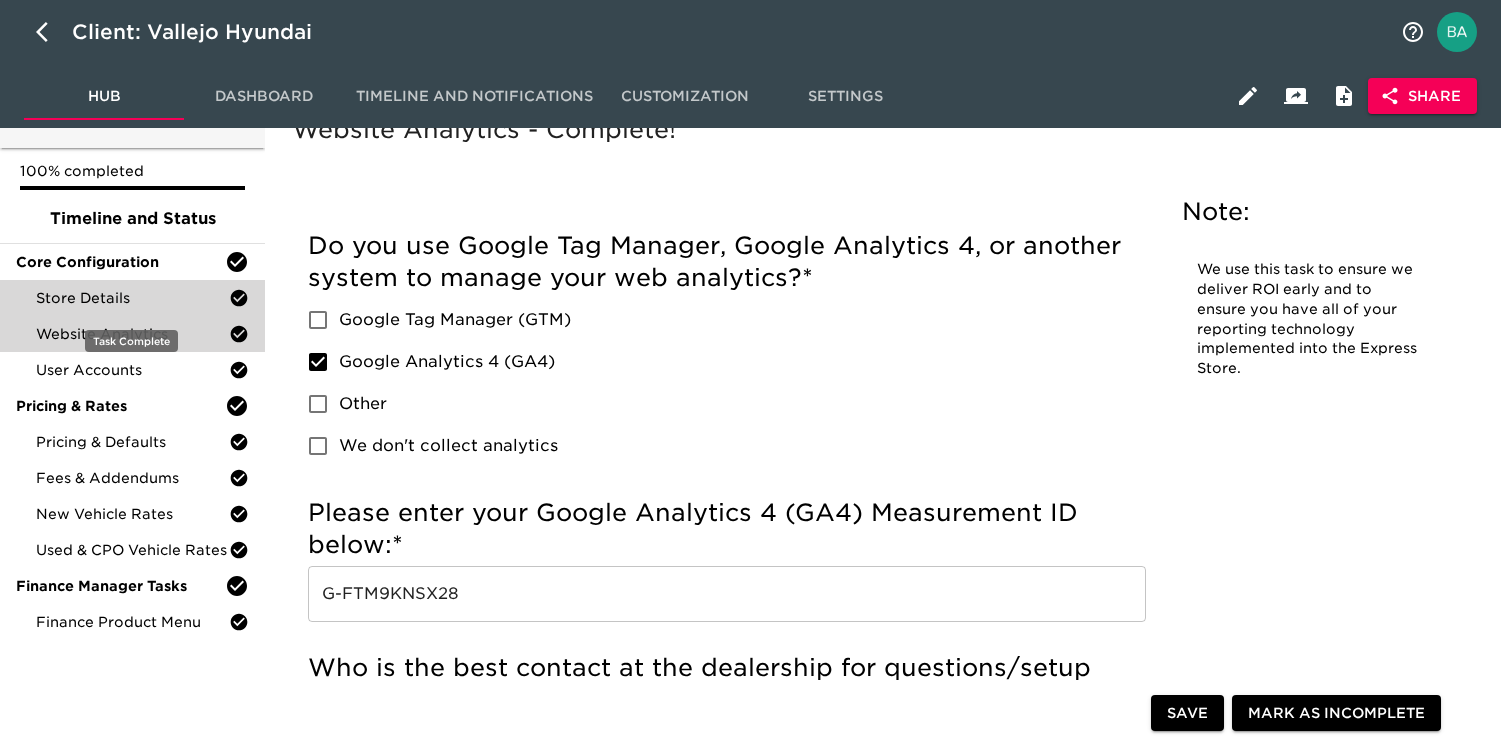 click on "Store Details" at bounding box center (132, 298) 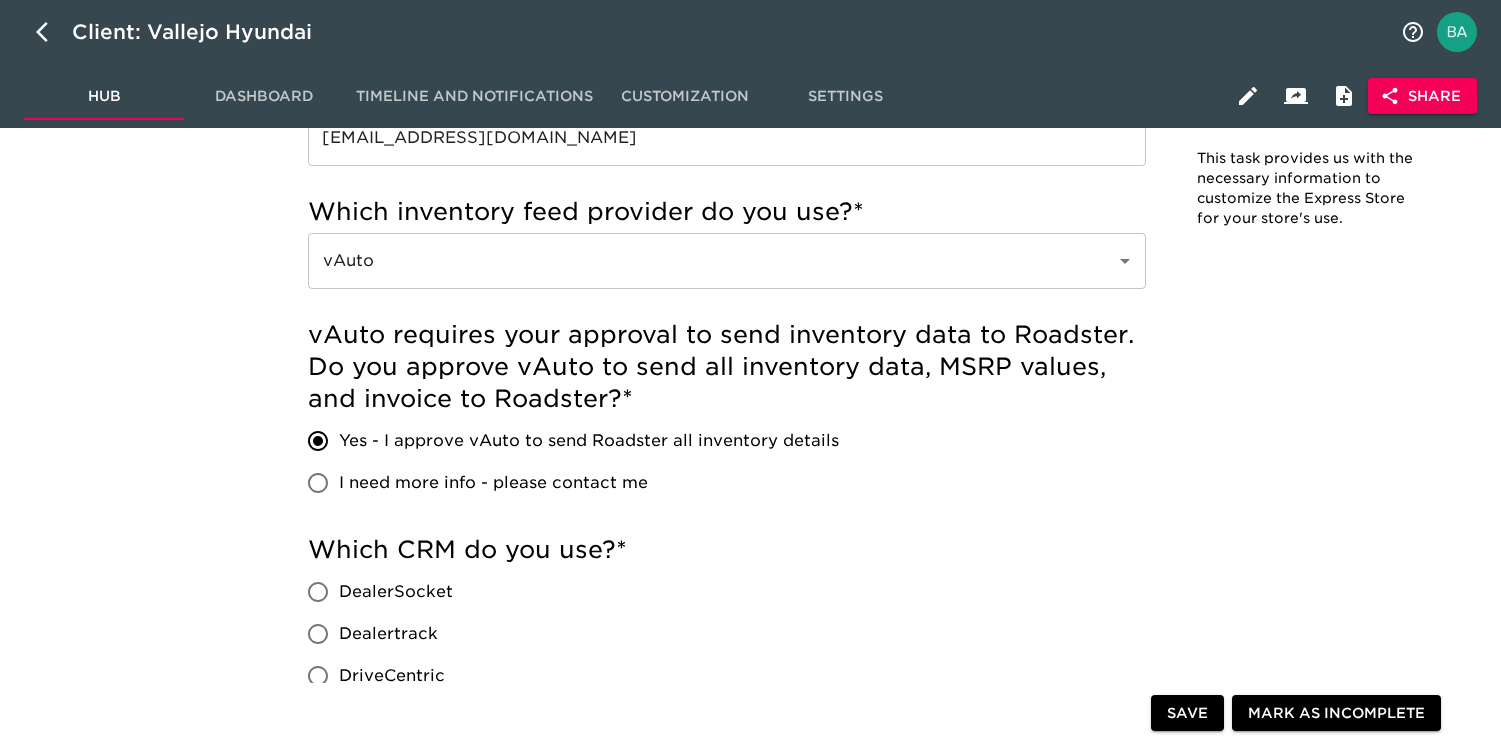 scroll, scrollTop: 849, scrollLeft: 0, axis: vertical 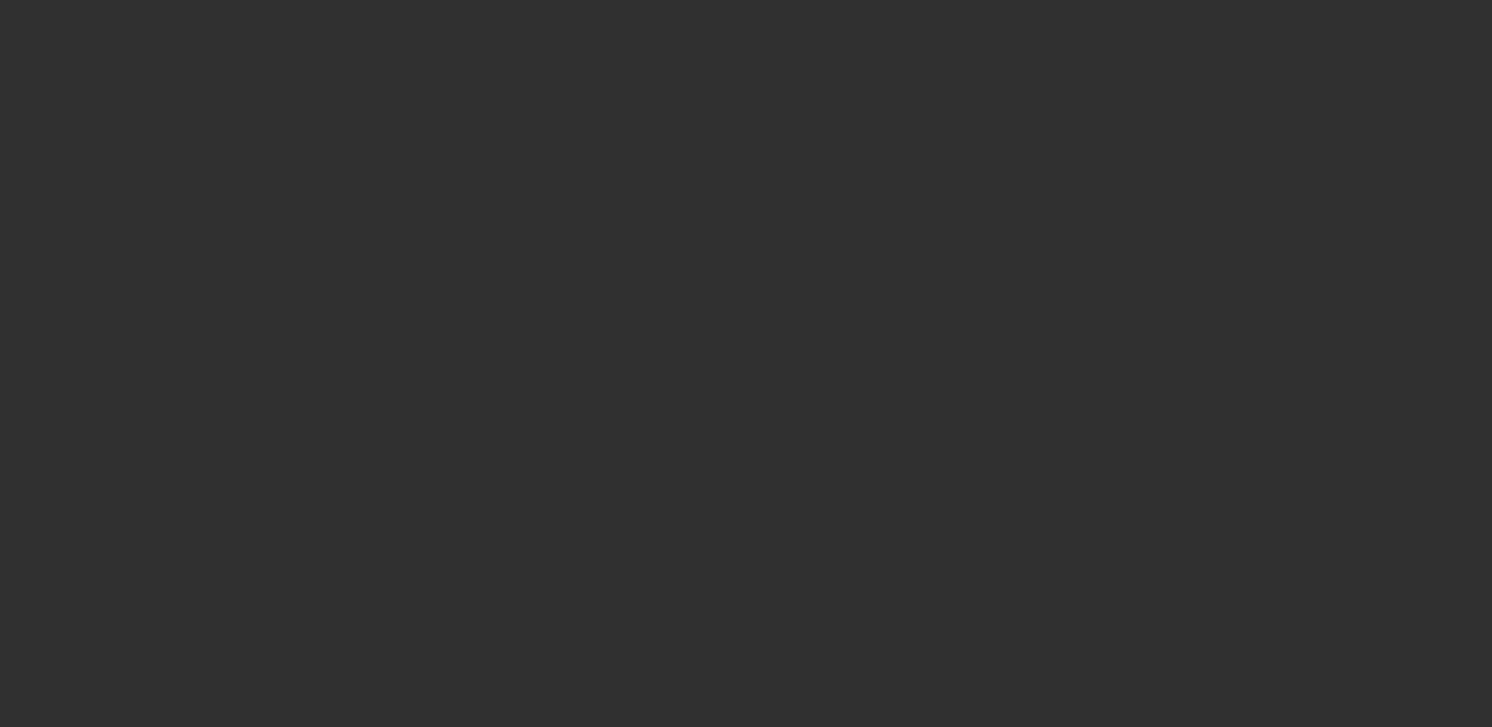select on "10" 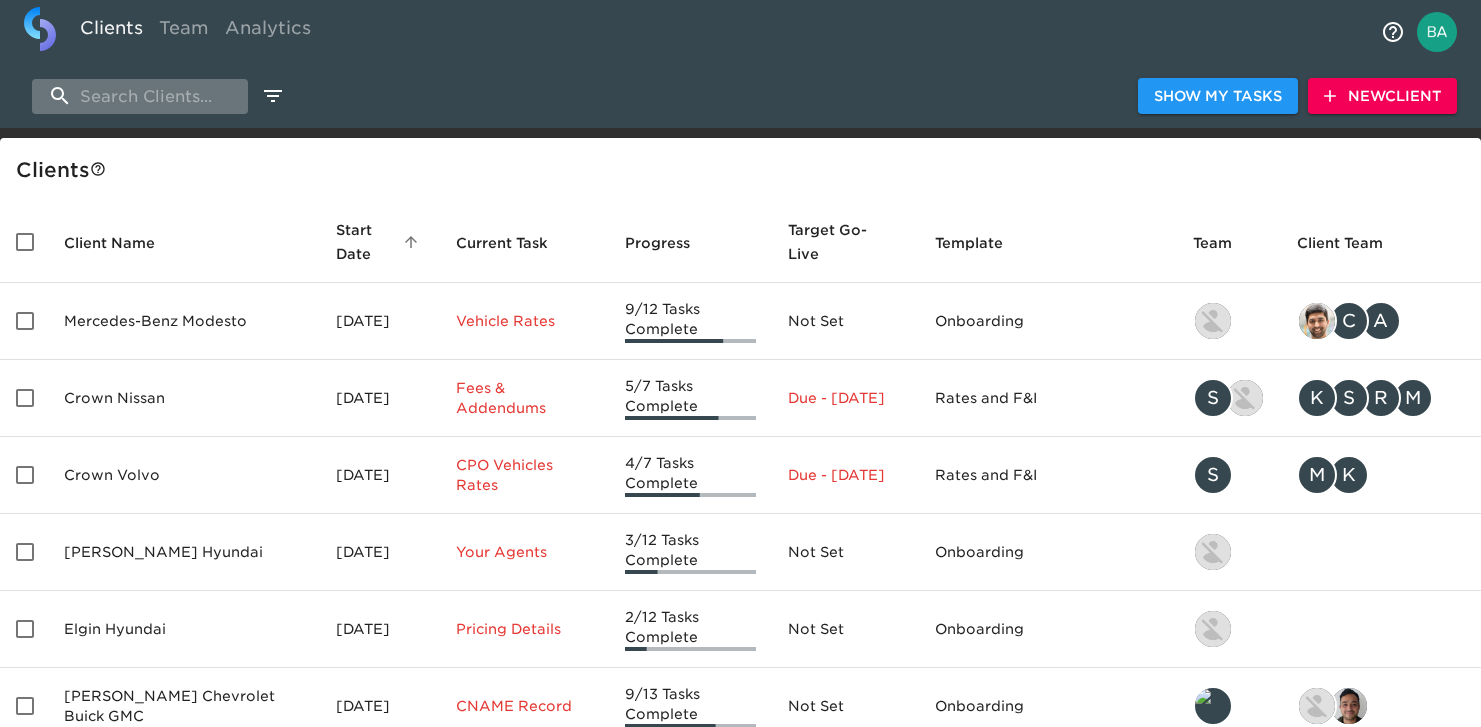click at bounding box center [140, 96] 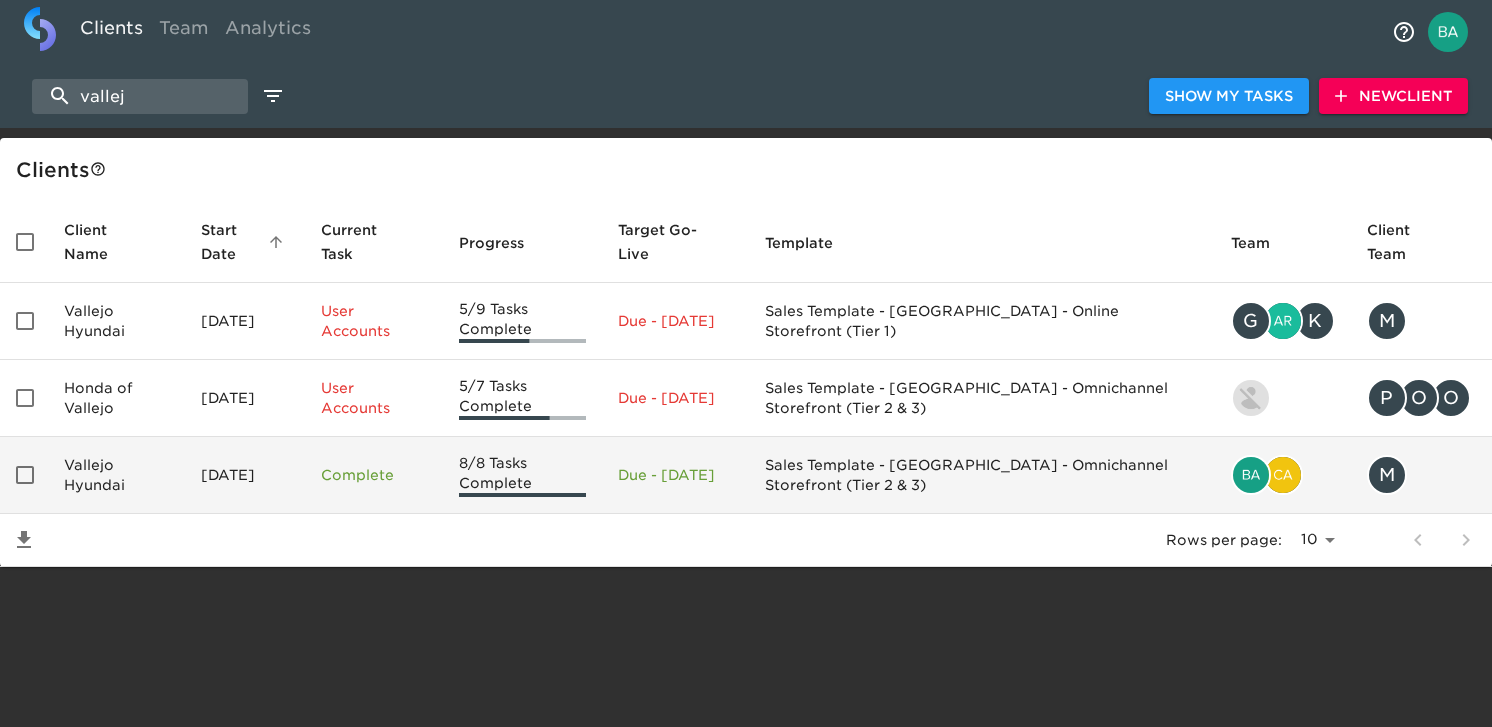 type on "vallej" 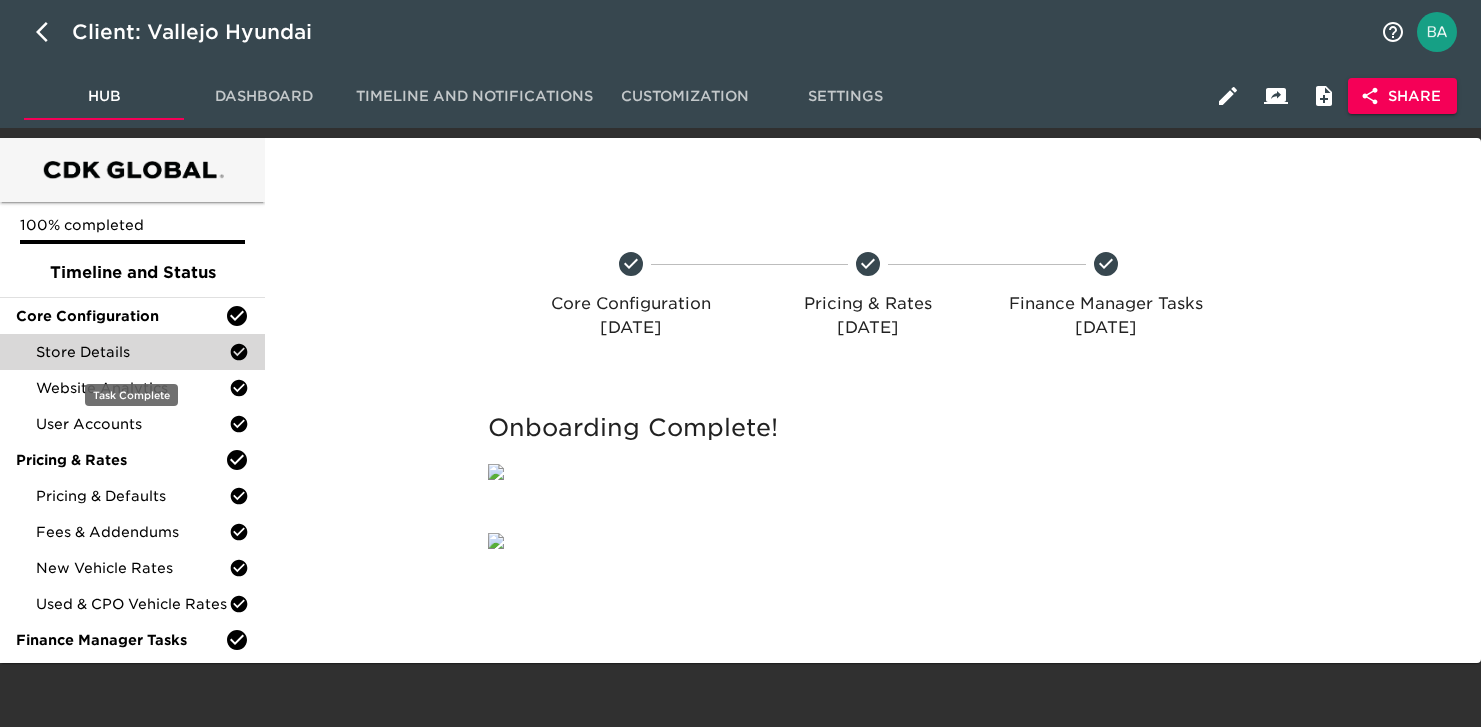 click on "Store Details" at bounding box center (132, 352) 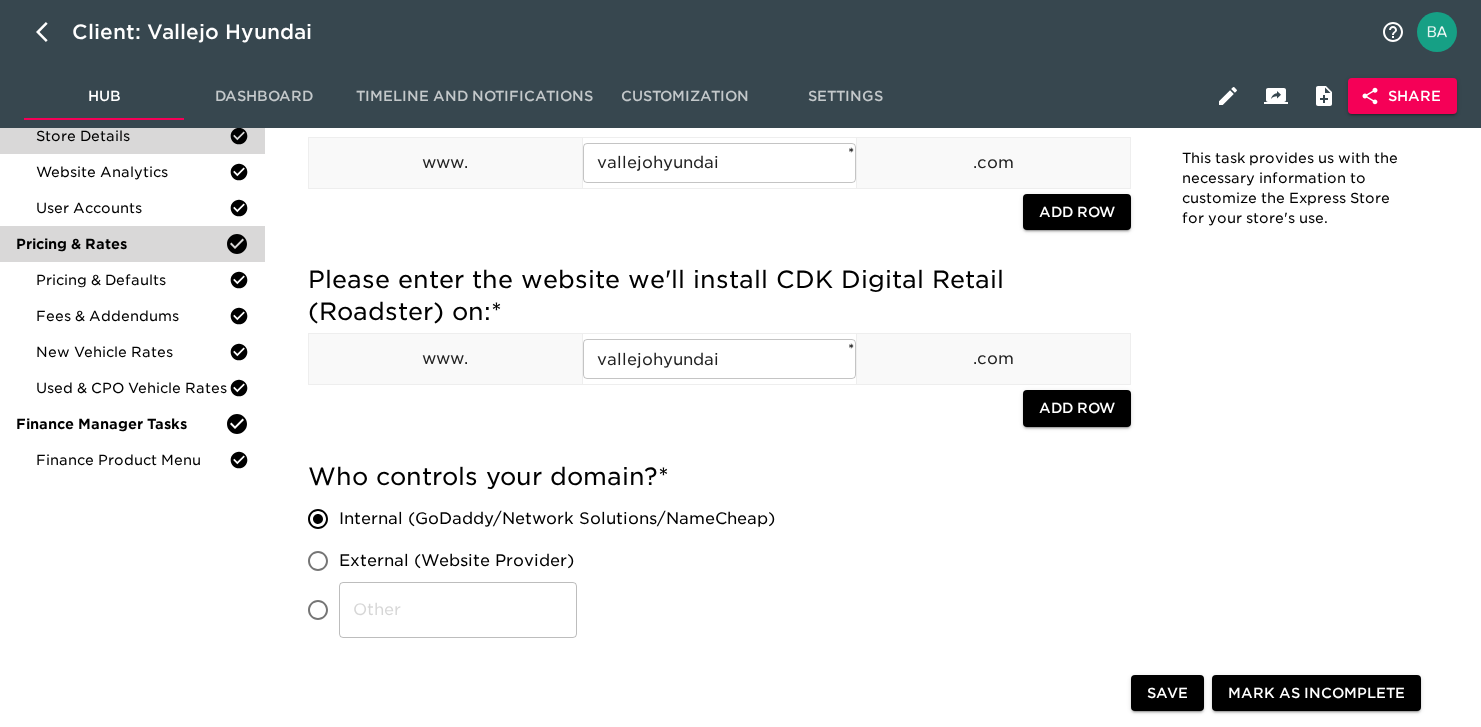 scroll, scrollTop: 210, scrollLeft: 0, axis: vertical 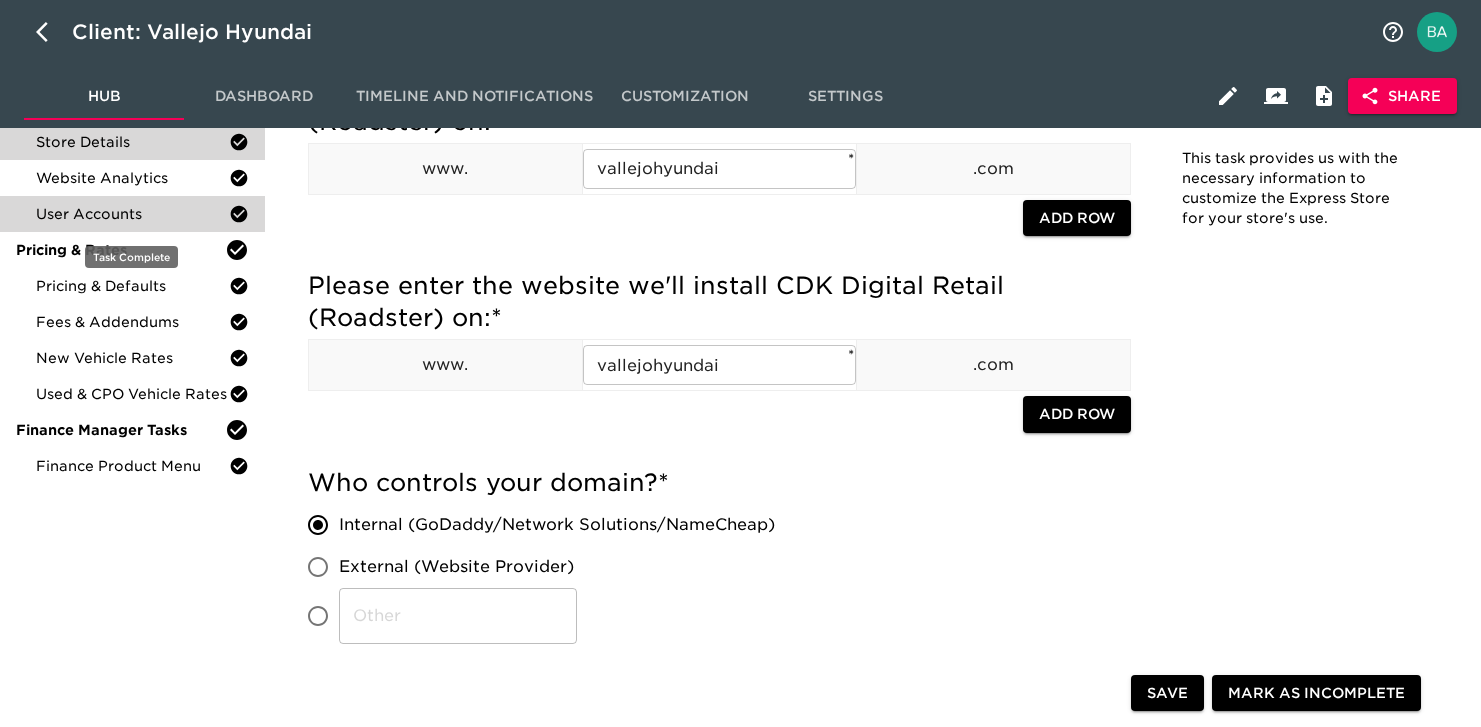 click on "User Accounts" at bounding box center (132, 214) 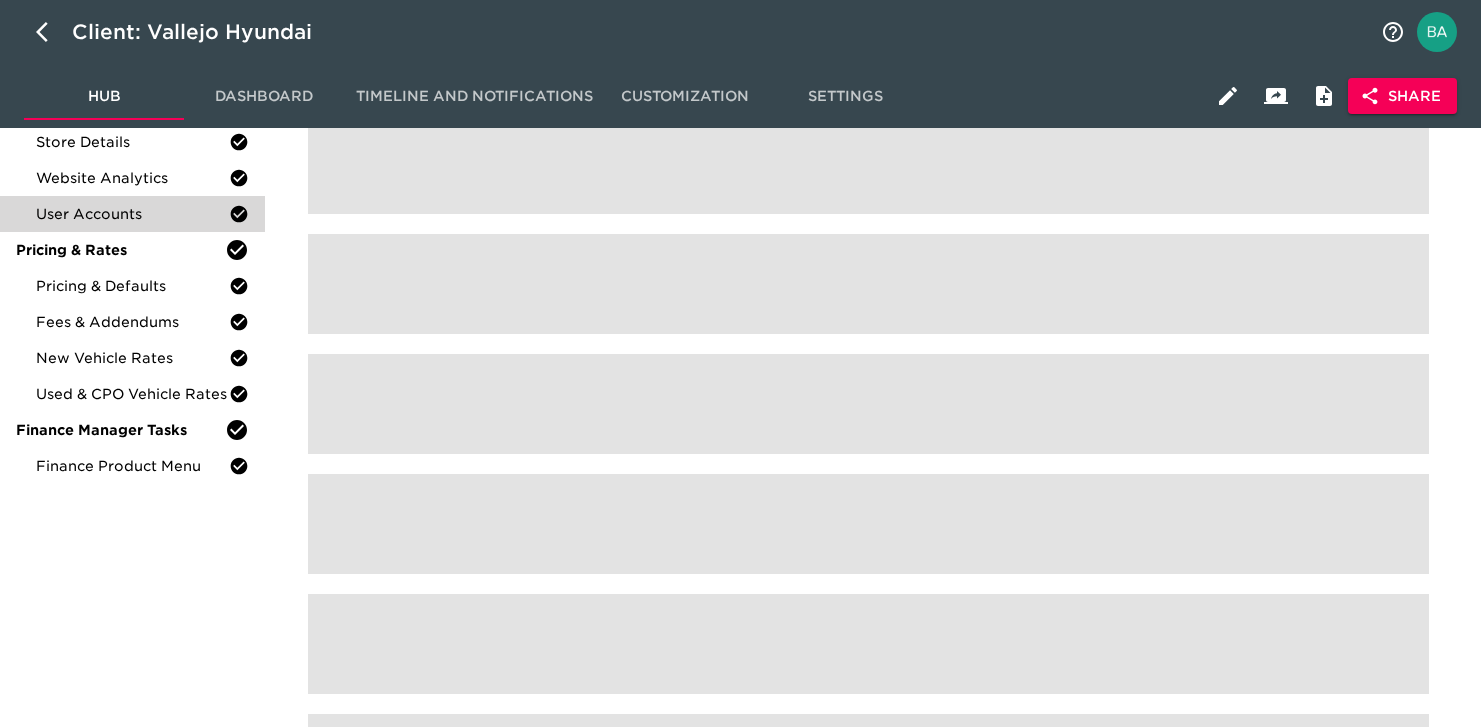 scroll, scrollTop: 0, scrollLeft: 0, axis: both 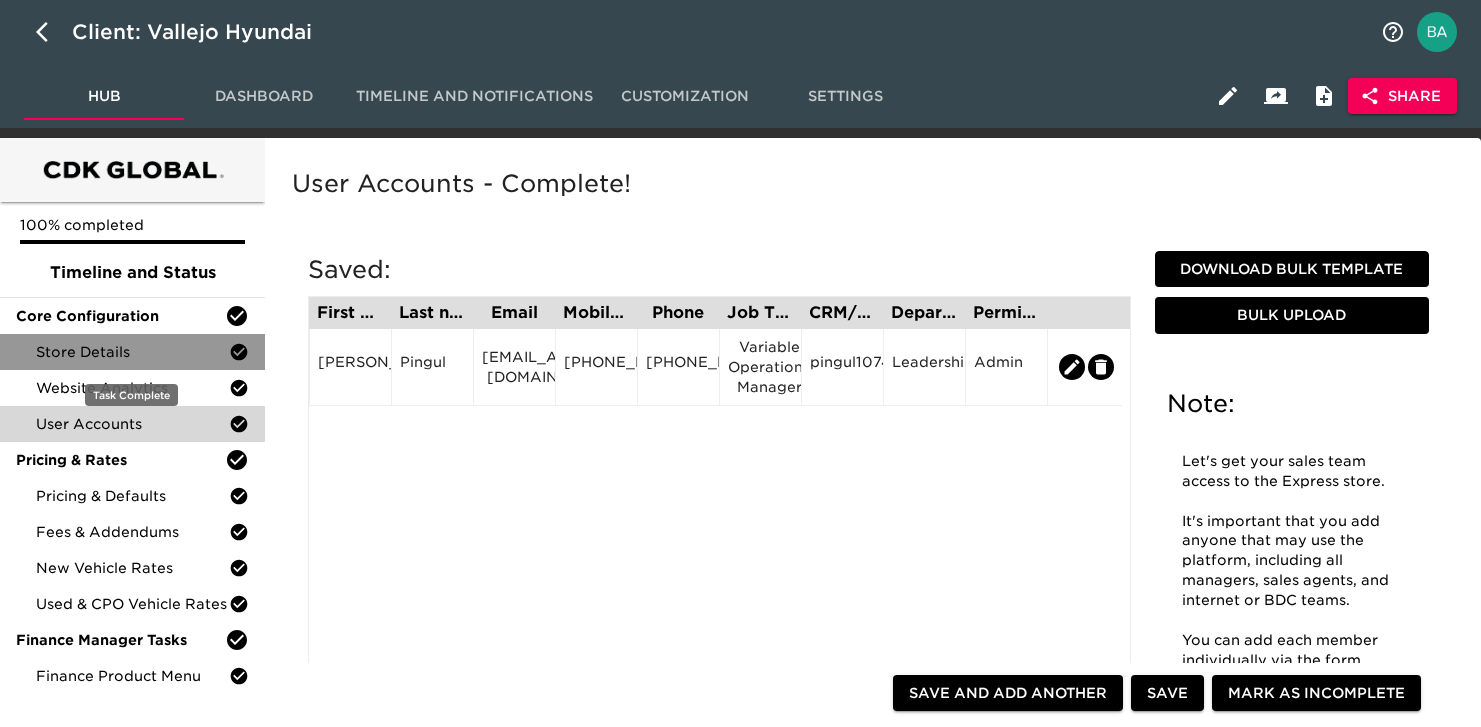 click on "Store Details" at bounding box center (132, 352) 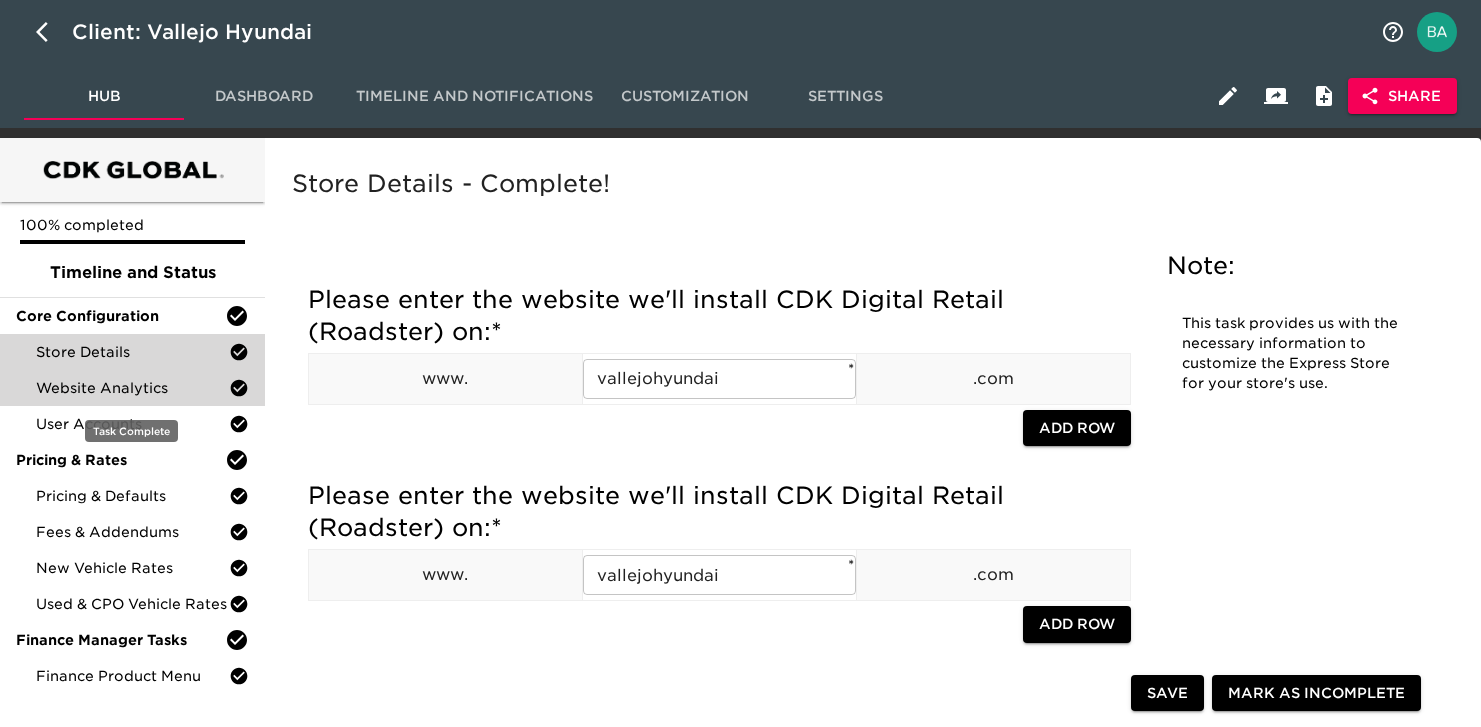 click on "Website Analytics" at bounding box center (132, 388) 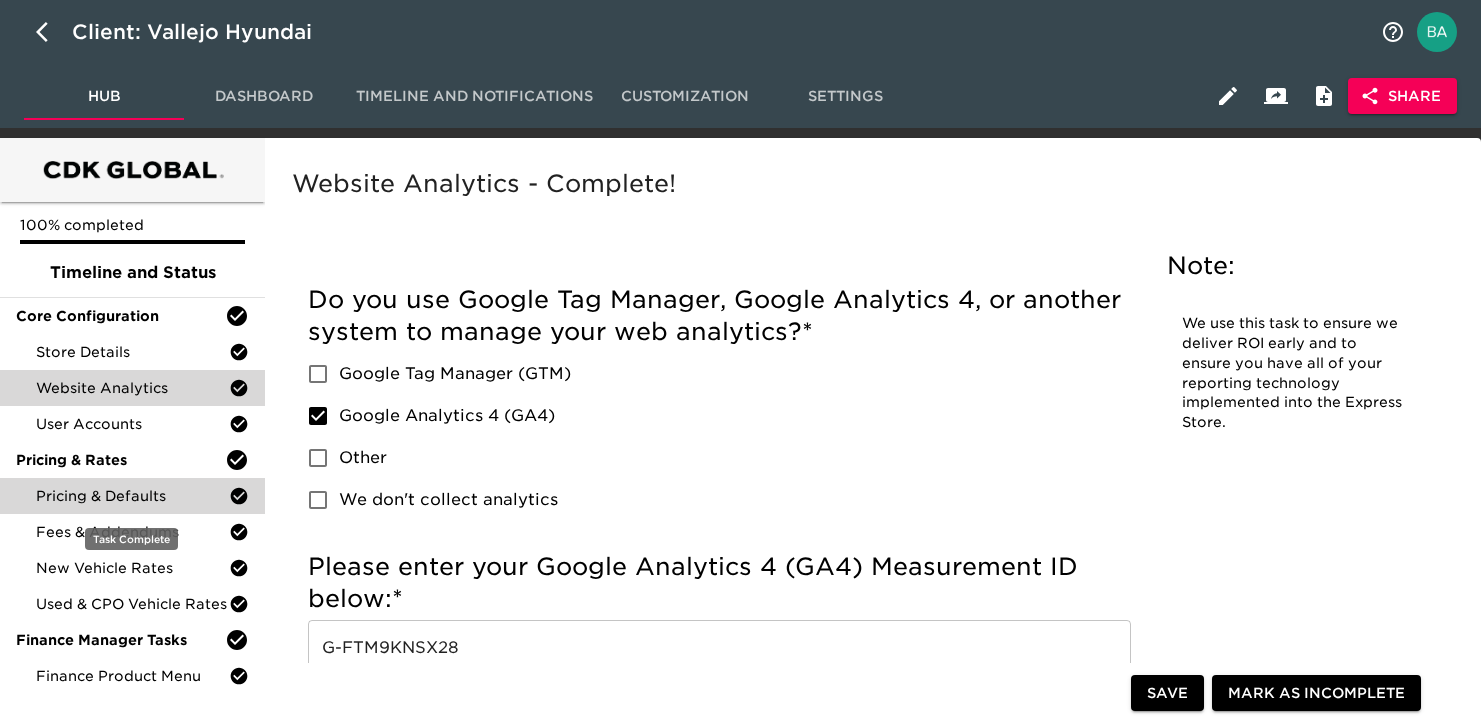 click on "Pricing & Defaults" at bounding box center (132, 496) 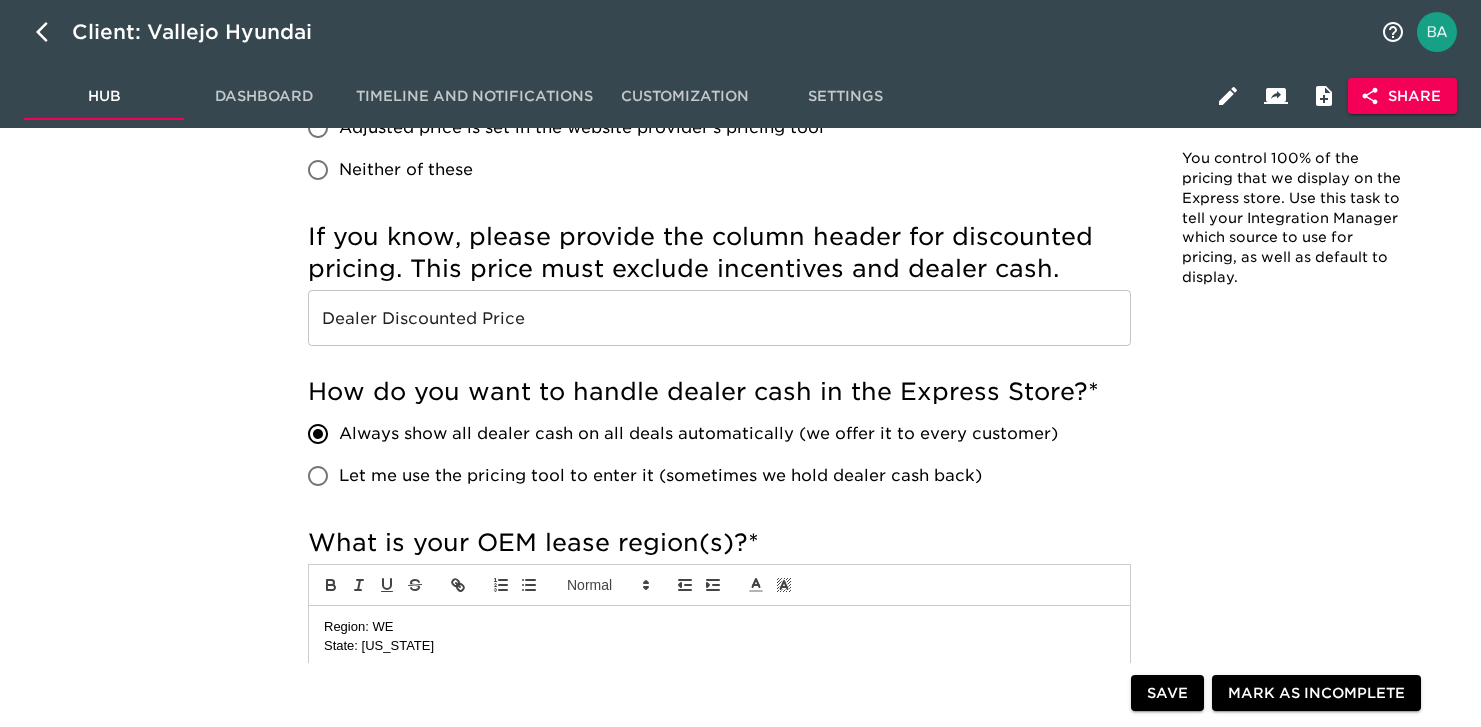 scroll, scrollTop: 1017, scrollLeft: 0, axis: vertical 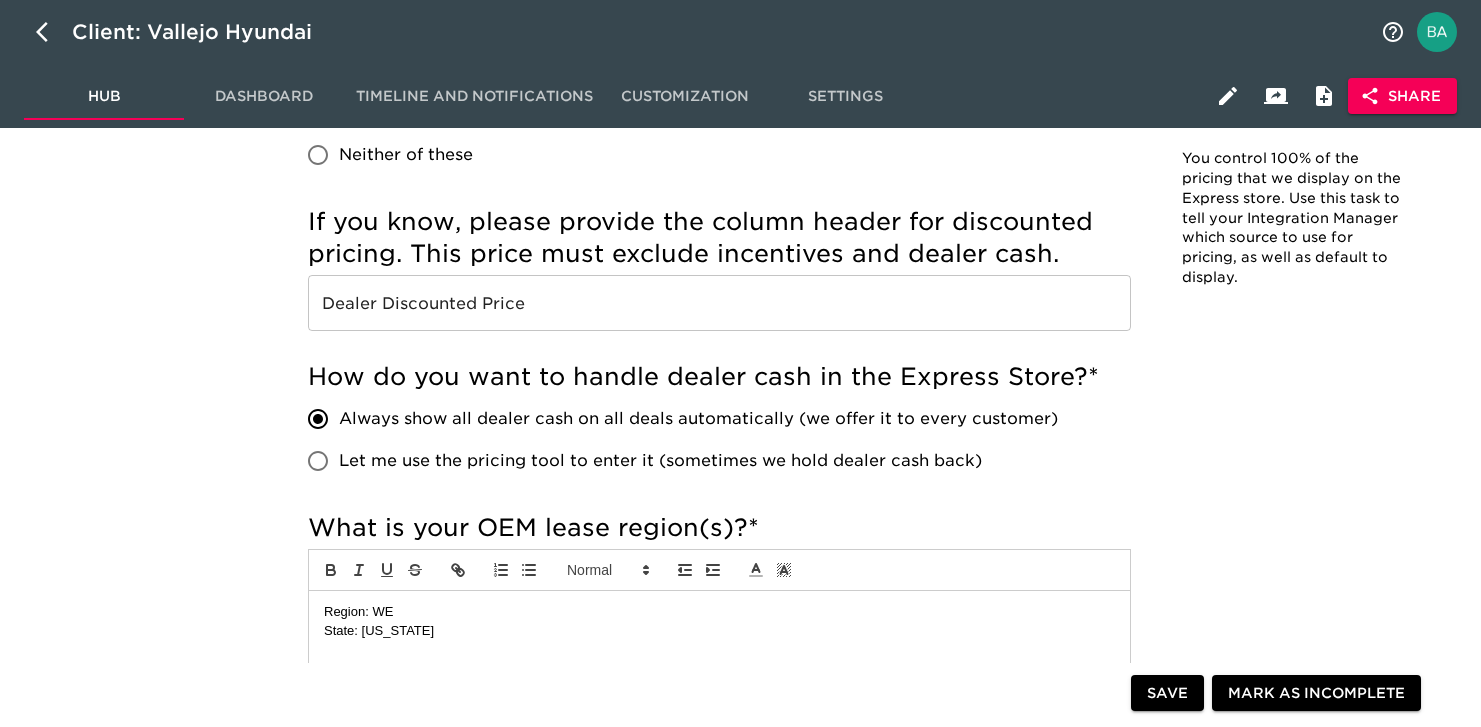click on "Dealer Discounted Price" at bounding box center [719, 303] 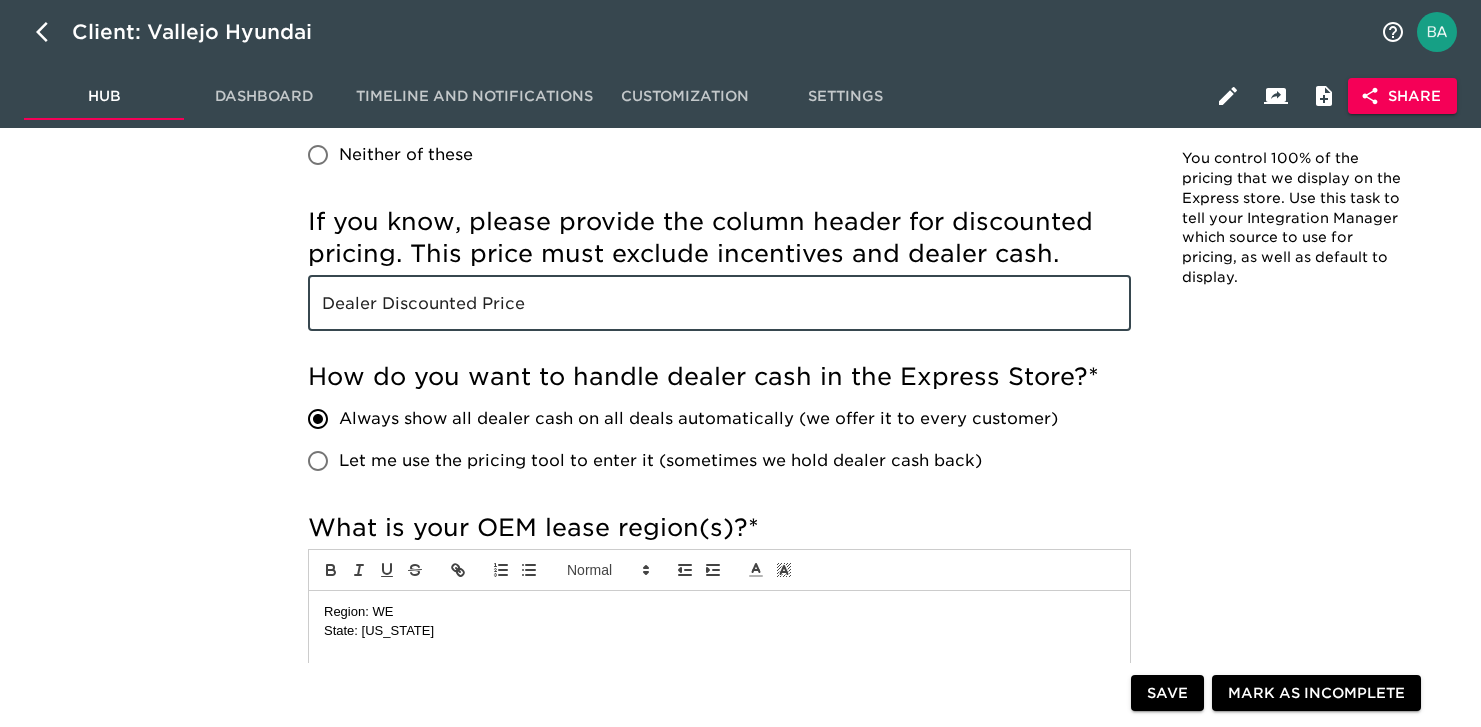 click on "Dealer Discounted Price" at bounding box center [719, 303] 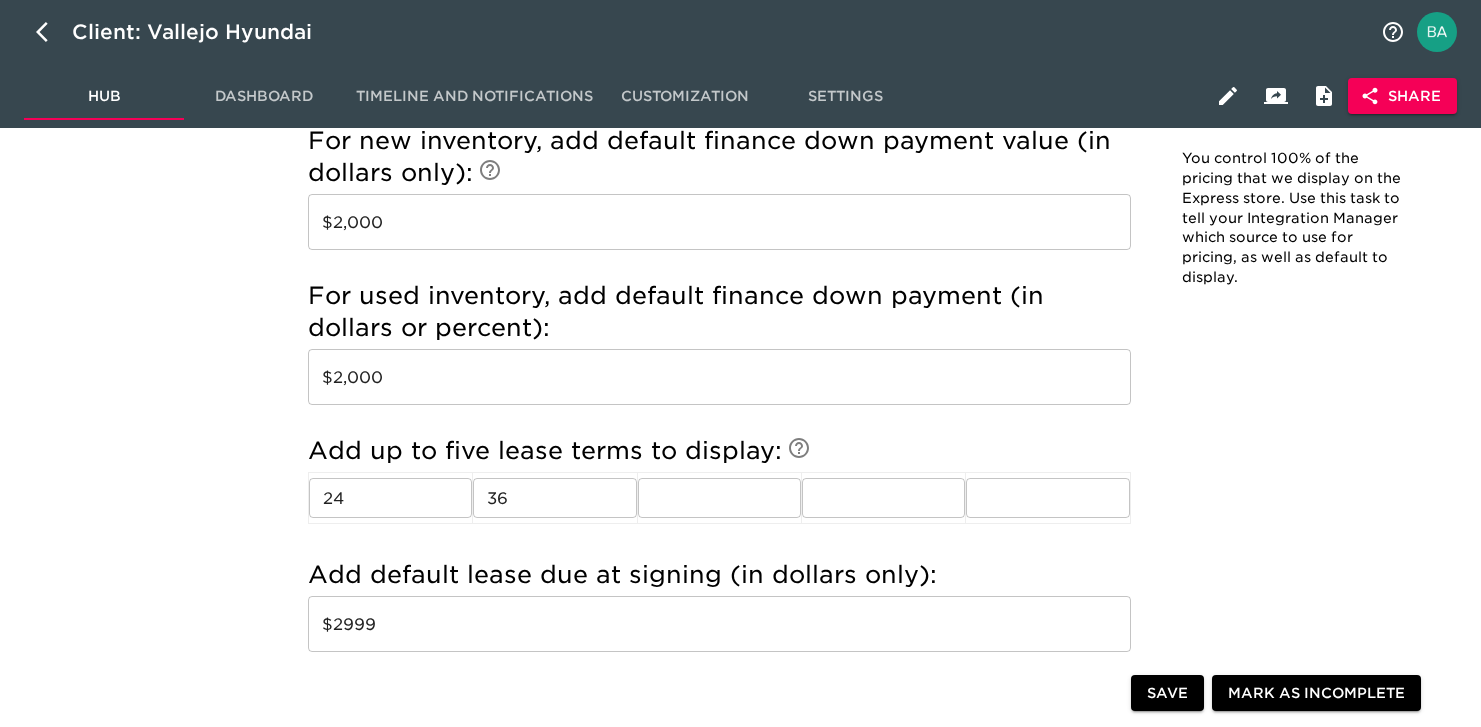 scroll, scrollTop: 2151, scrollLeft: 0, axis: vertical 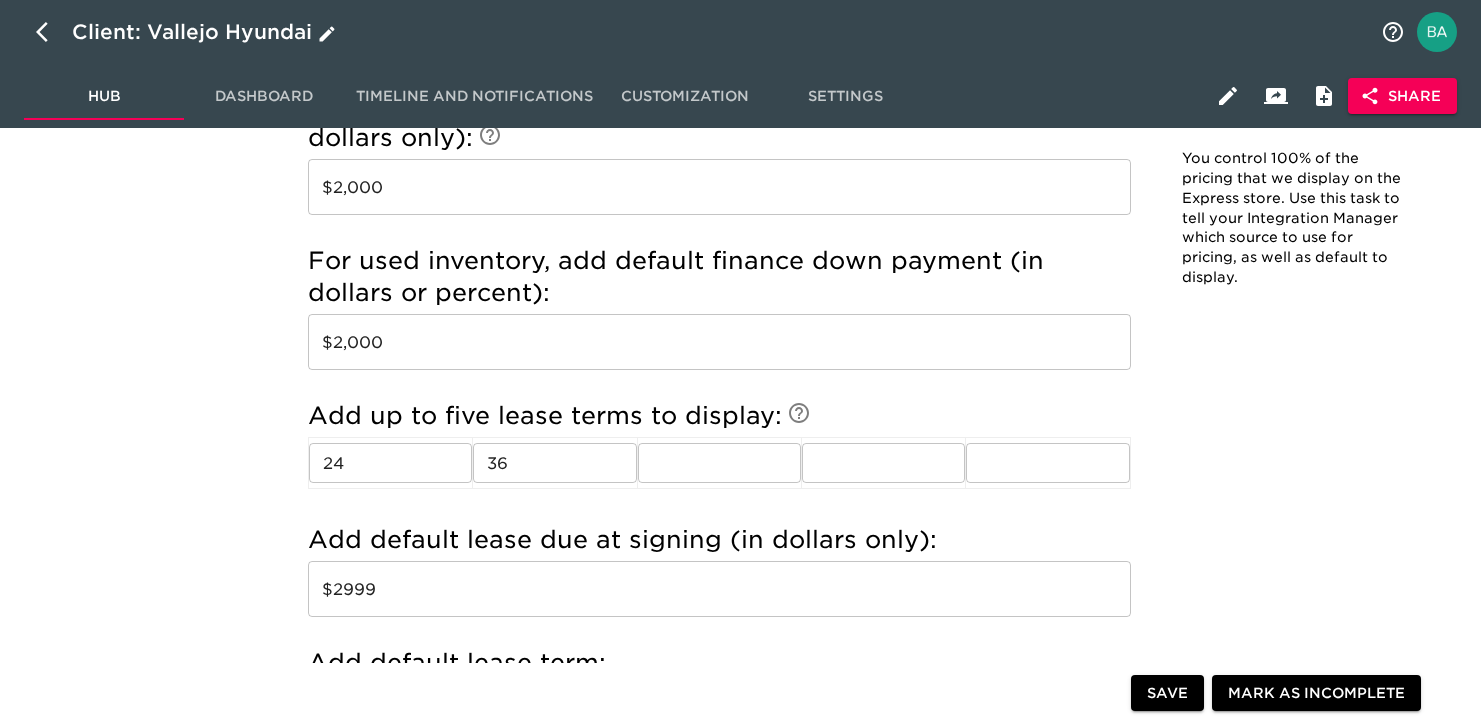 click 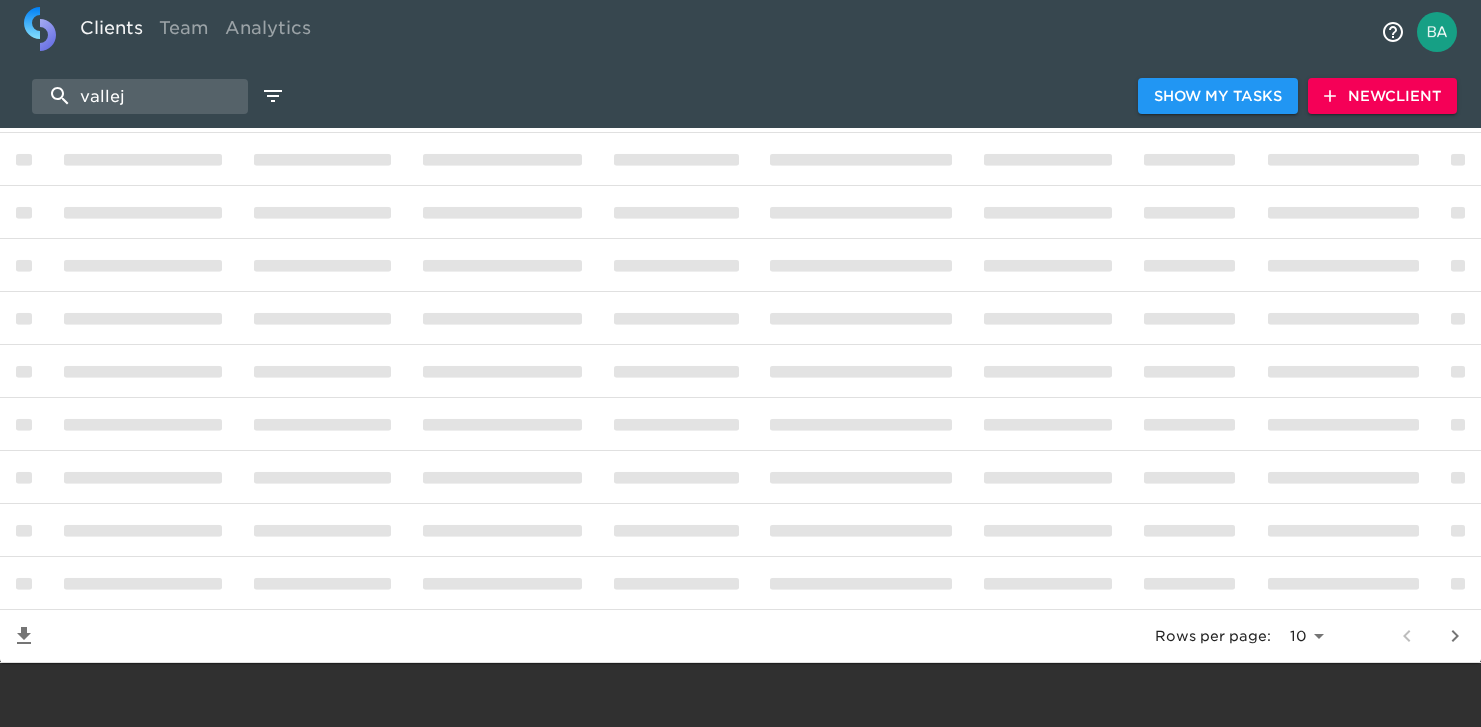 scroll, scrollTop: 0, scrollLeft: 0, axis: both 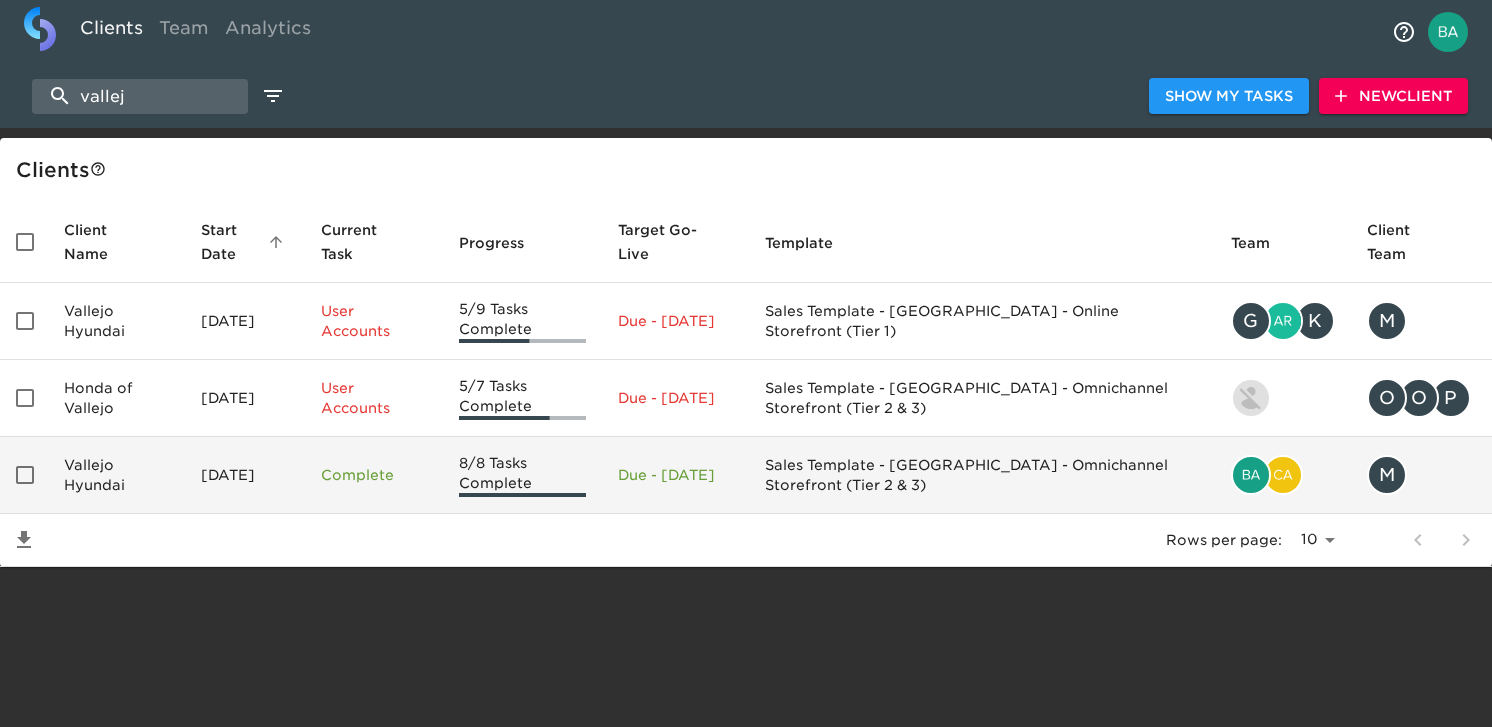 click on "Vallejo Hyundai" at bounding box center [116, 475] 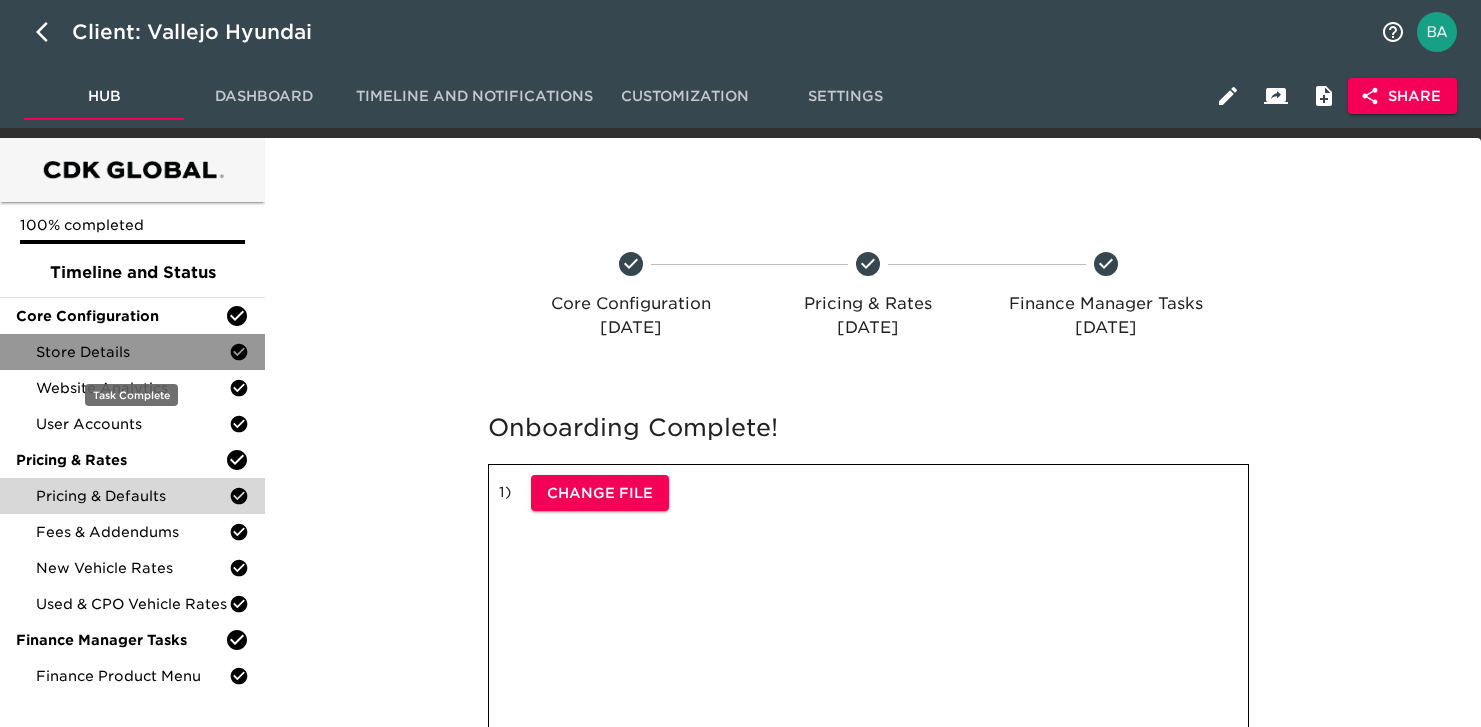 click on "Store Details" at bounding box center [132, 352] 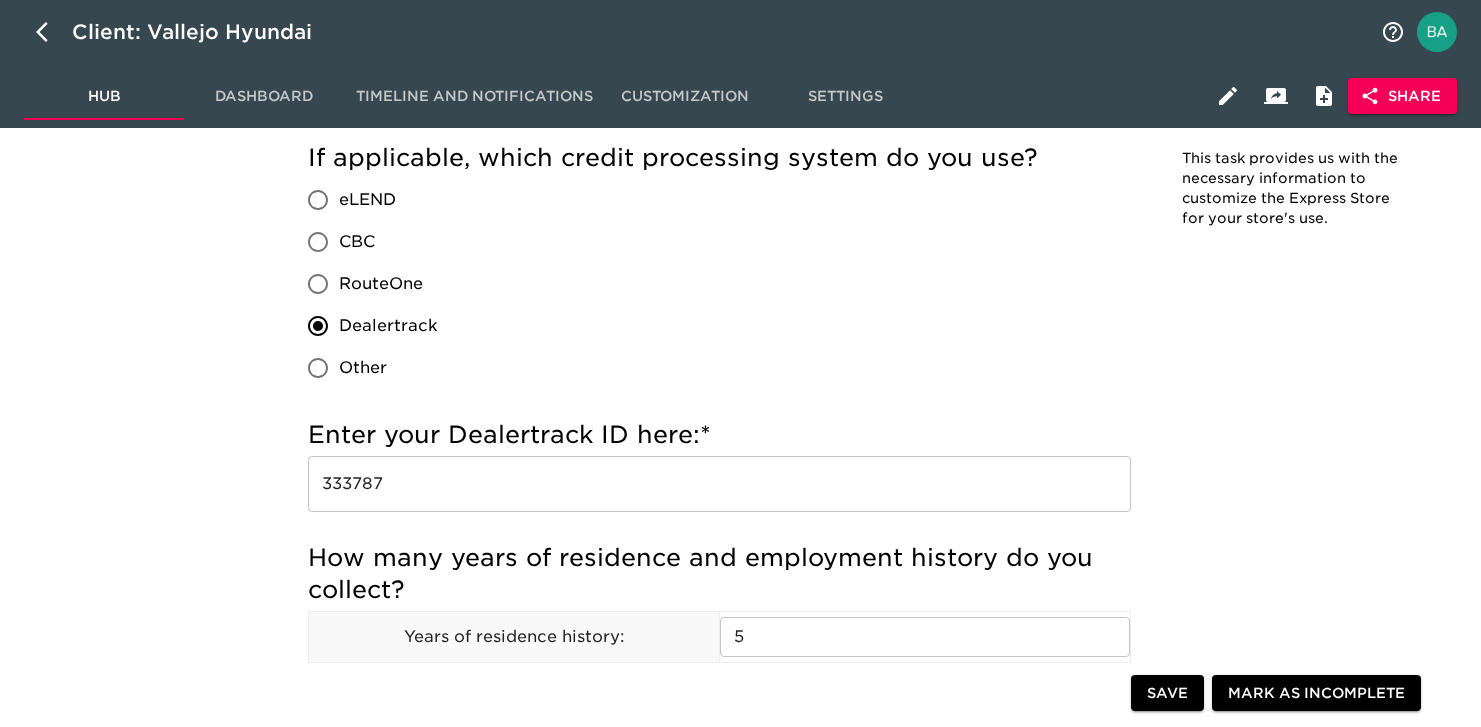 scroll, scrollTop: 2254, scrollLeft: 0, axis: vertical 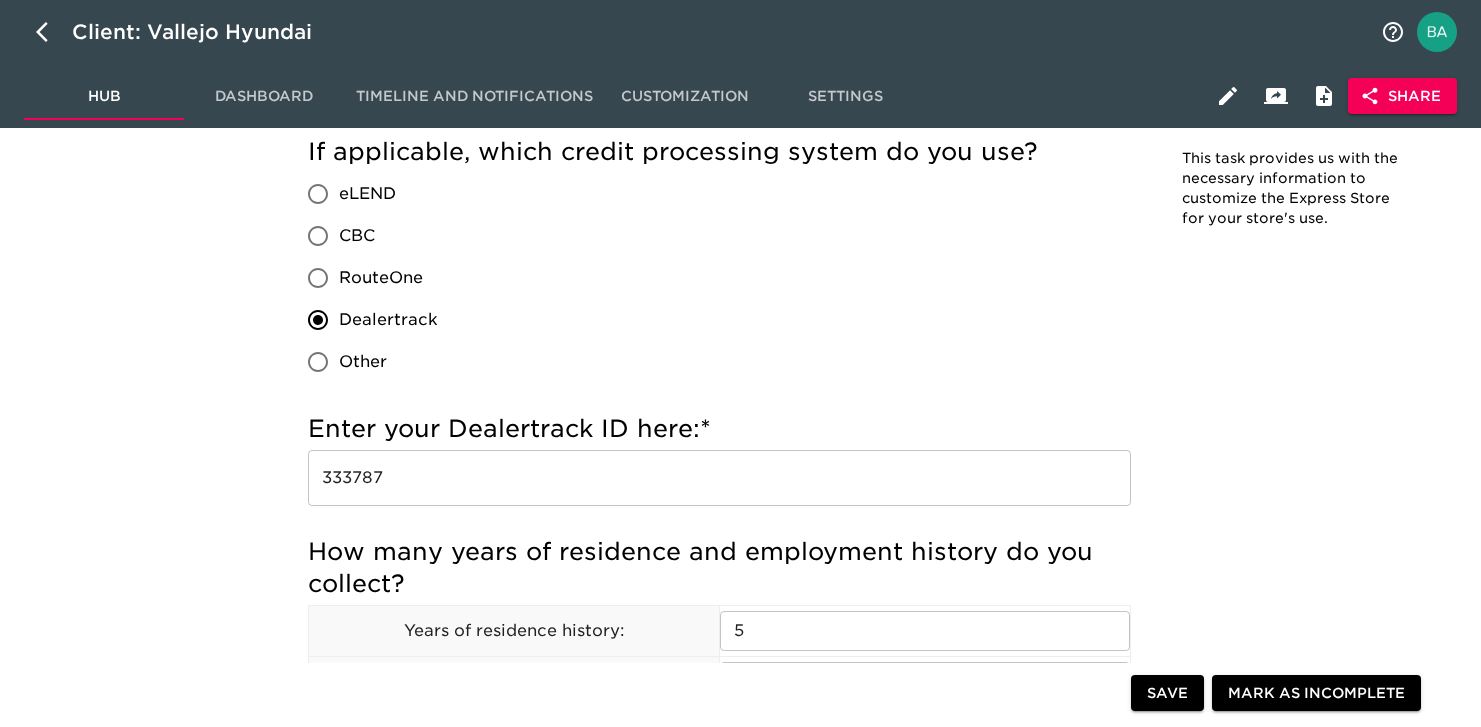 click on "333787" at bounding box center (719, 478) 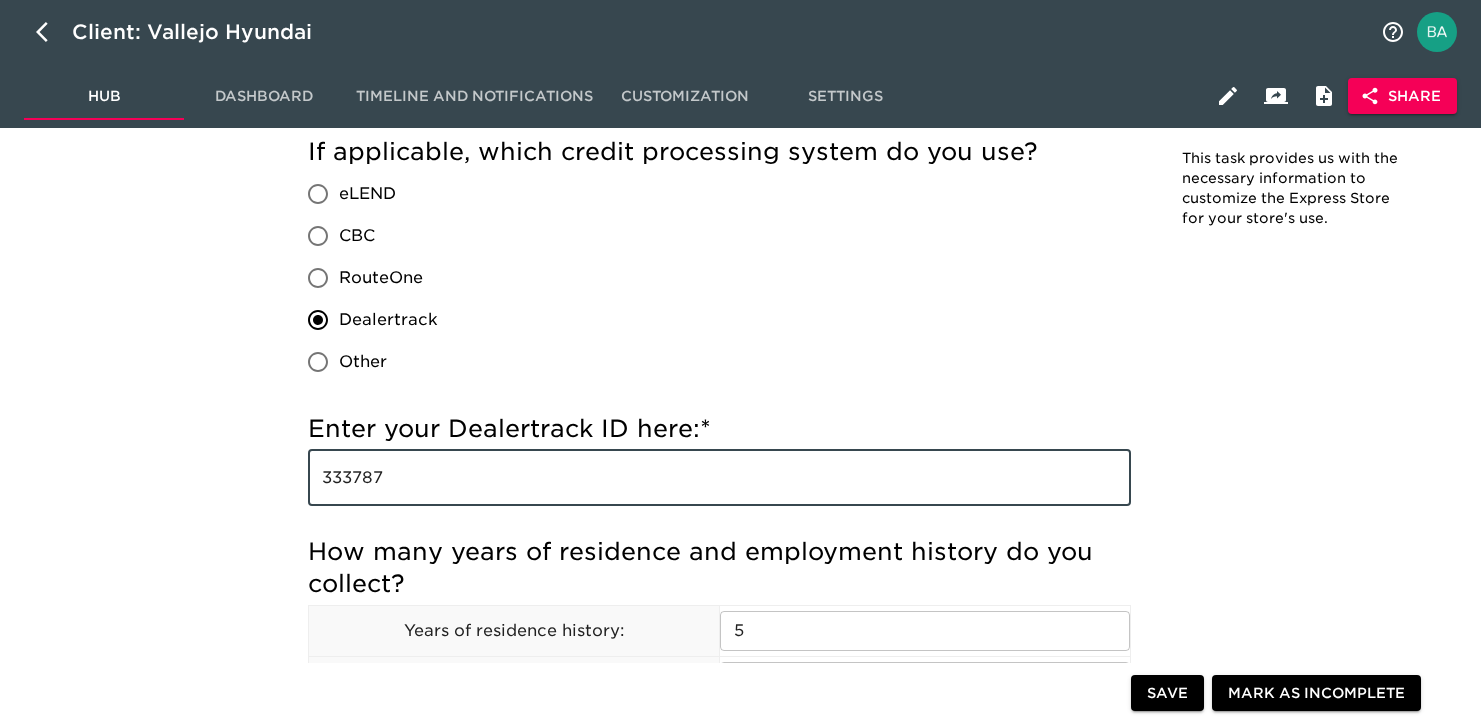 click on "333787" at bounding box center [719, 478] 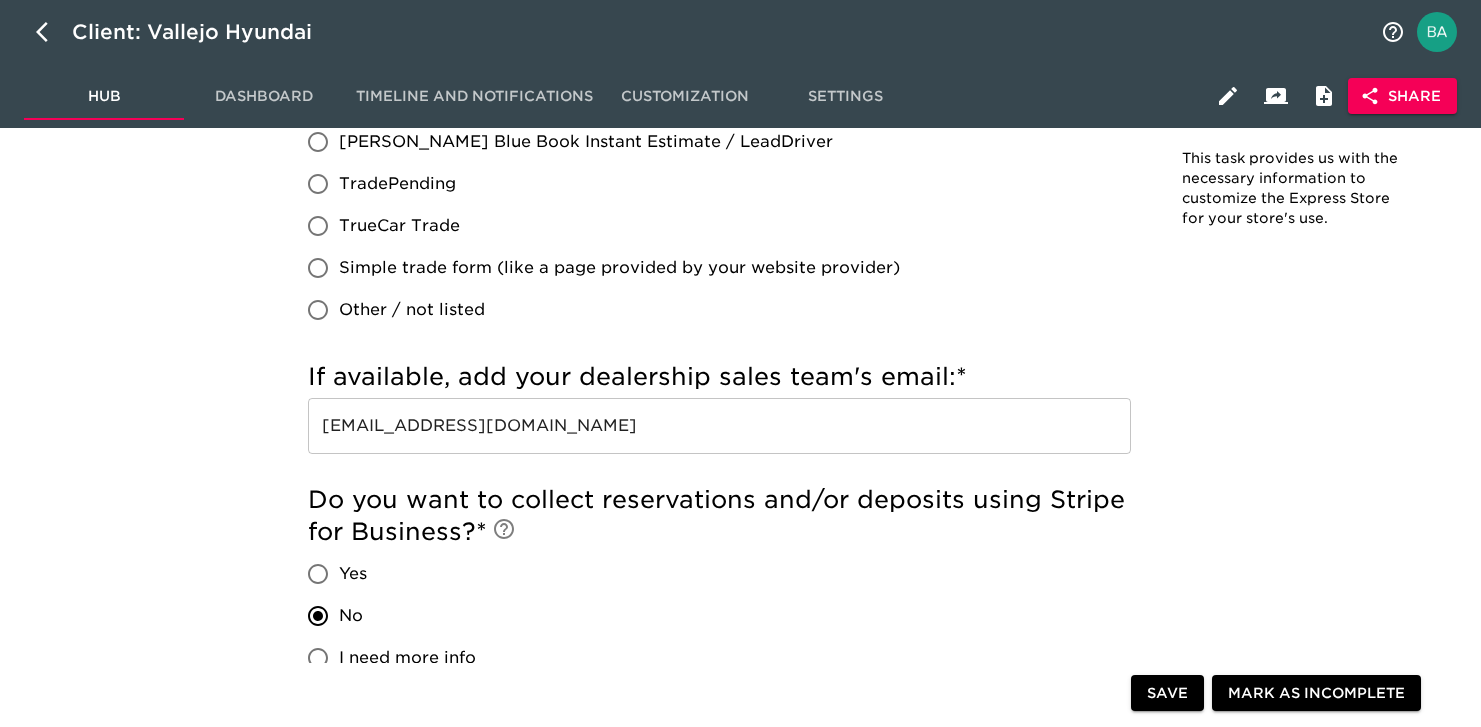 scroll, scrollTop: 4011, scrollLeft: 0, axis: vertical 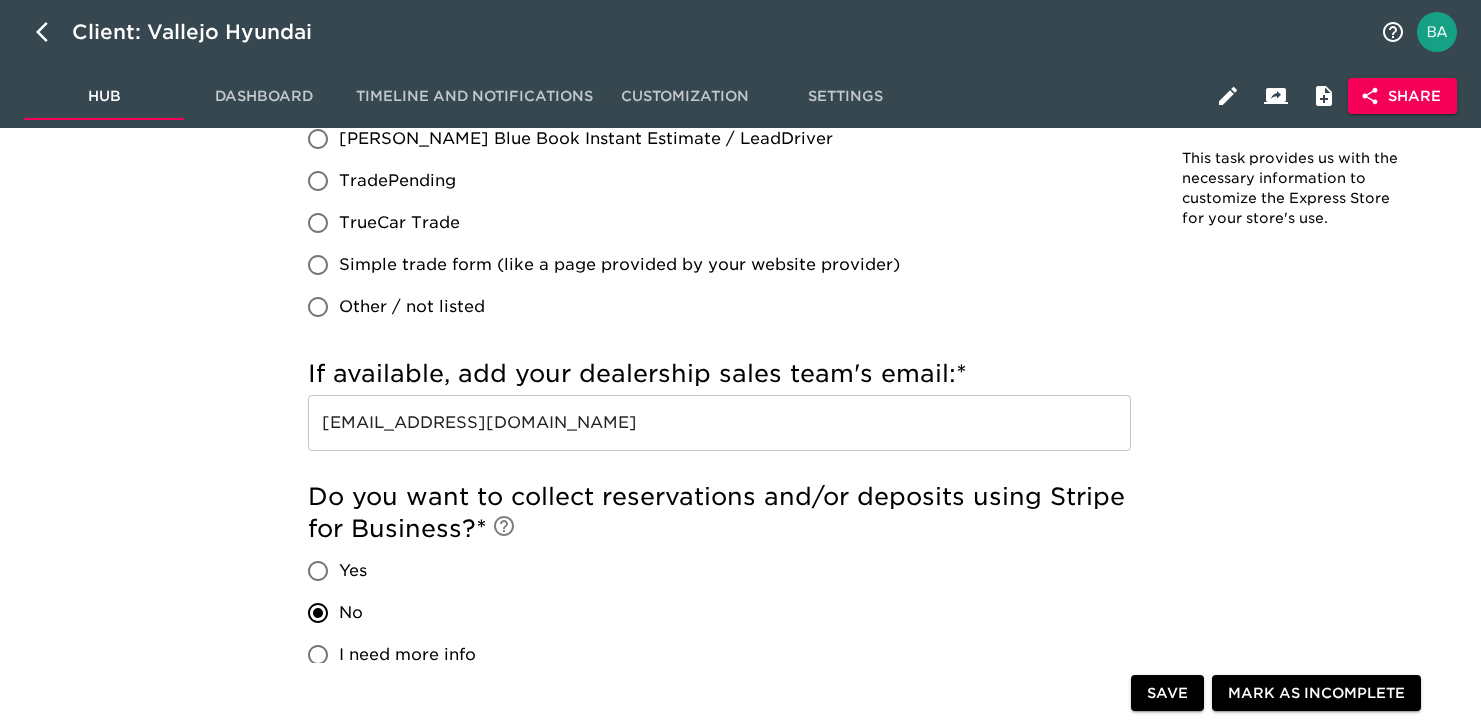 click on "managers@vallejohyundai.com" at bounding box center (719, 423) 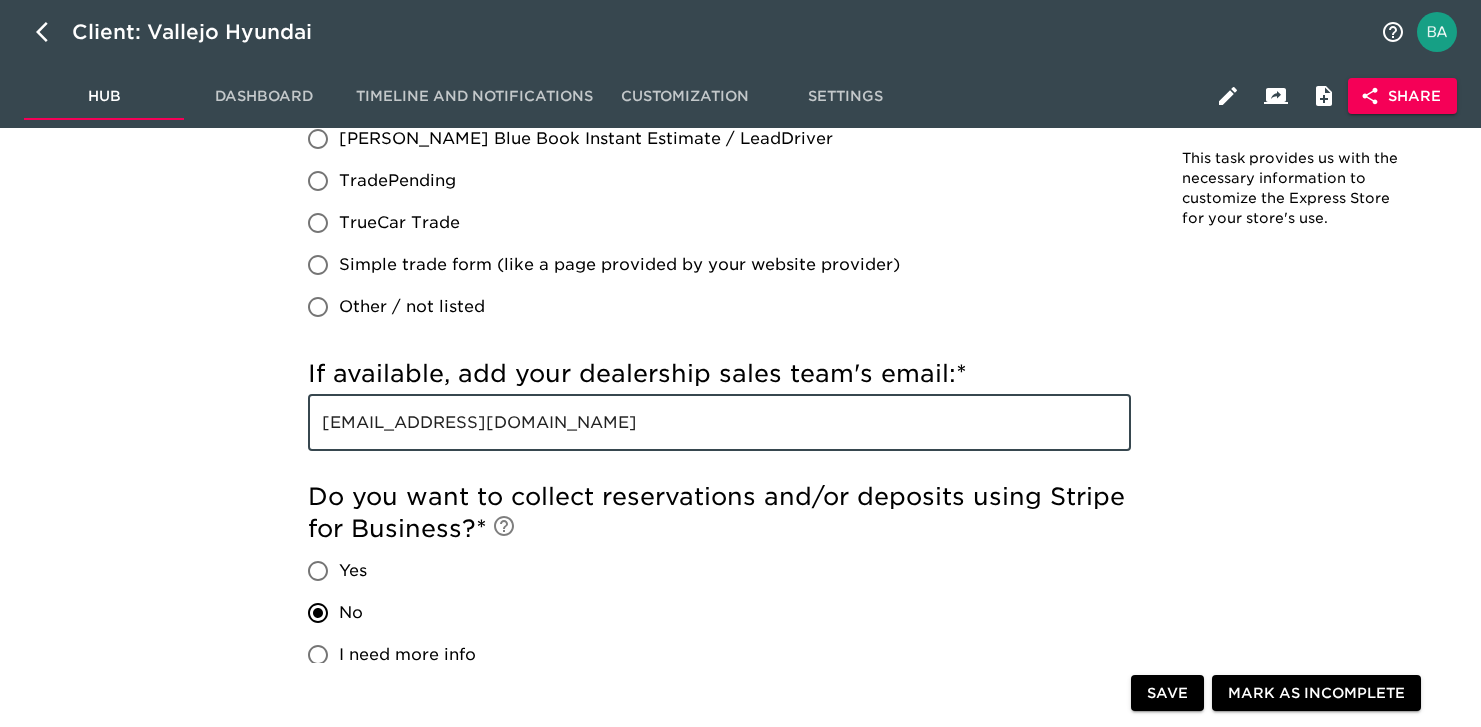 click on "managers@vallejohyundai.com" at bounding box center (719, 423) 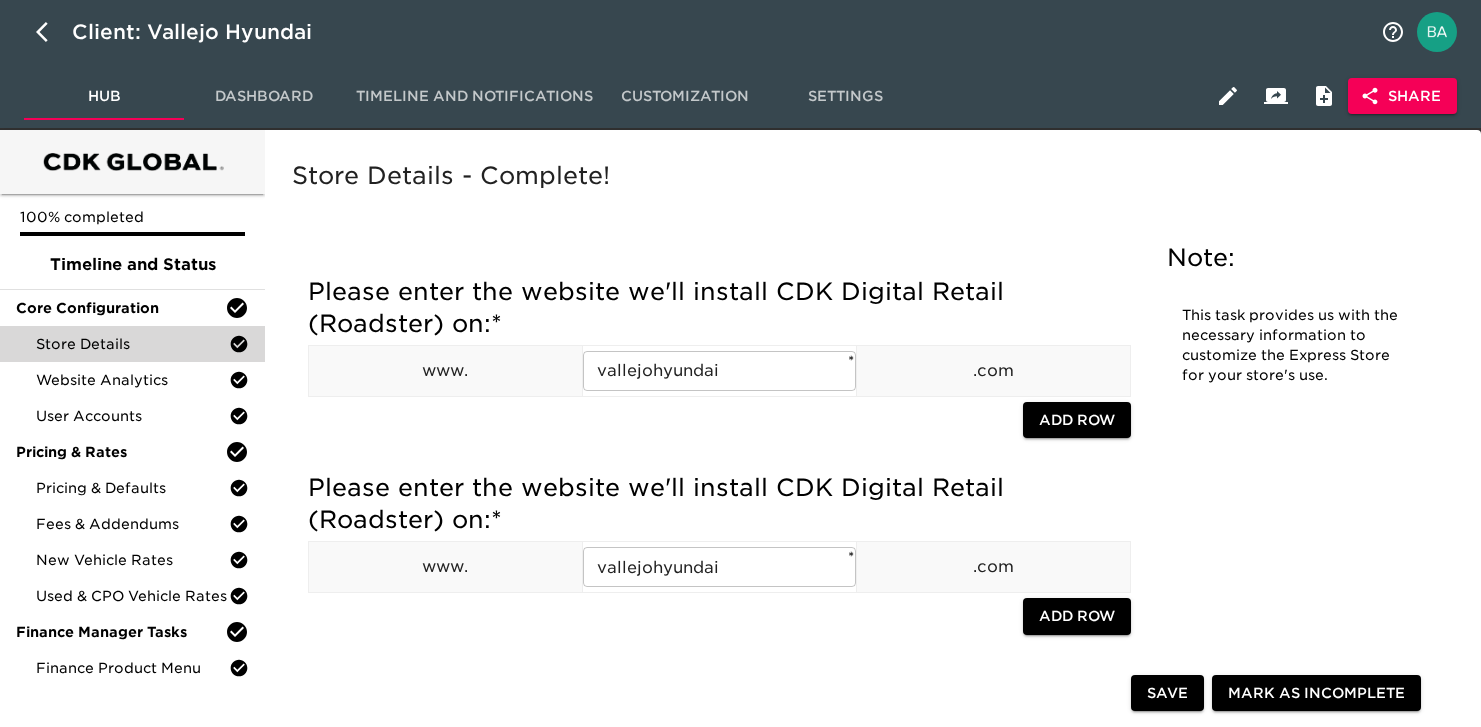 scroll, scrollTop: 0, scrollLeft: 0, axis: both 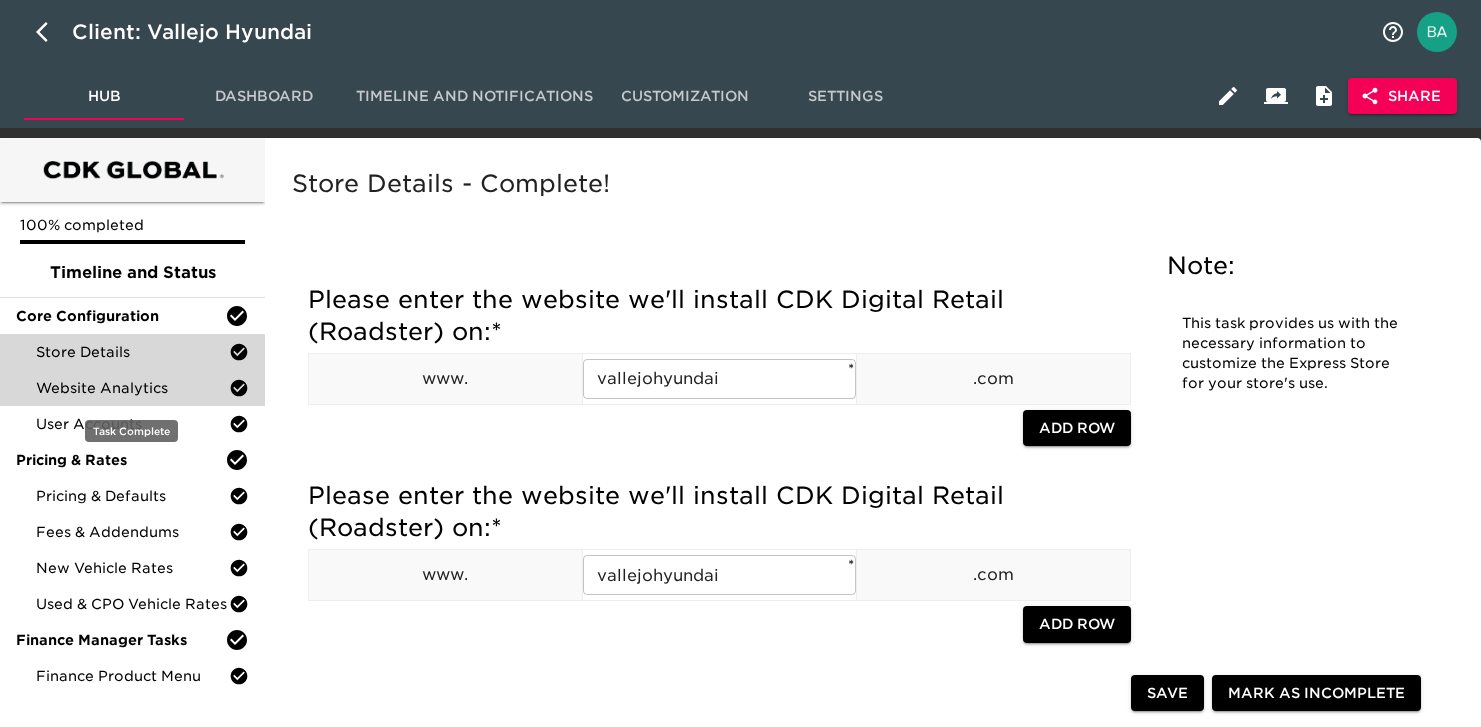 click on "Website Analytics" at bounding box center (132, 388) 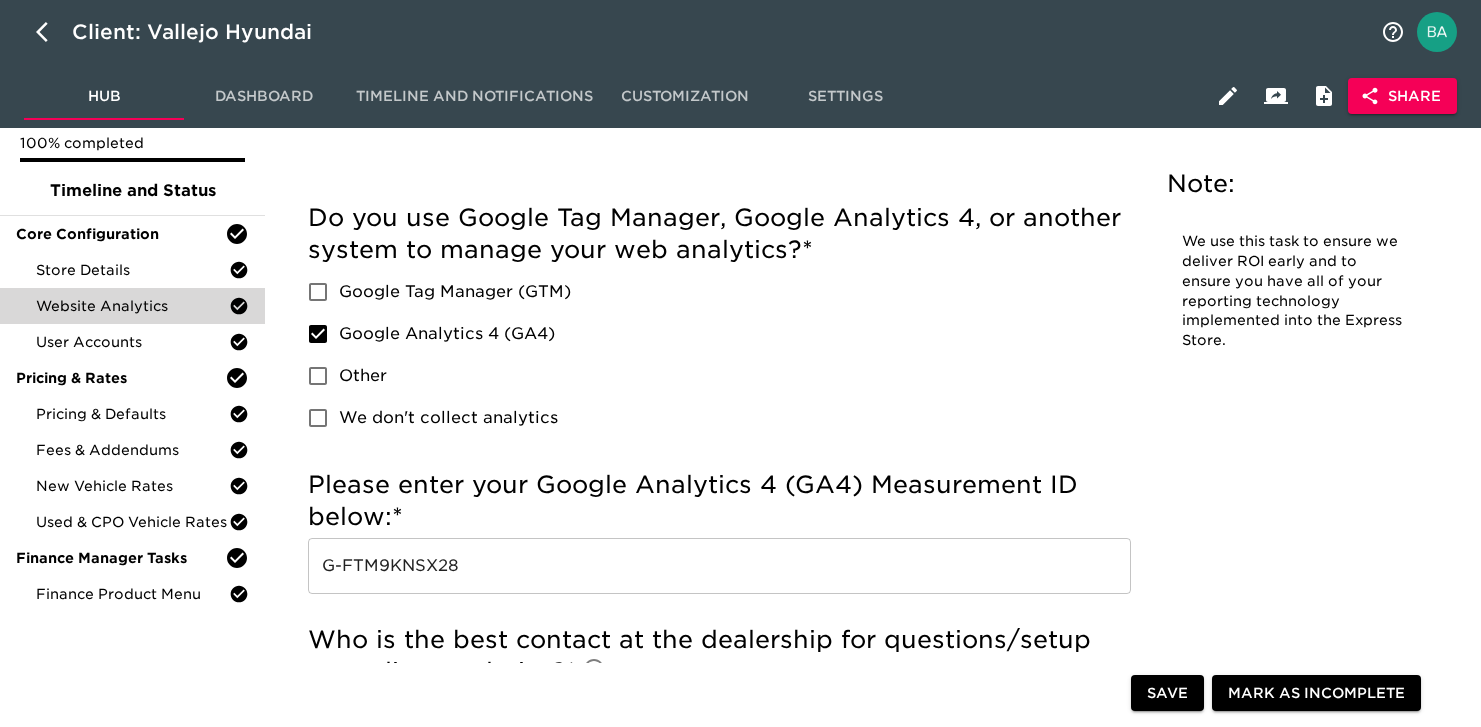 scroll, scrollTop: 191, scrollLeft: 0, axis: vertical 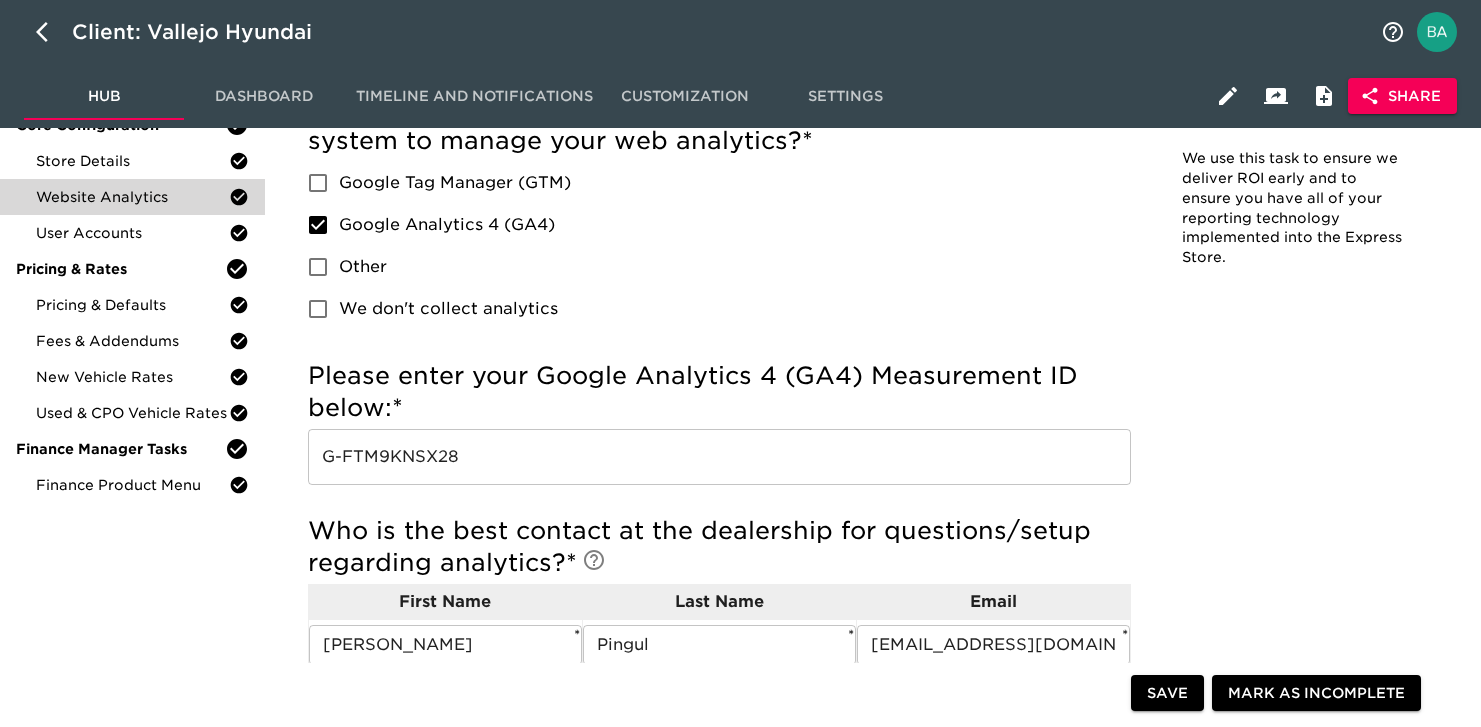 click on "G-FTM9KNSX28" at bounding box center (719, 457) 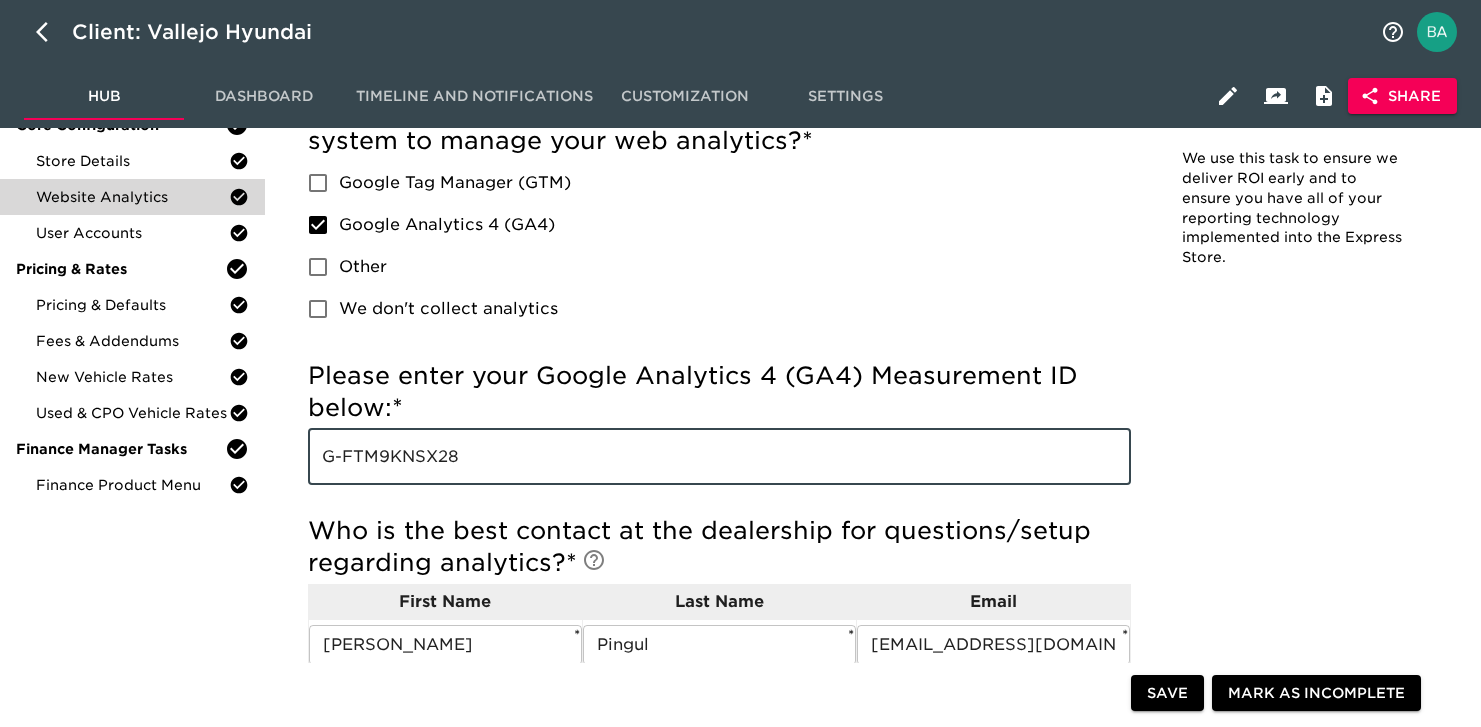 click on "G-FTM9KNSX28" at bounding box center [719, 457] 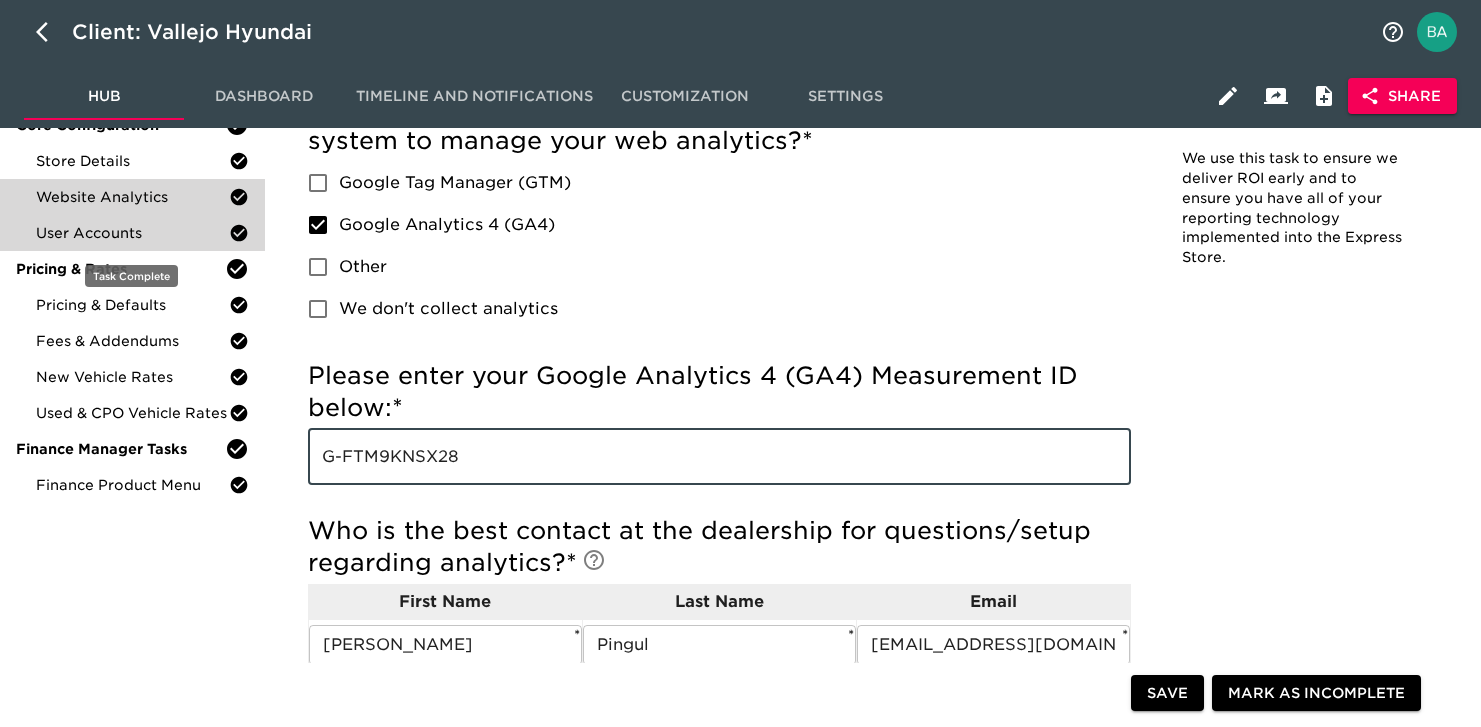 click on "User Accounts" at bounding box center (132, 233) 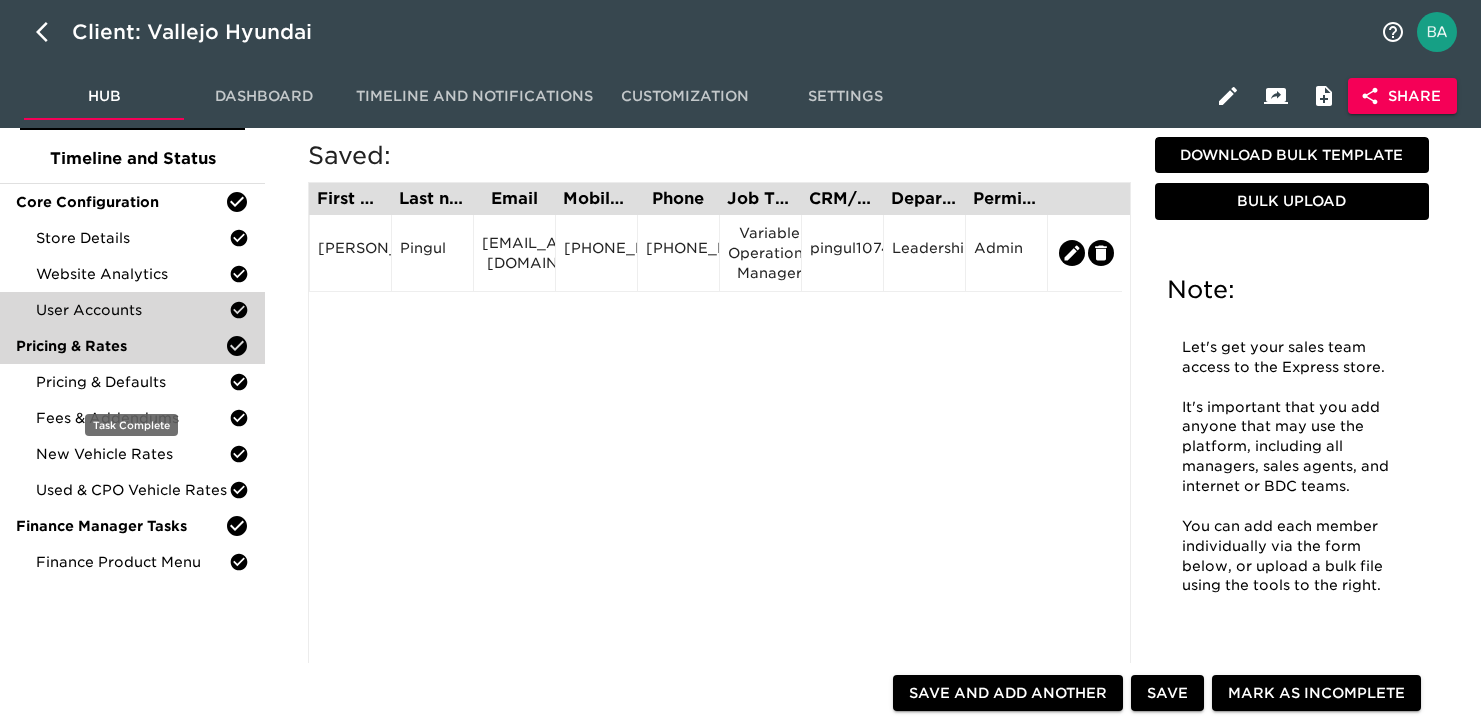 scroll, scrollTop: 133, scrollLeft: 0, axis: vertical 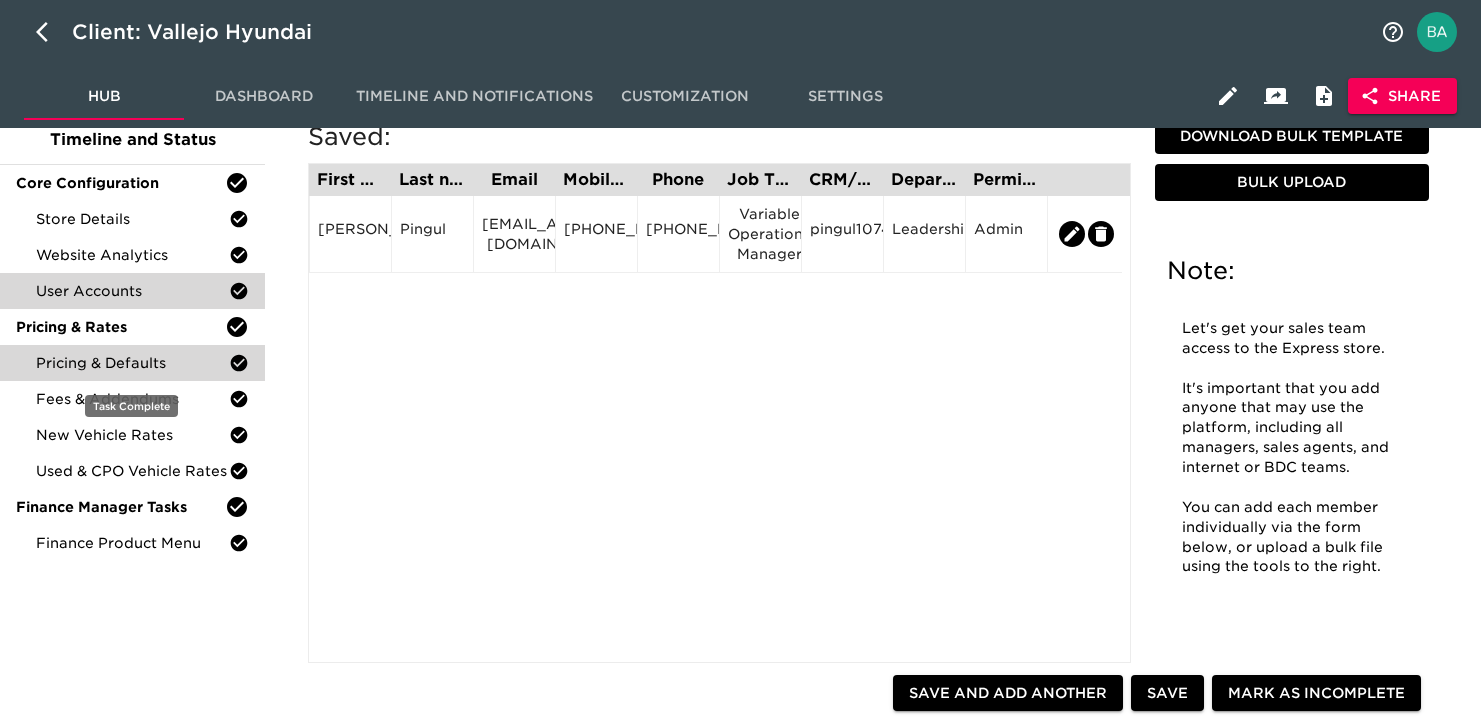 click on "Pricing & Defaults" at bounding box center (132, 363) 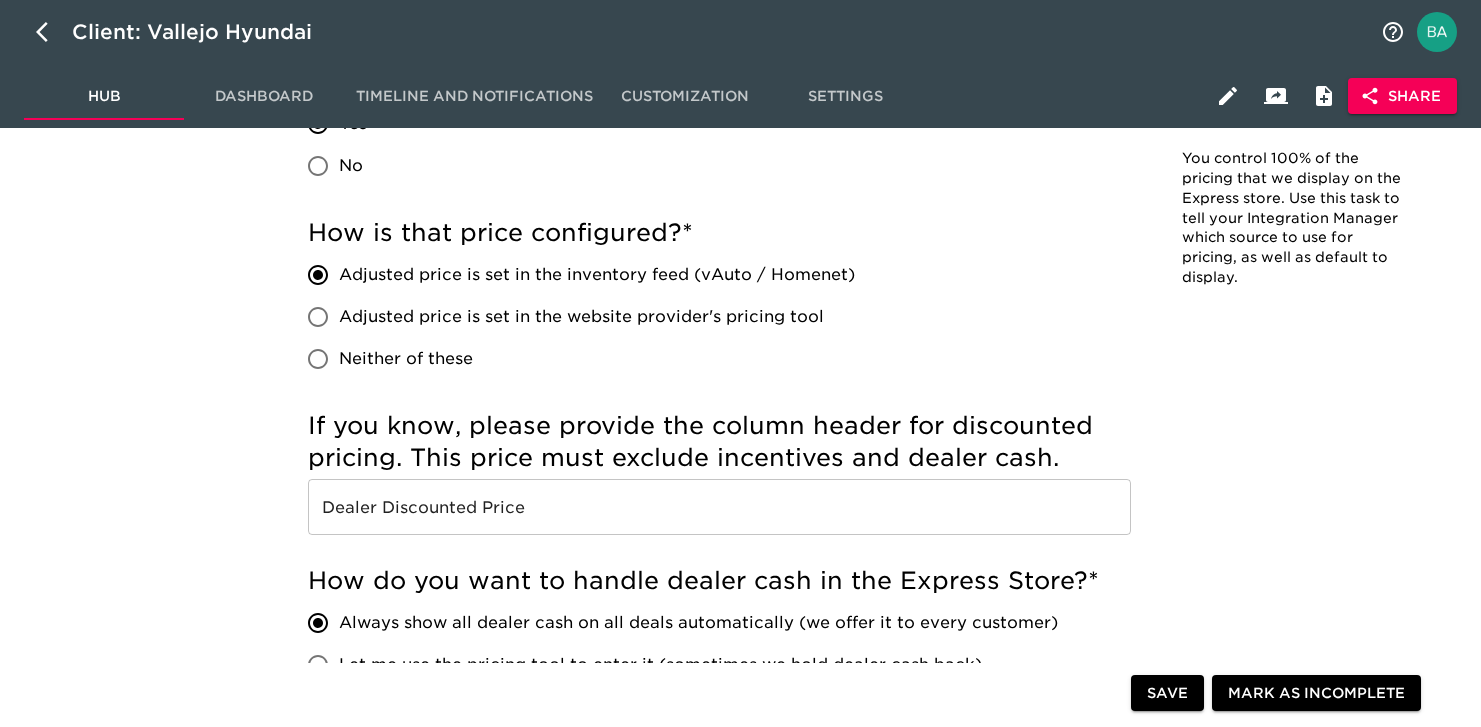scroll, scrollTop: 0, scrollLeft: 0, axis: both 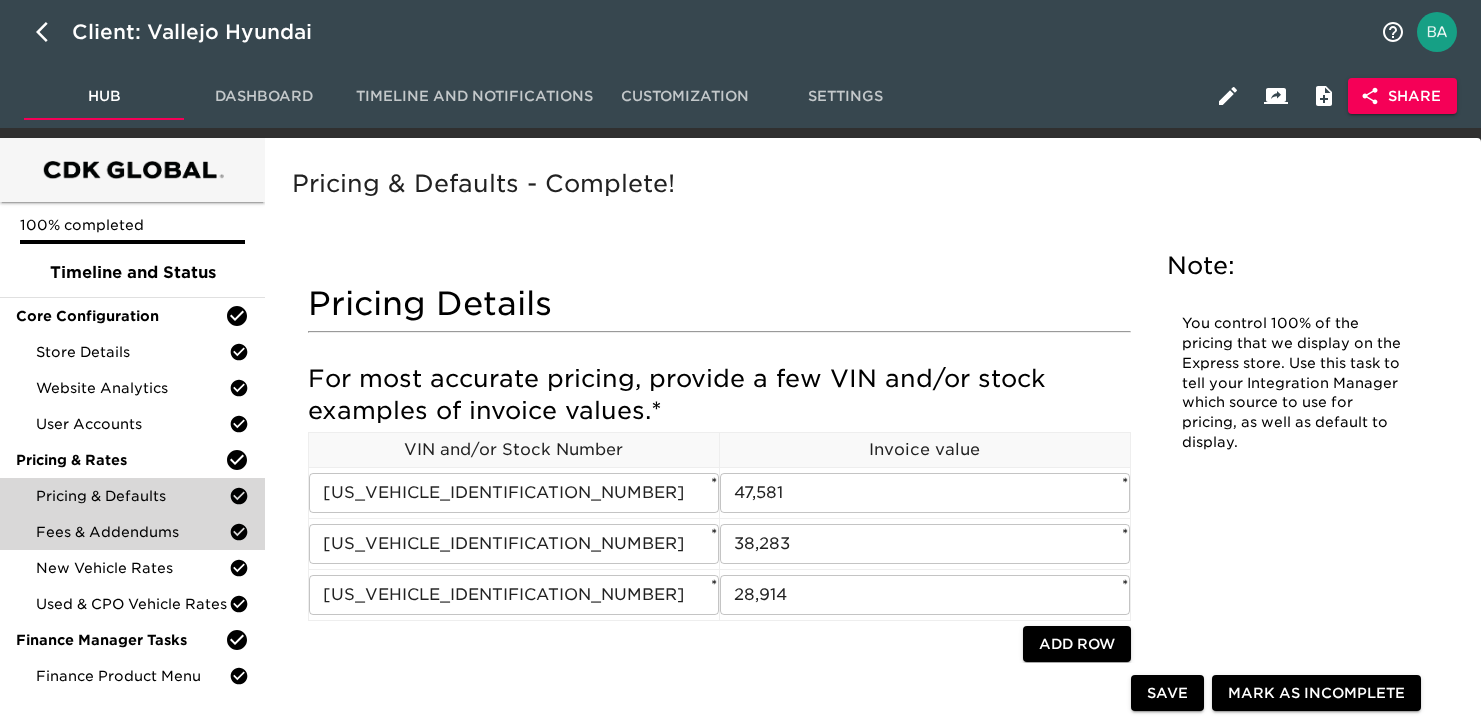 click on "Fees & Addendums" at bounding box center [132, 532] 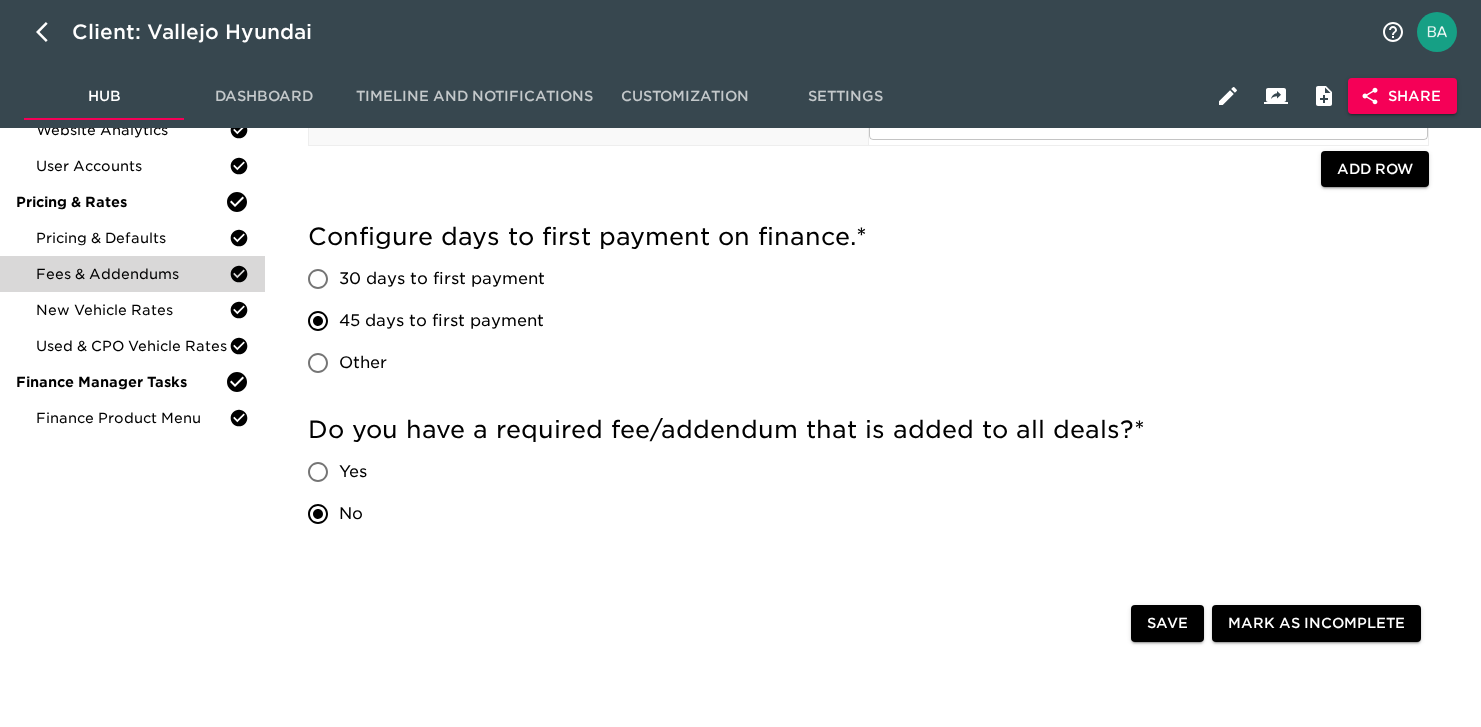 scroll, scrollTop: 266, scrollLeft: 0, axis: vertical 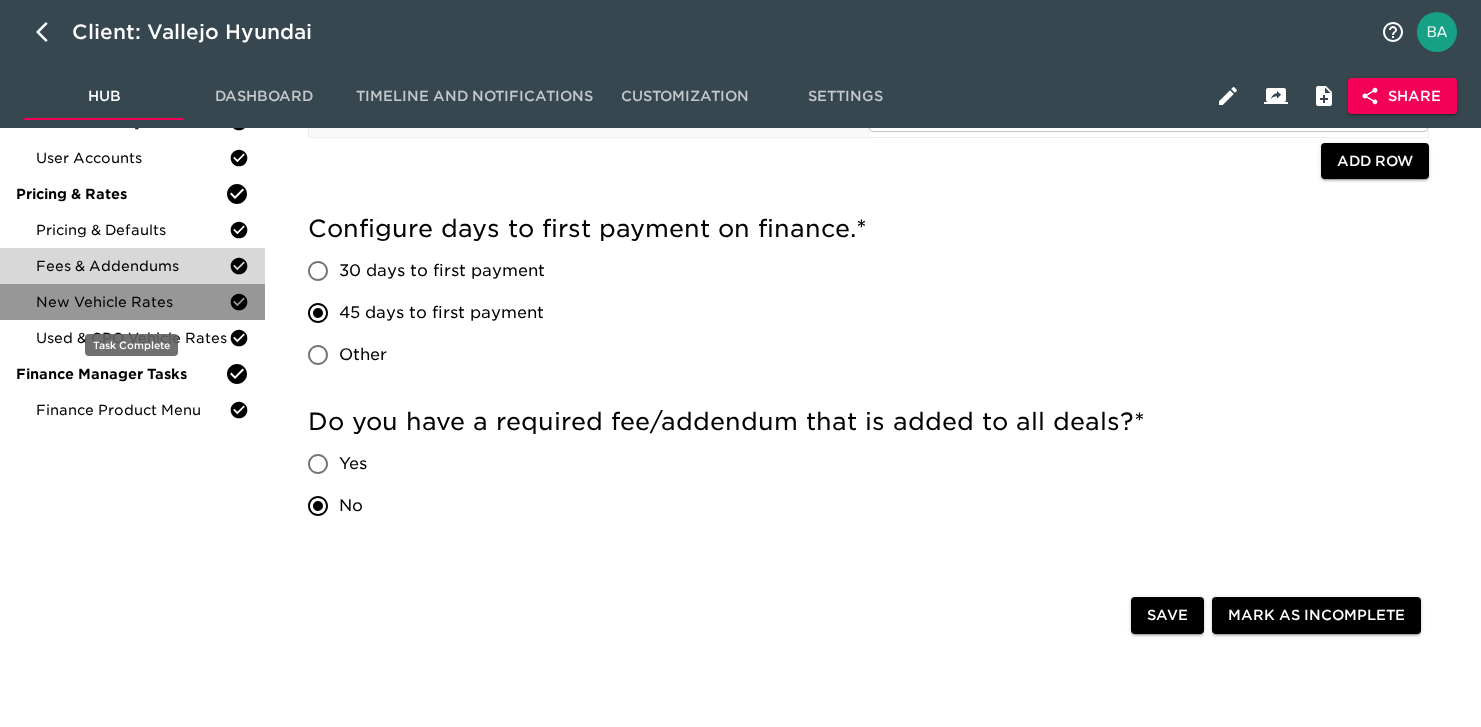 click on "New Vehicle Rates" at bounding box center [132, 302] 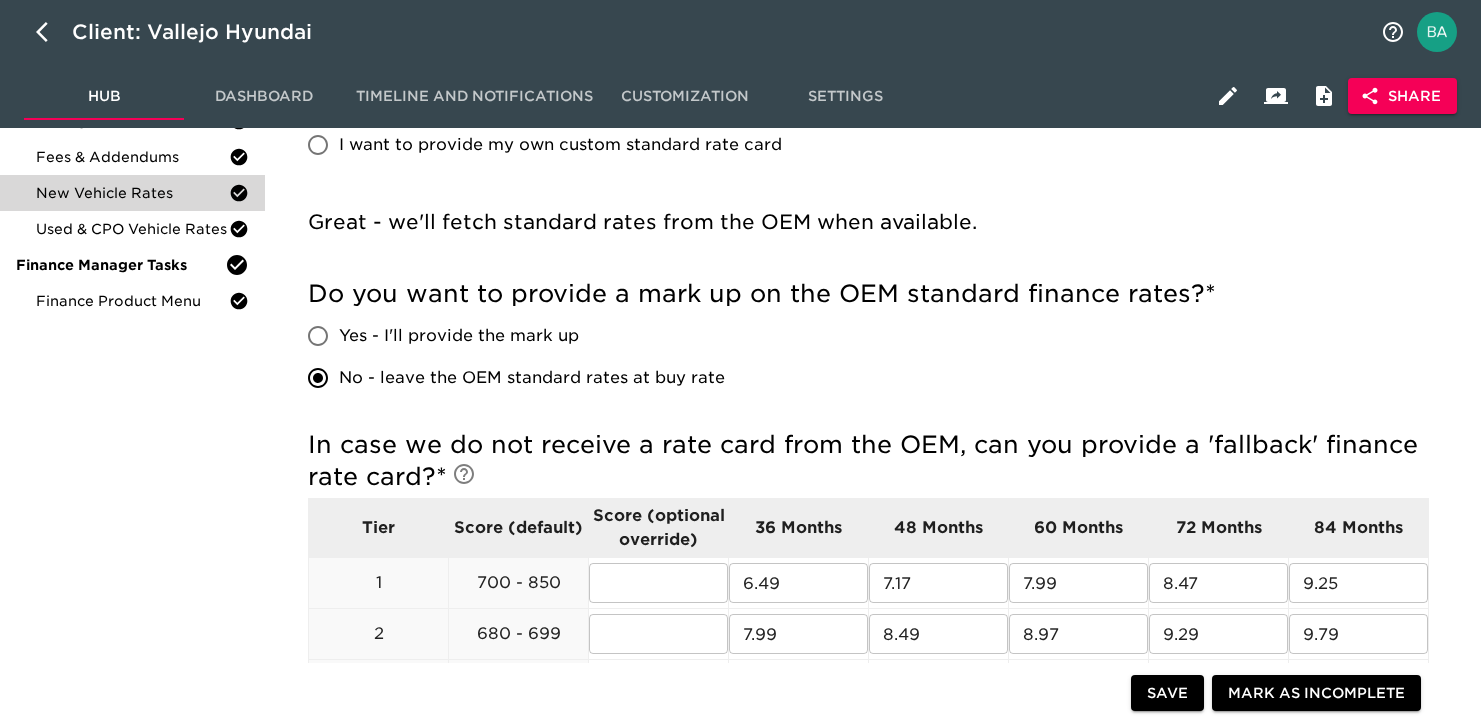 scroll, scrollTop: 0, scrollLeft: 0, axis: both 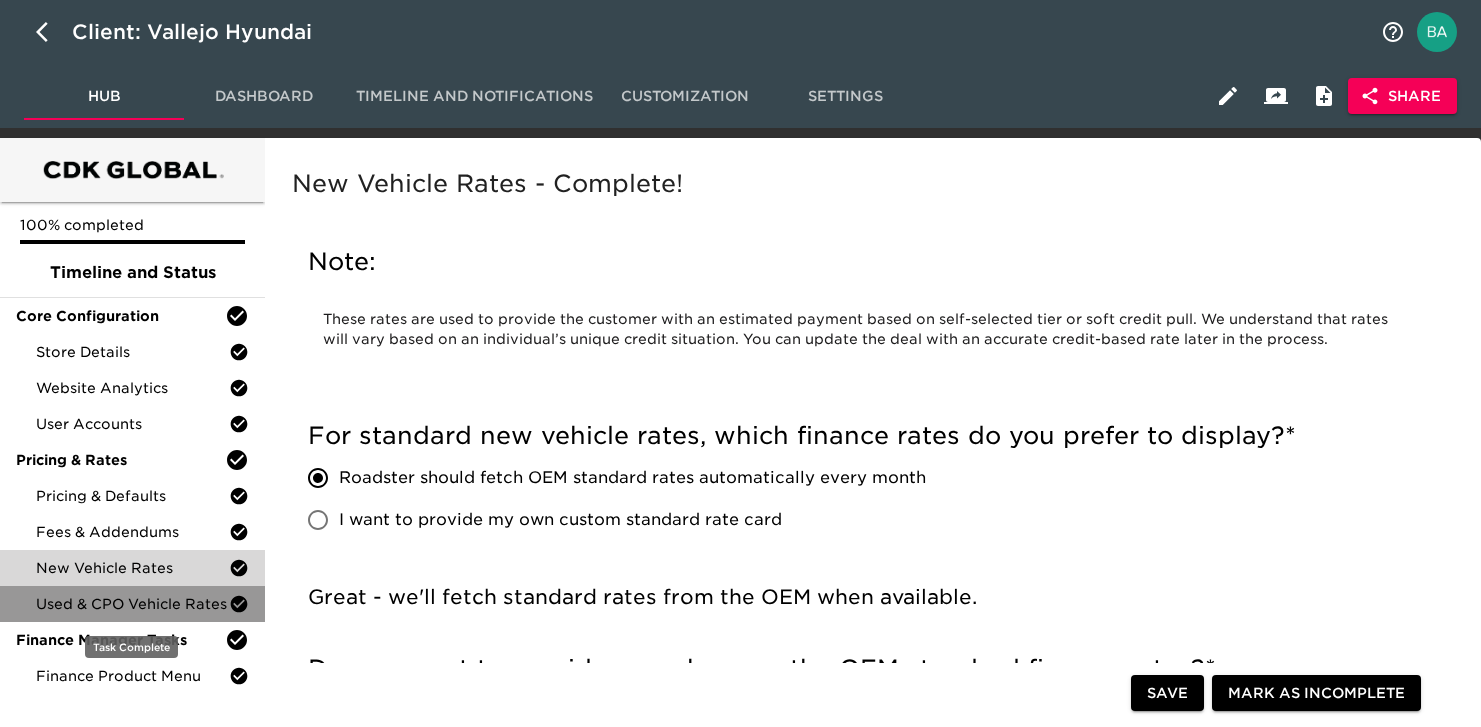 click on "Used & CPO Vehicle Rates" at bounding box center [132, 604] 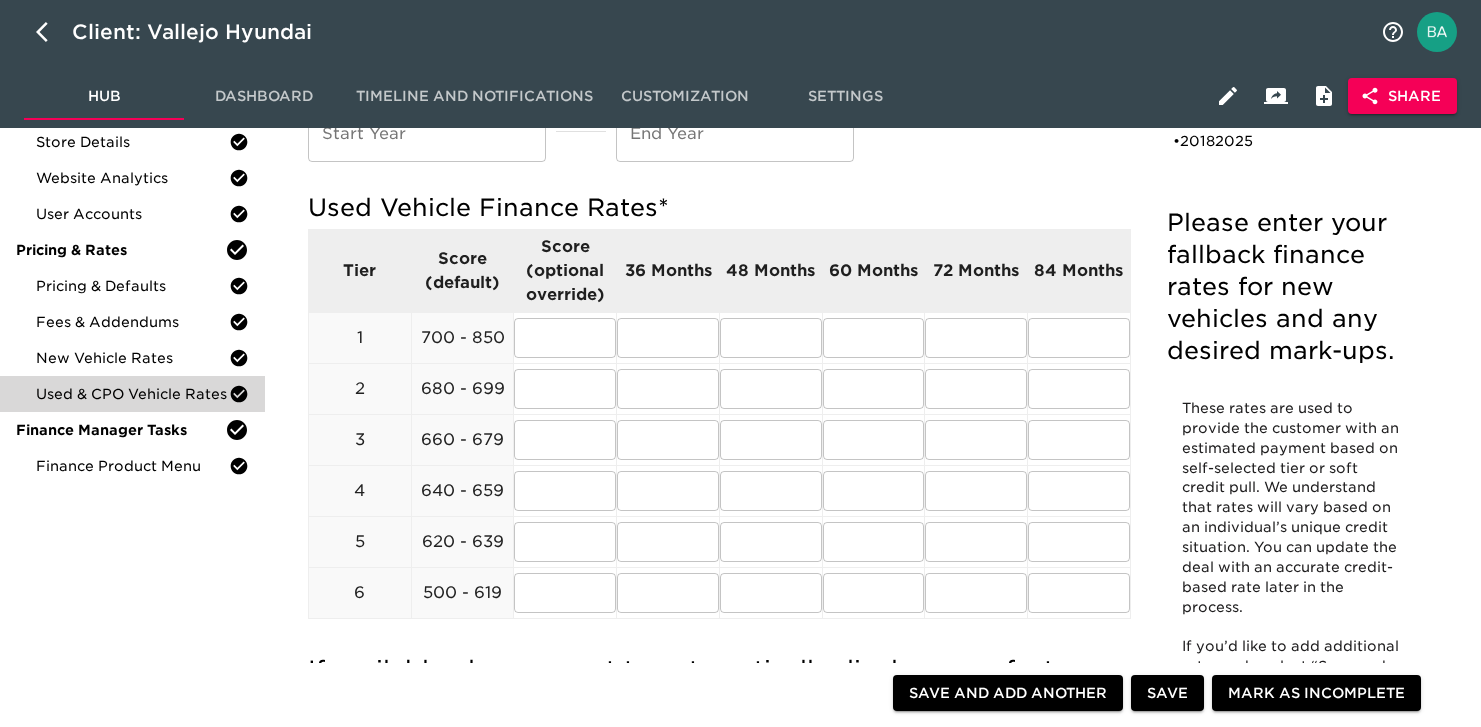 scroll, scrollTop: 0, scrollLeft: 0, axis: both 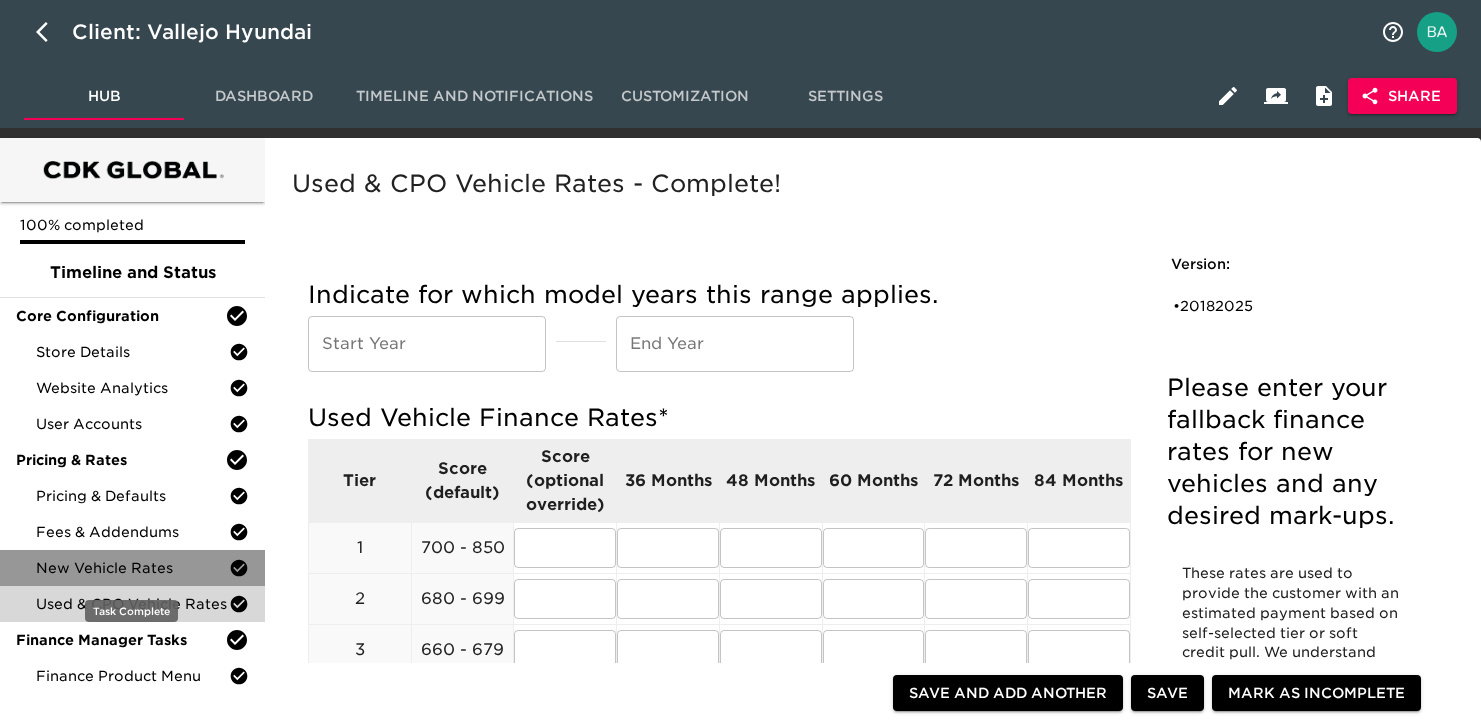 click on "New Vehicle Rates" at bounding box center [132, 568] 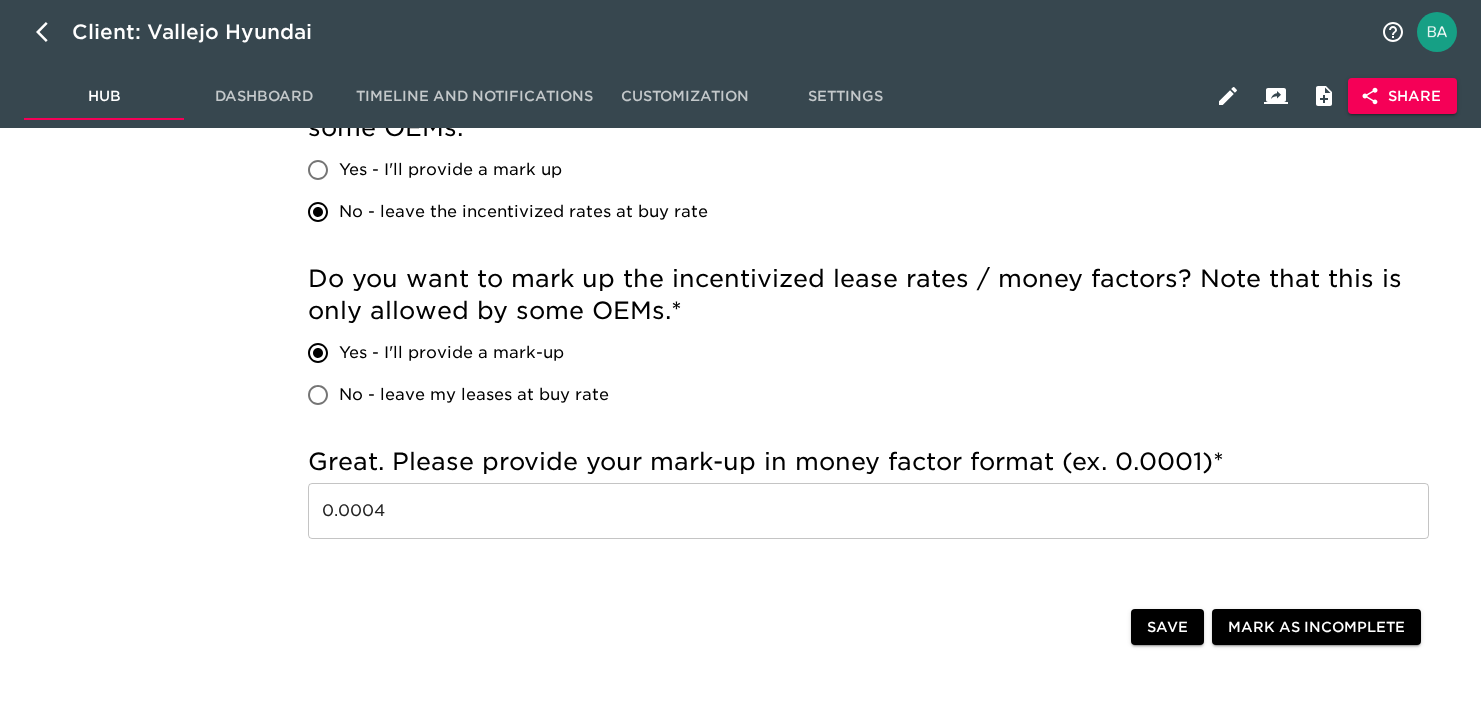 scroll, scrollTop: 1403, scrollLeft: 0, axis: vertical 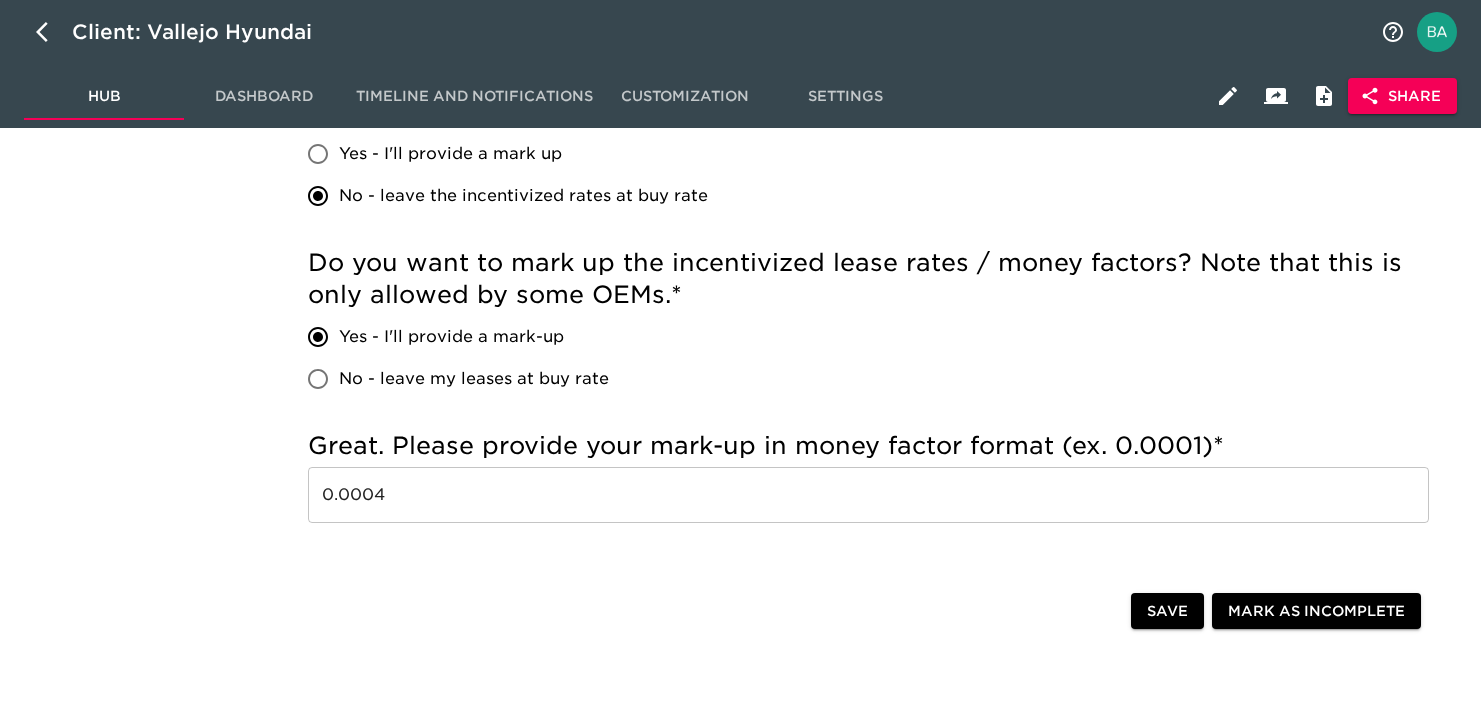 click on "0.0004" at bounding box center (868, 495) 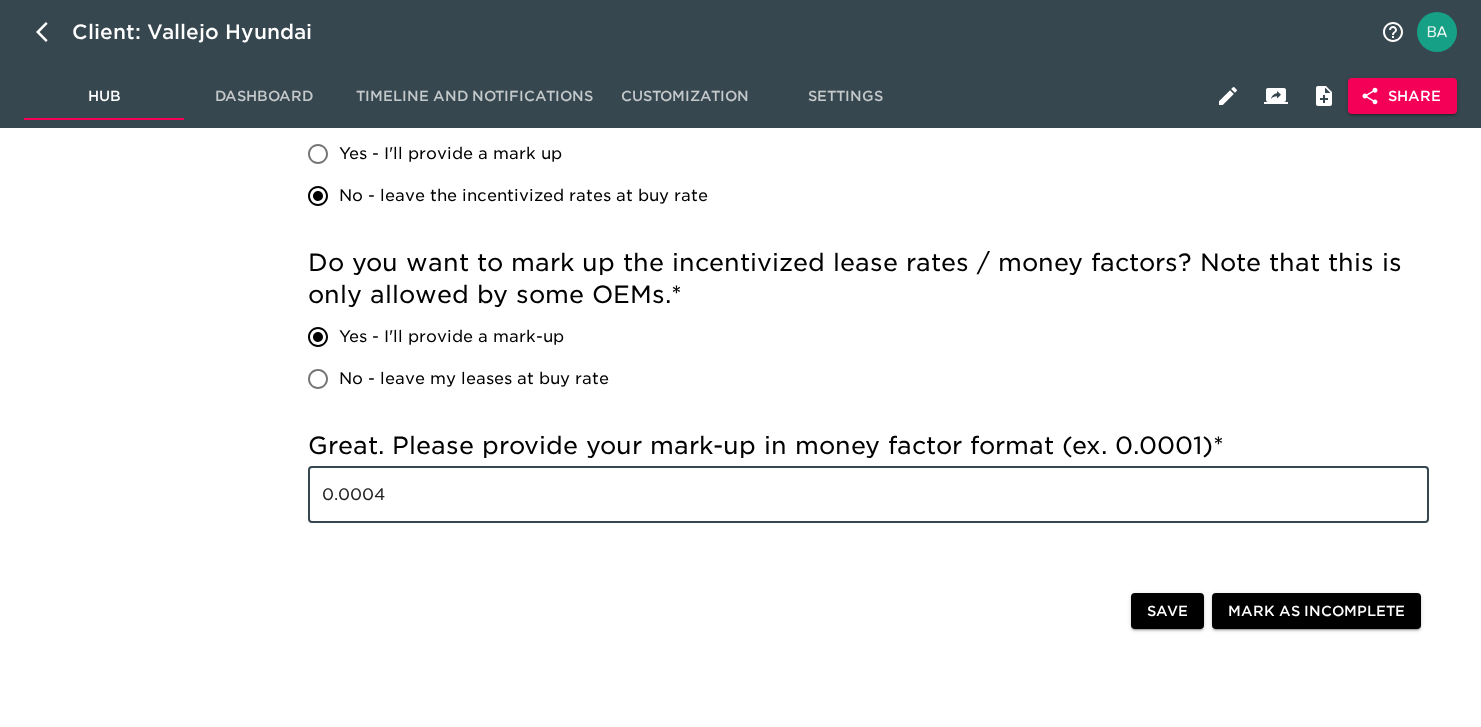 click on "0.0004" at bounding box center (868, 495) 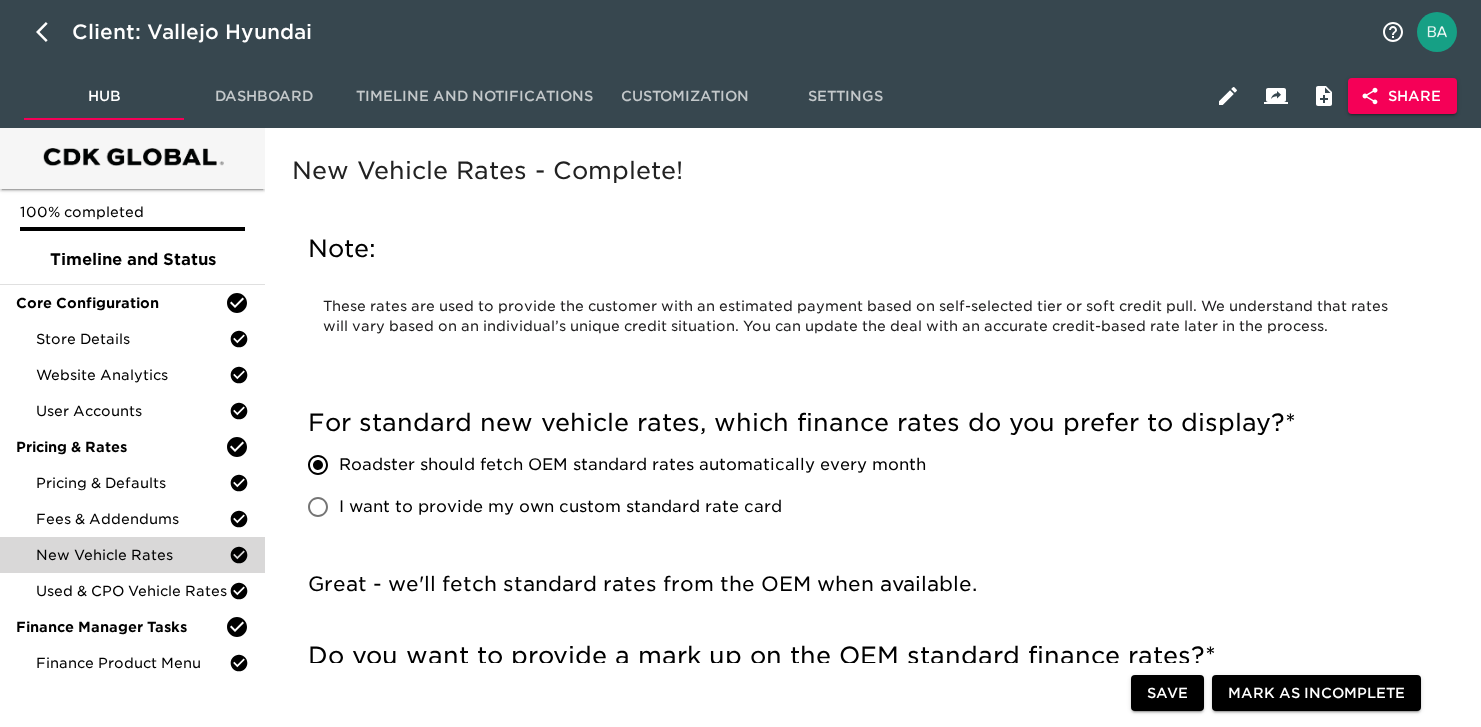 scroll, scrollTop: 0, scrollLeft: 0, axis: both 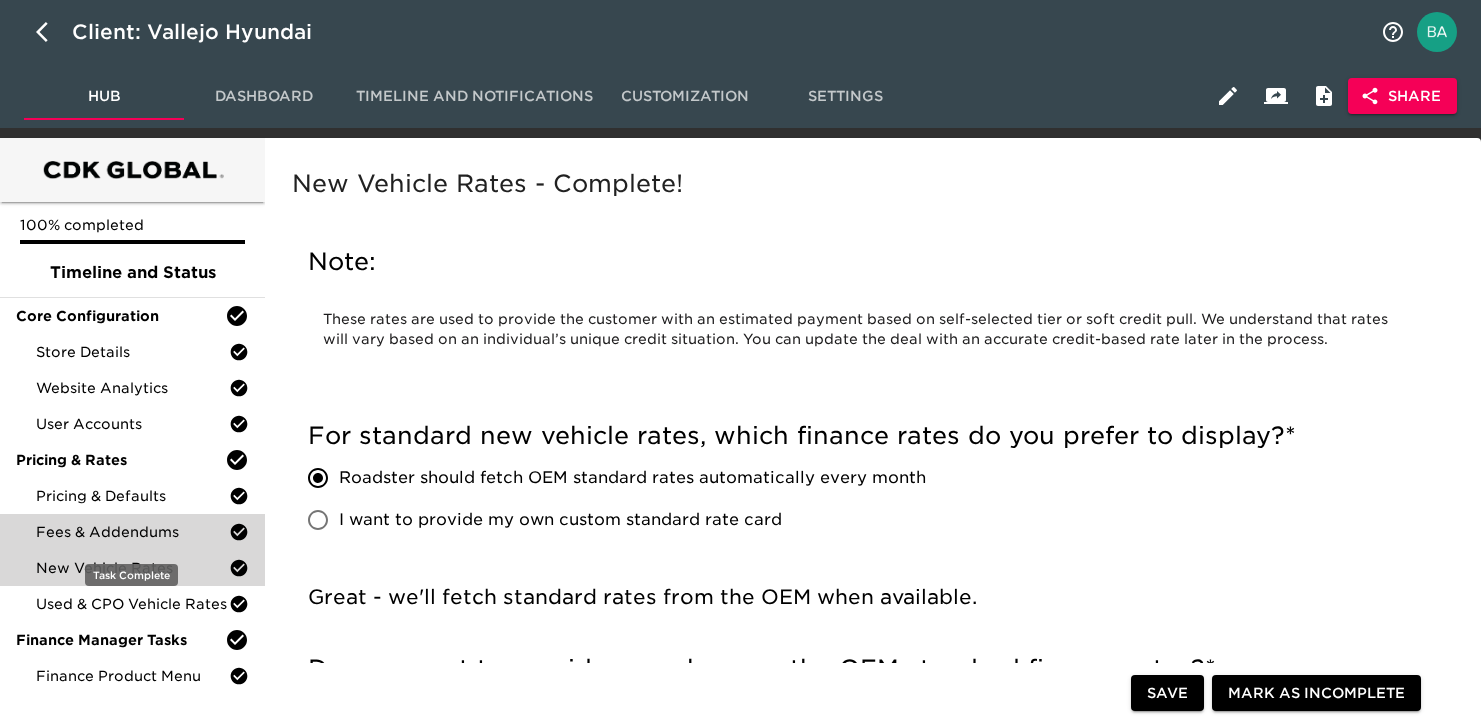 click on "Fees & Addendums" at bounding box center [132, 532] 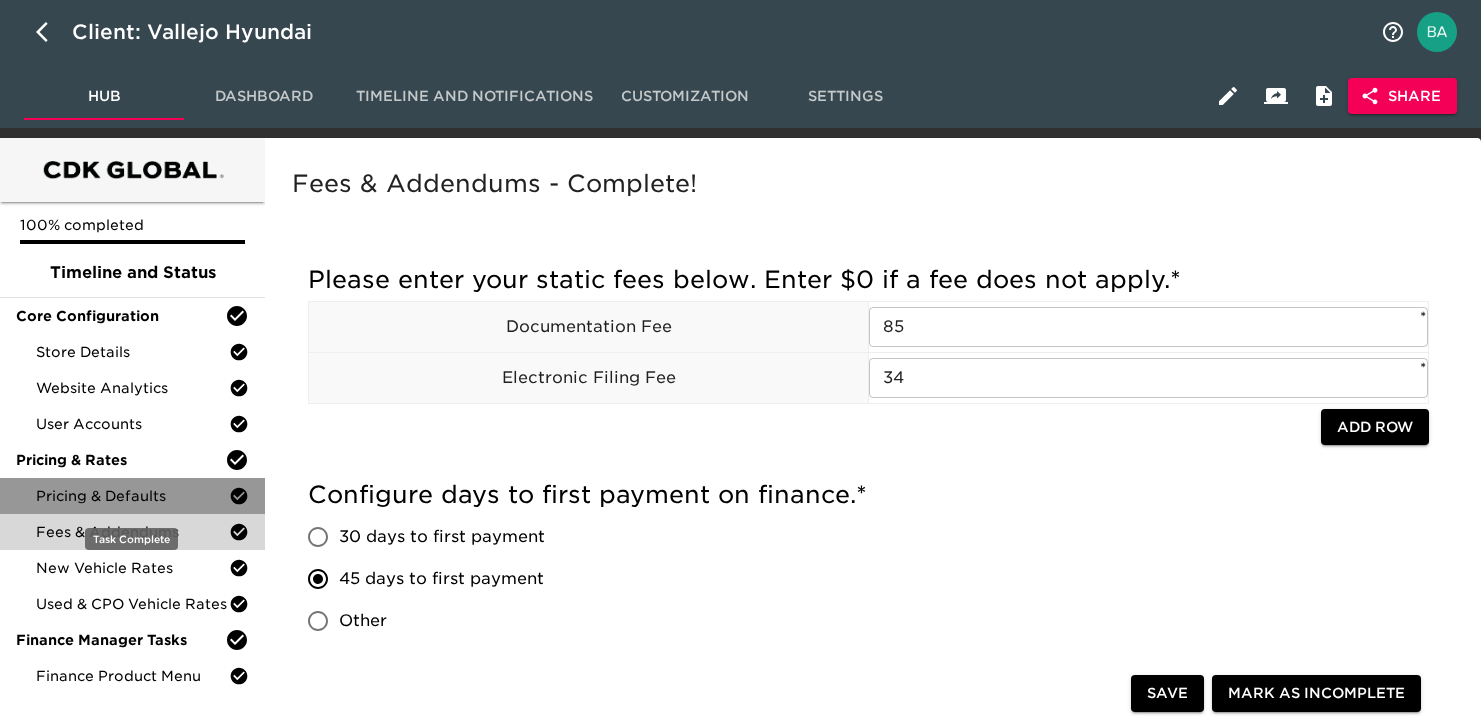 click on "Pricing & Defaults" at bounding box center (132, 496) 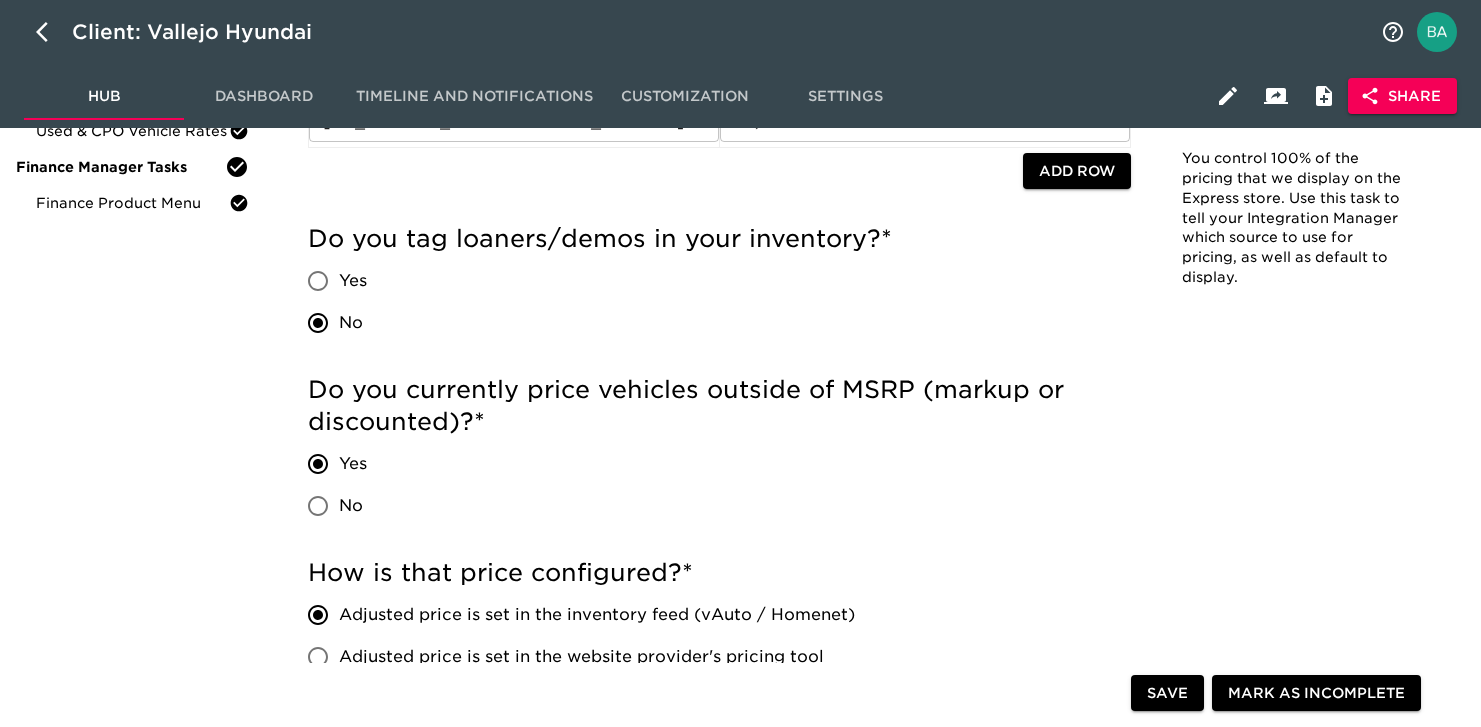 scroll, scrollTop: 16, scrollLeft: 0, axis: vertical 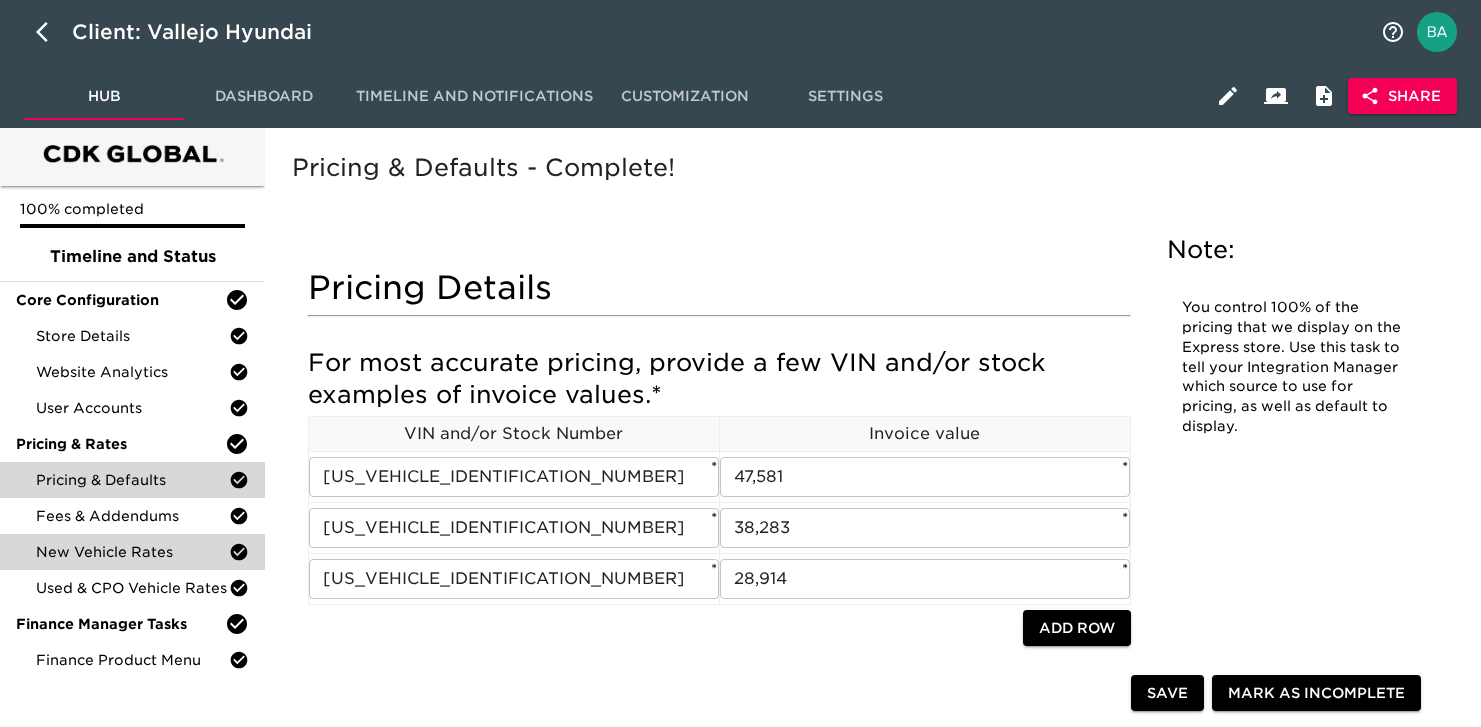 click on "New Vehicle Rates" at bounding box center (132, 552) 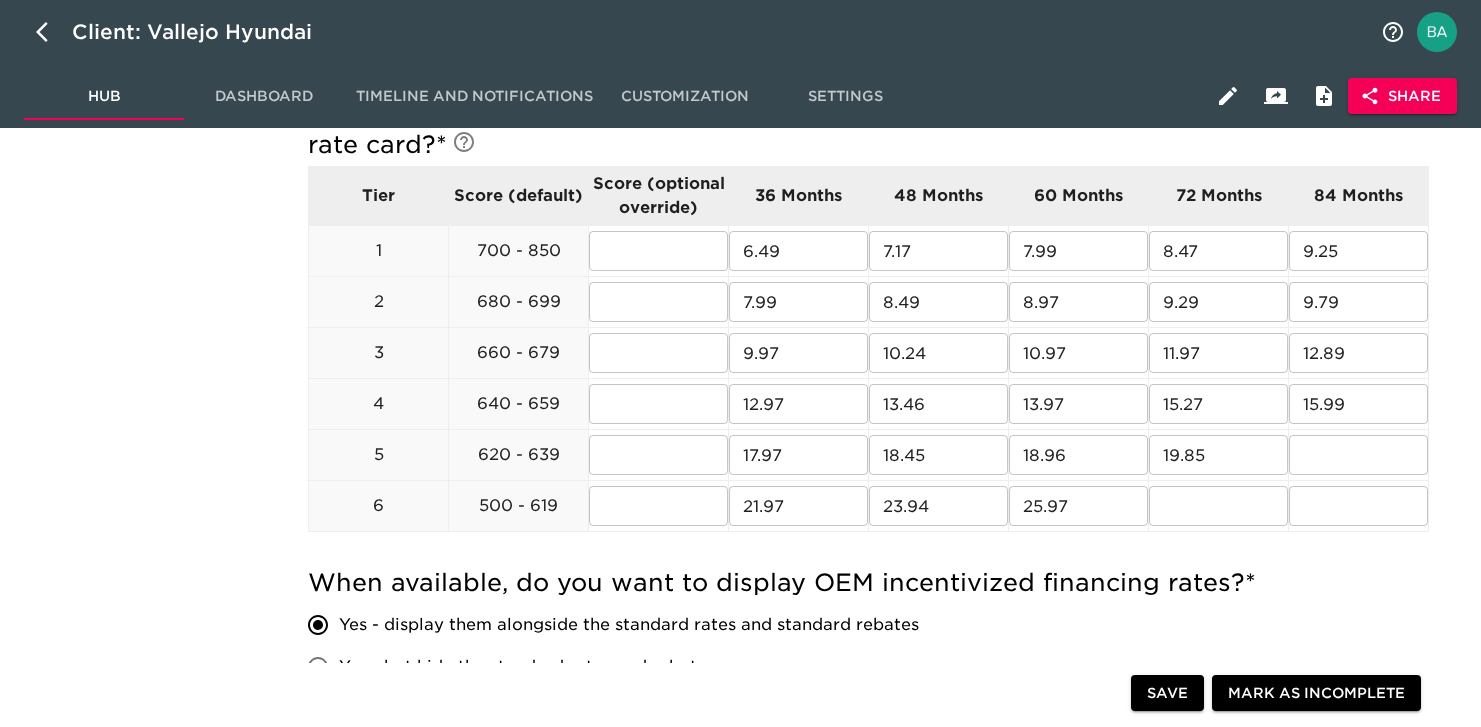 scroll, scrollTop: 701, scrollLeft: 0, axis: vertical 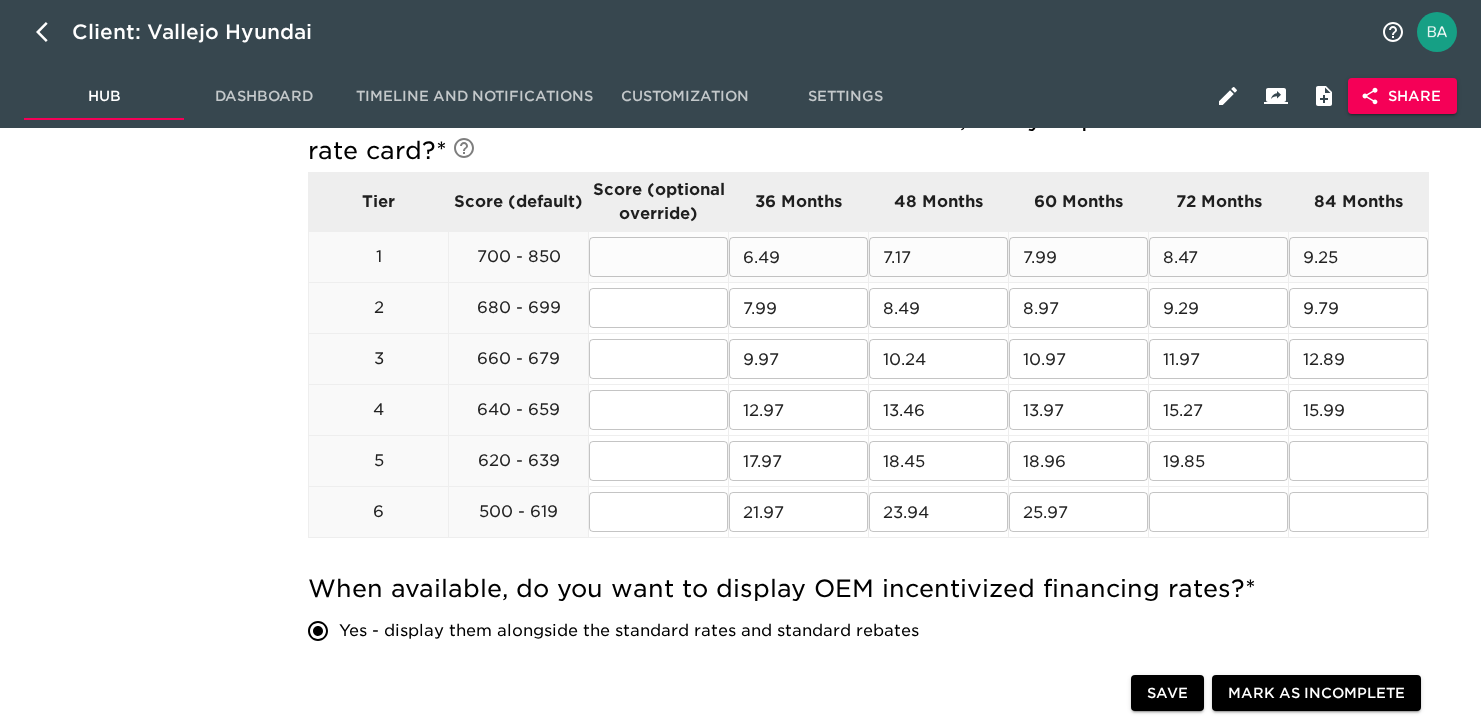 click on "7.17" at bounding box center [938, 257] 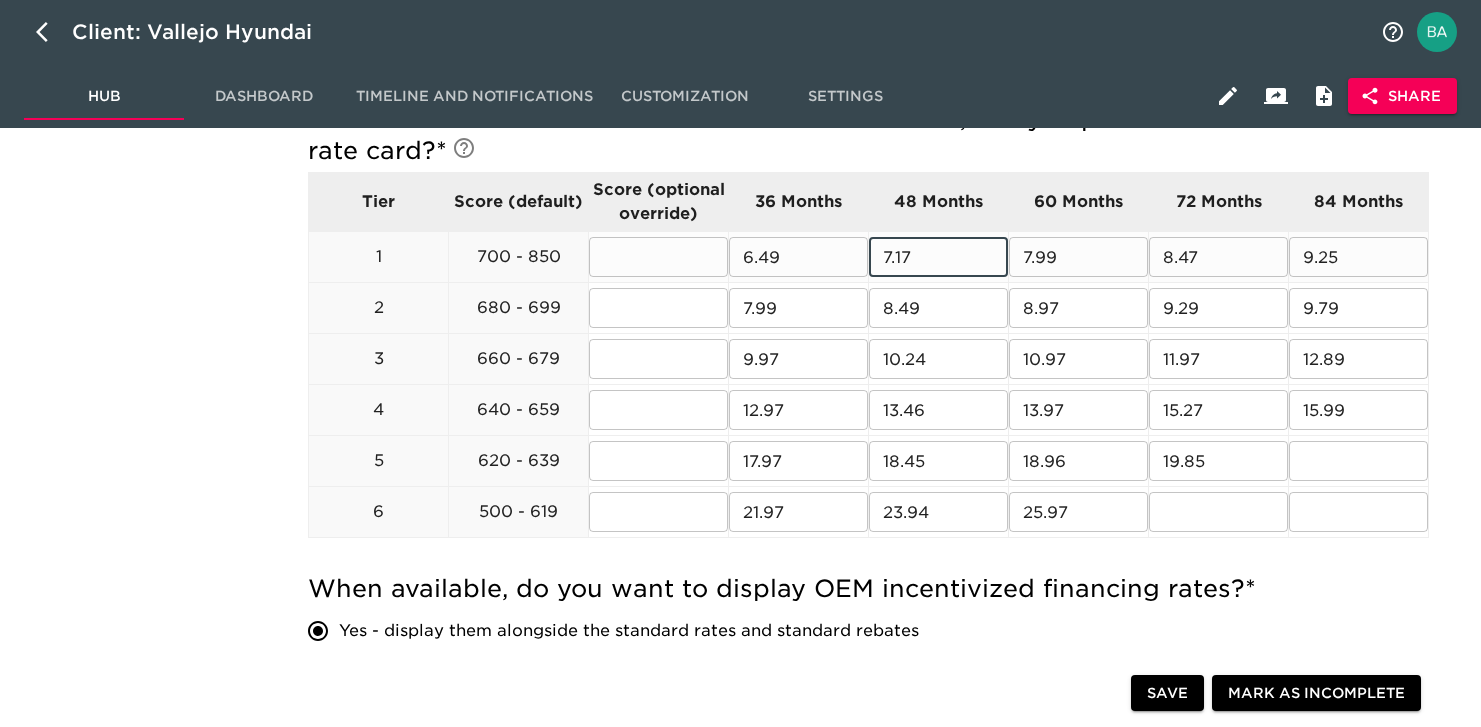 click on "7.17" at bounding box center [938, 257] 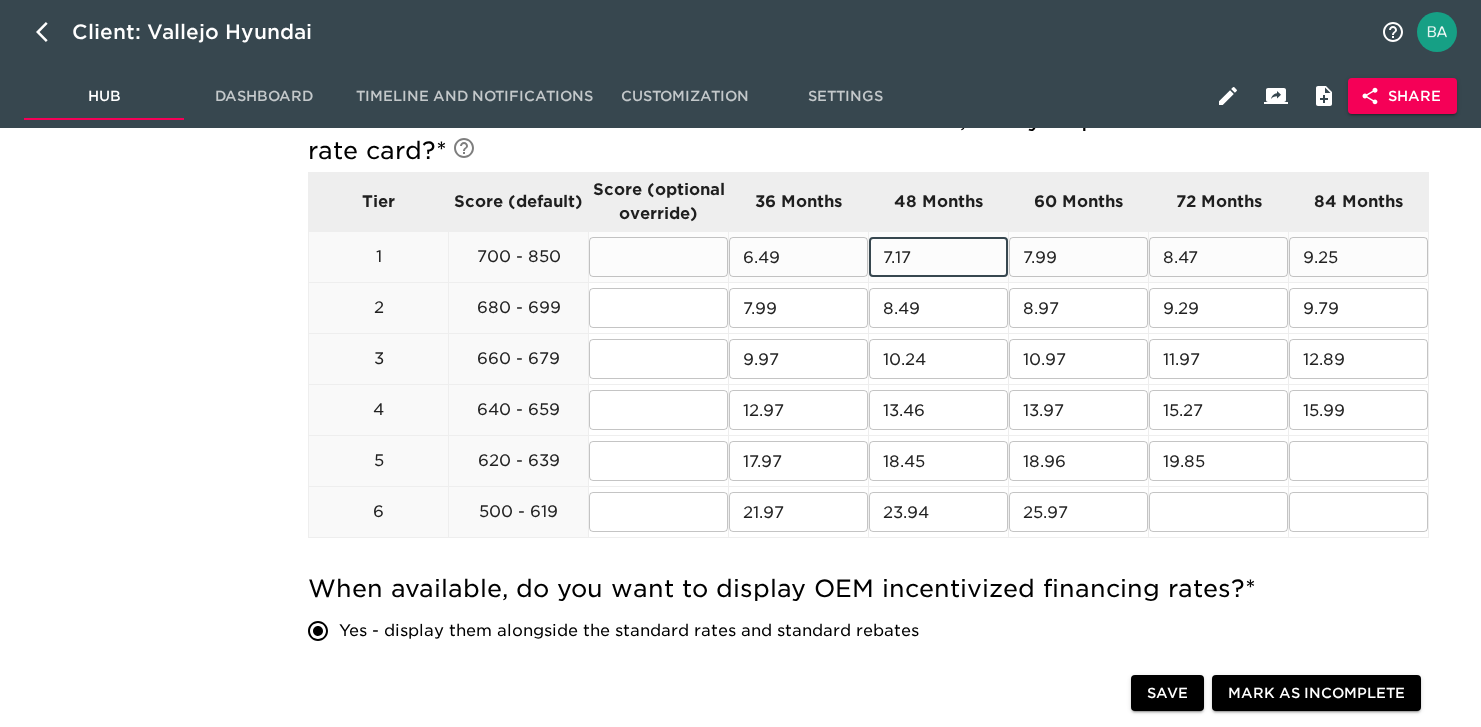 click on "7.99" at bounding box center [1078, 257] 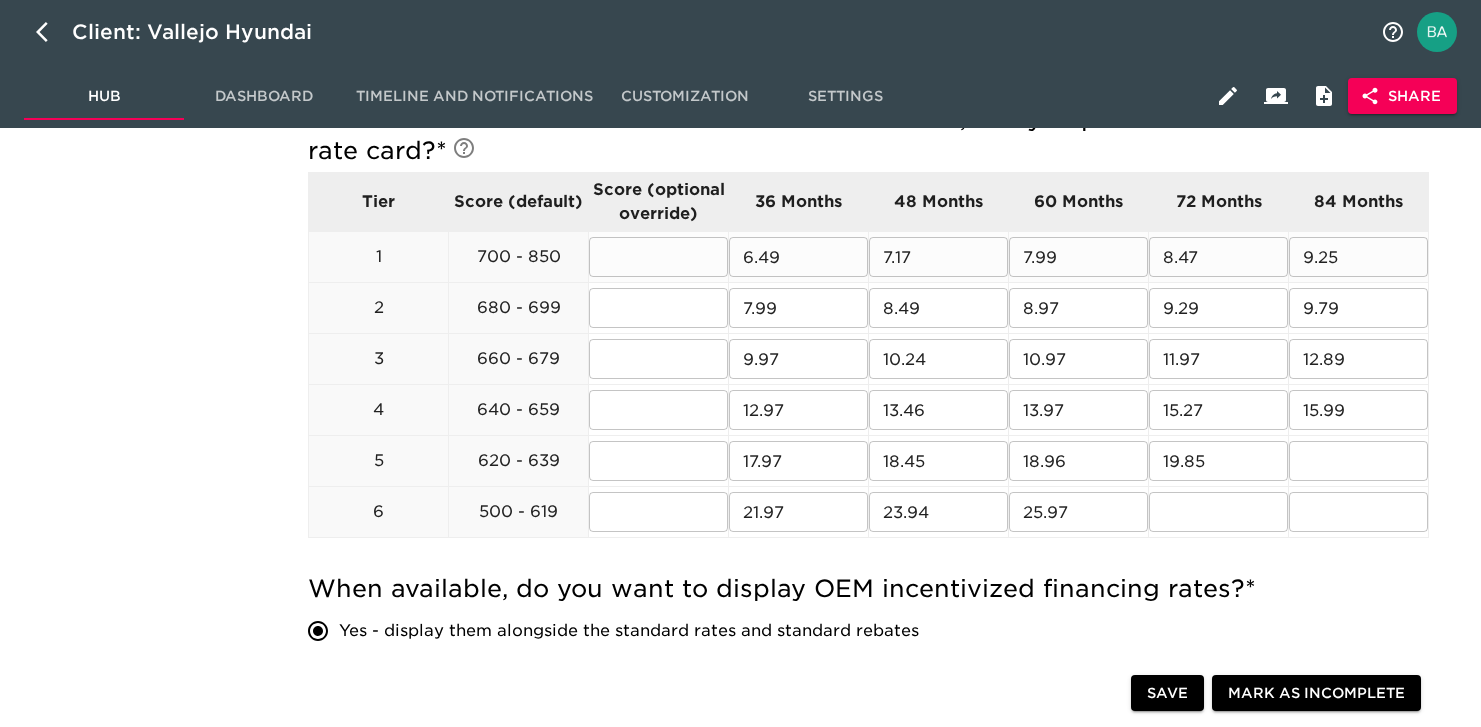 click on "8.47" at bounding box center [1218, 257] 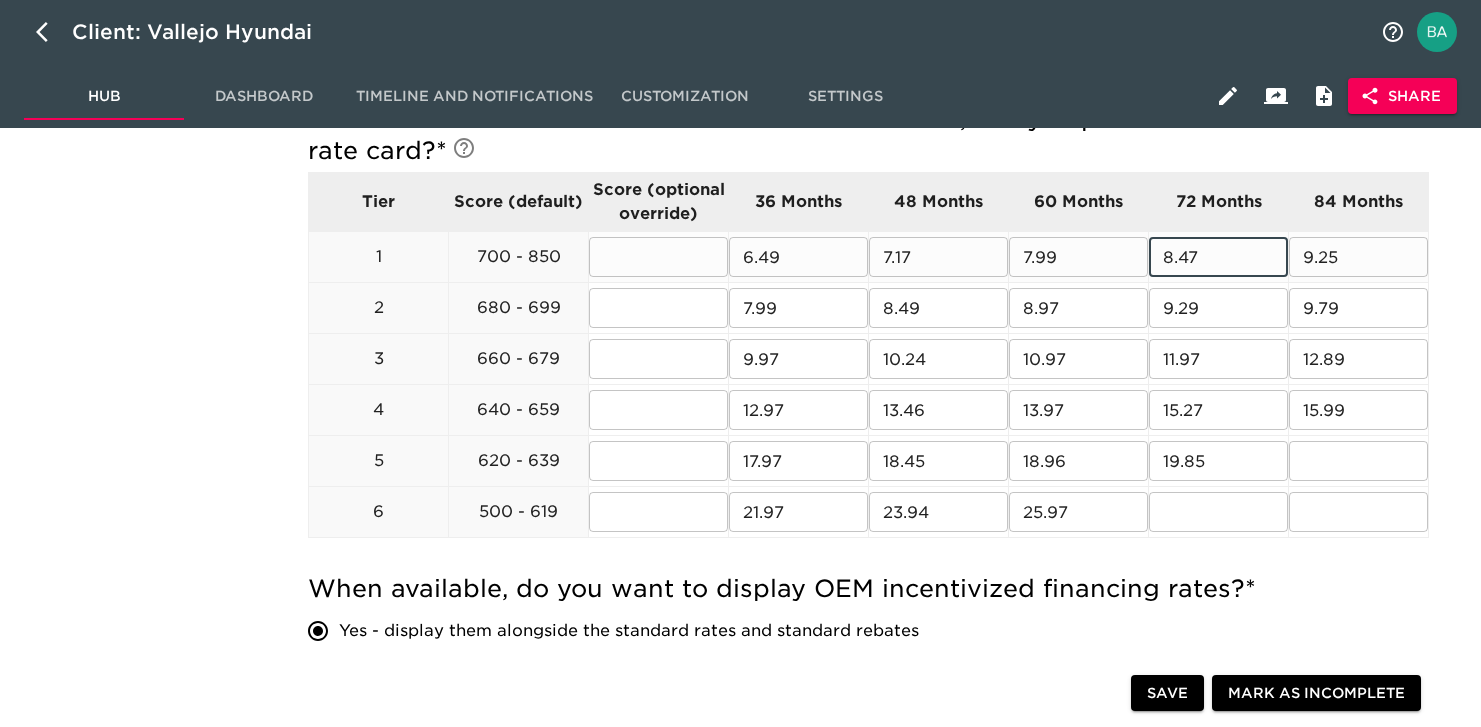 click on "8.47" at bounding box center [1218, 257] 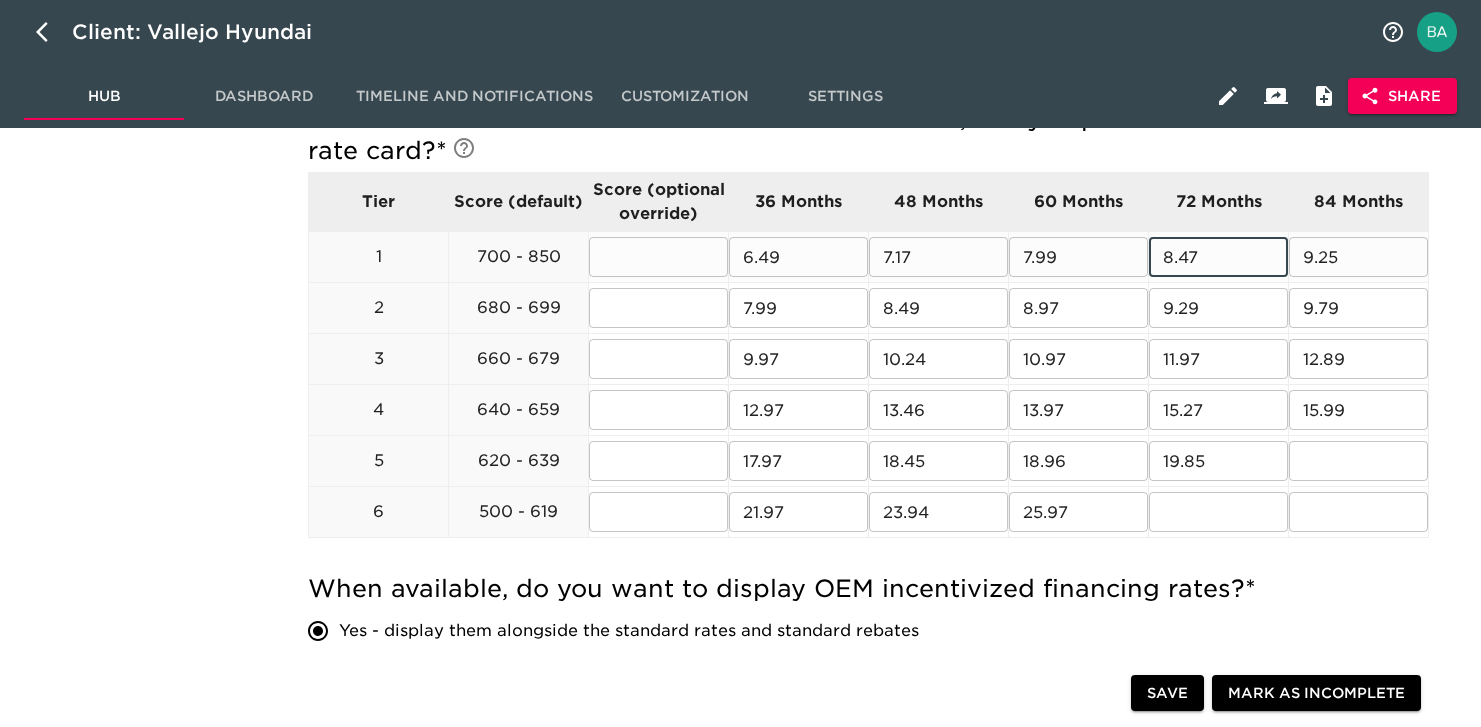 click on "9.25" at bounding box center (1358, 257) 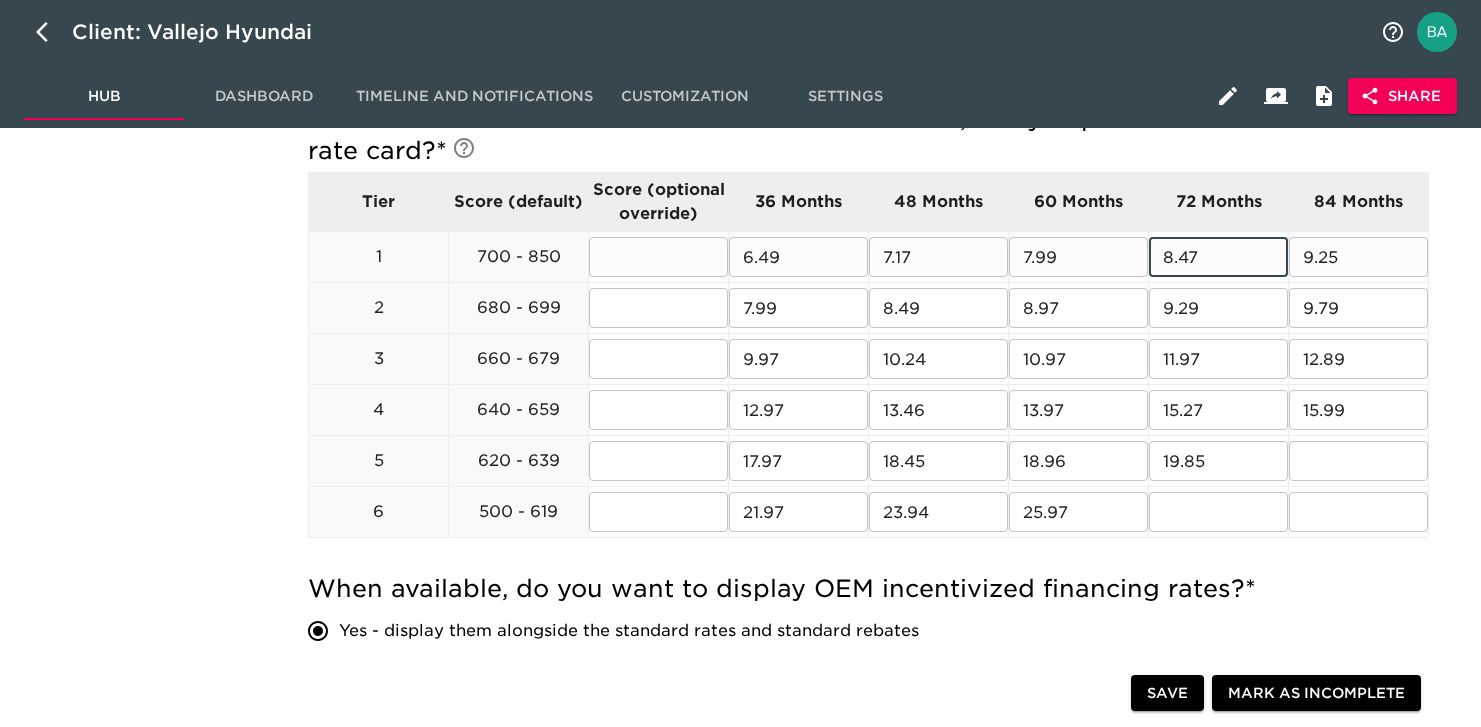 click on "9.25" at bounding box center [1358, 257] 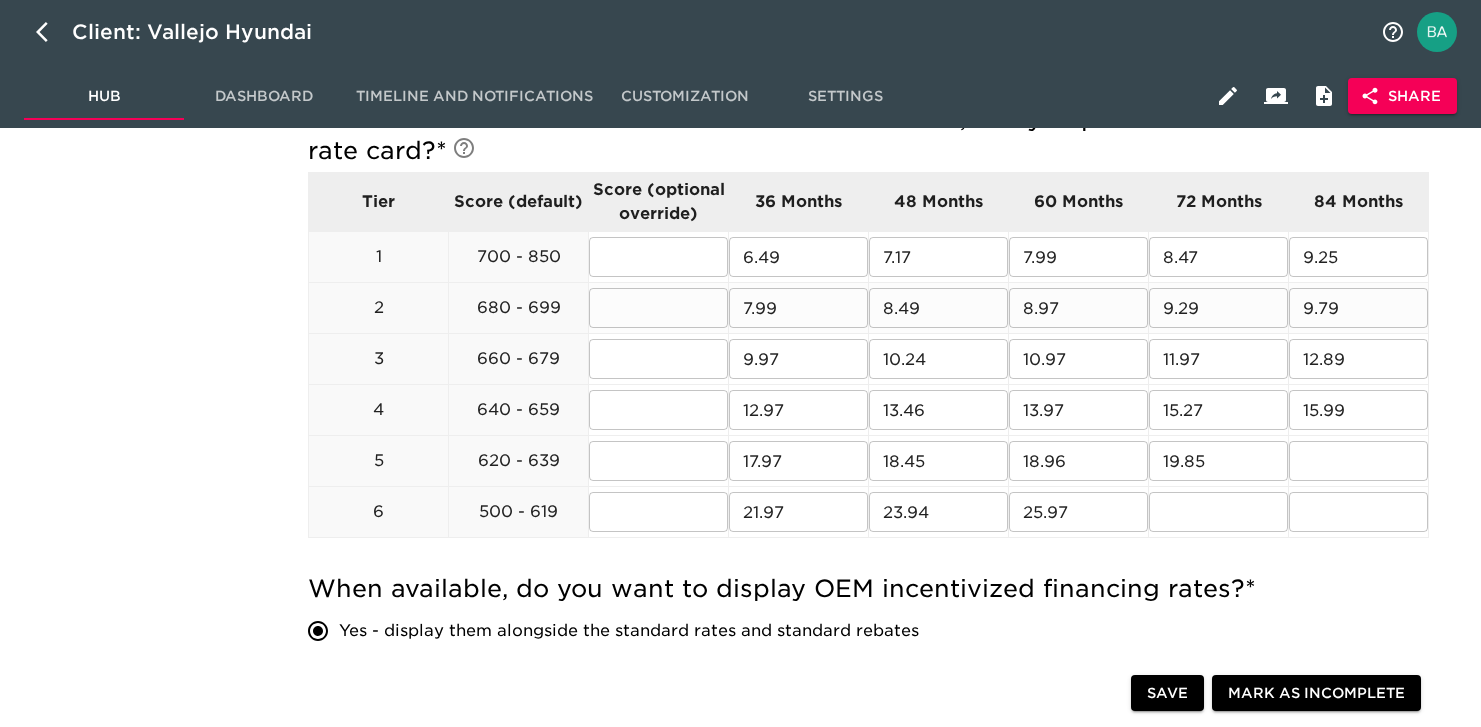click on "7.99" at bounding box center (798, 308) 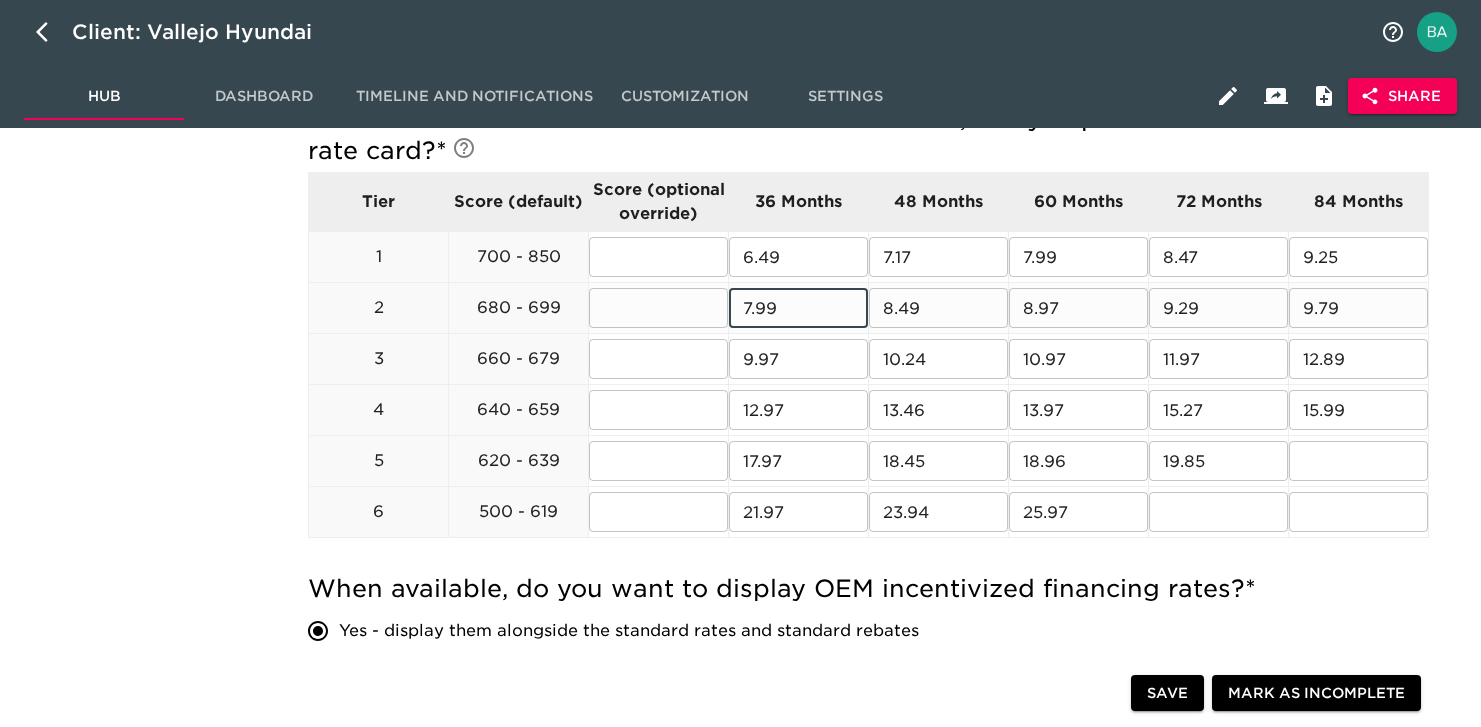 click on "7.99" at bounding box center [798, 308] 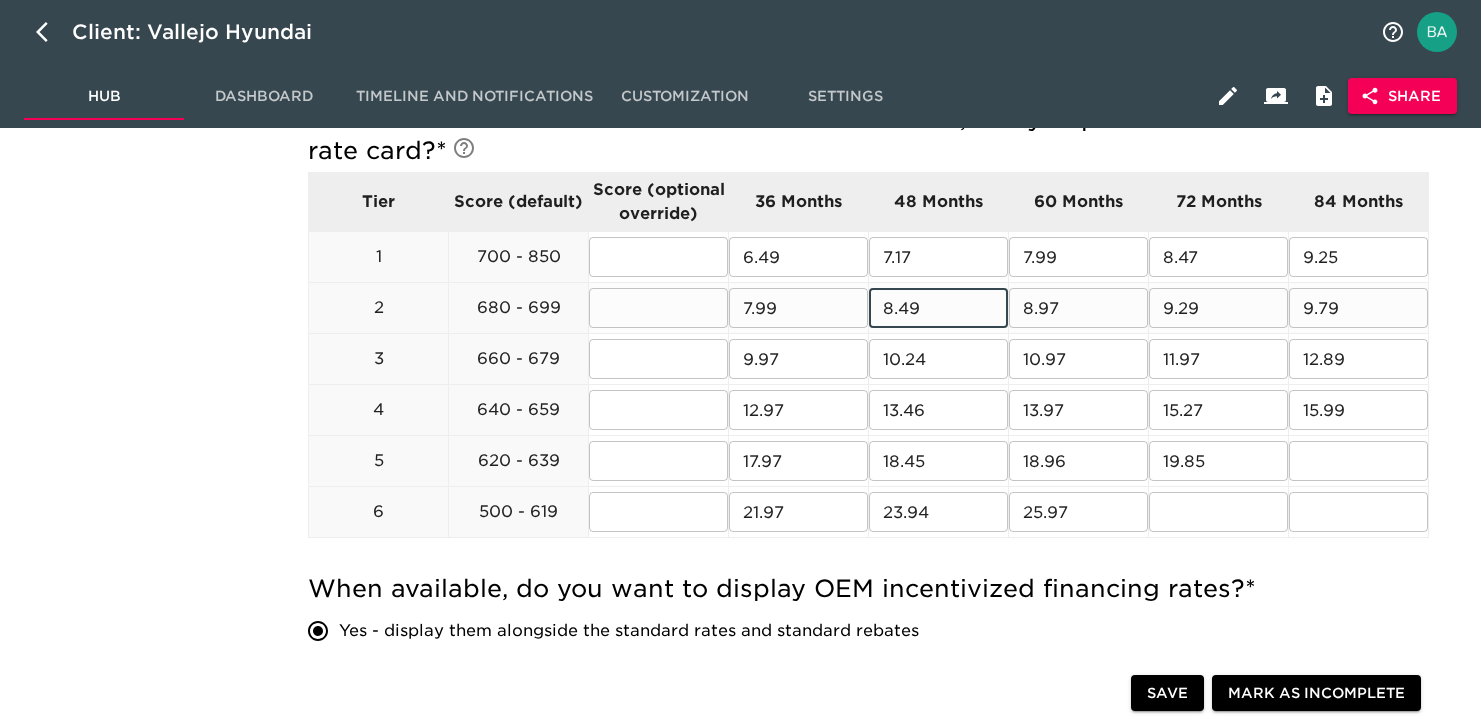 click on "8.49" at bounding box center (938, 308) 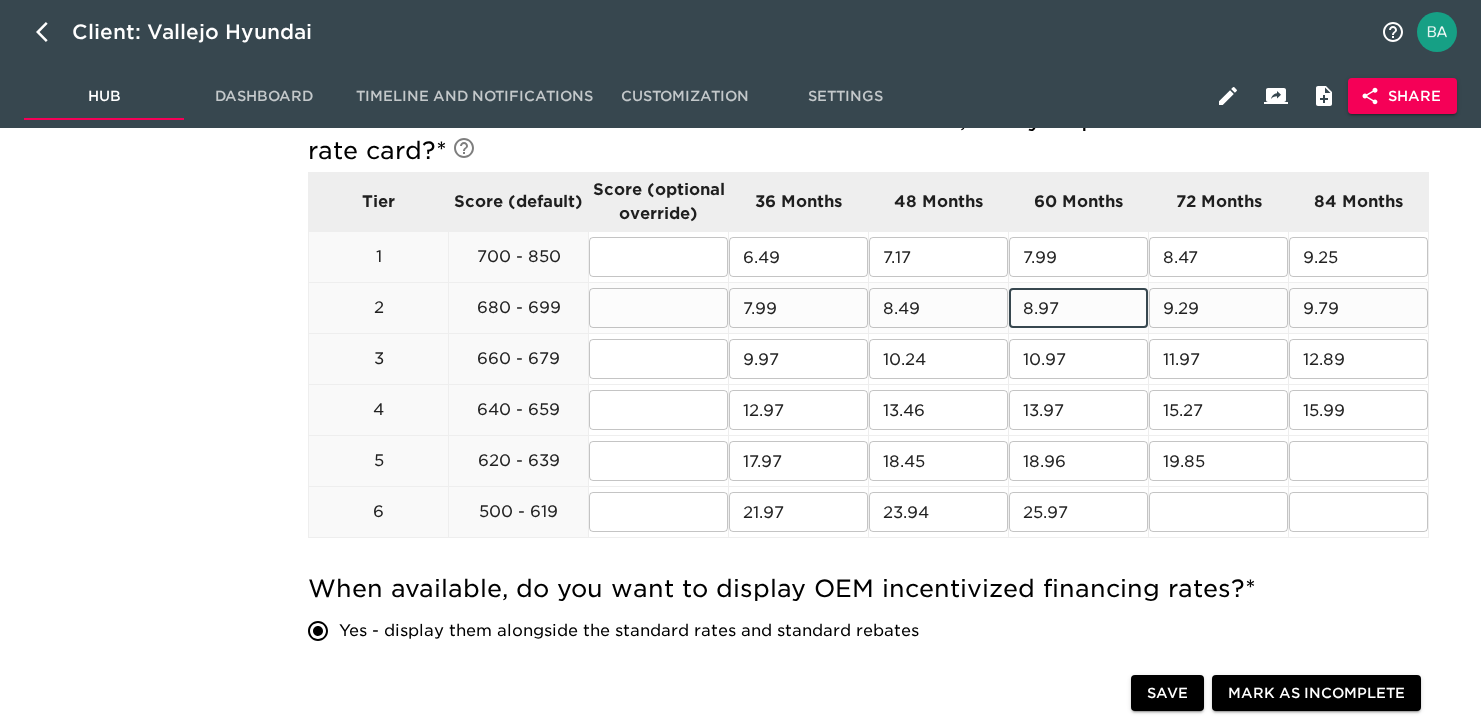 click on "8.97" at bounding box center [1078, 308] 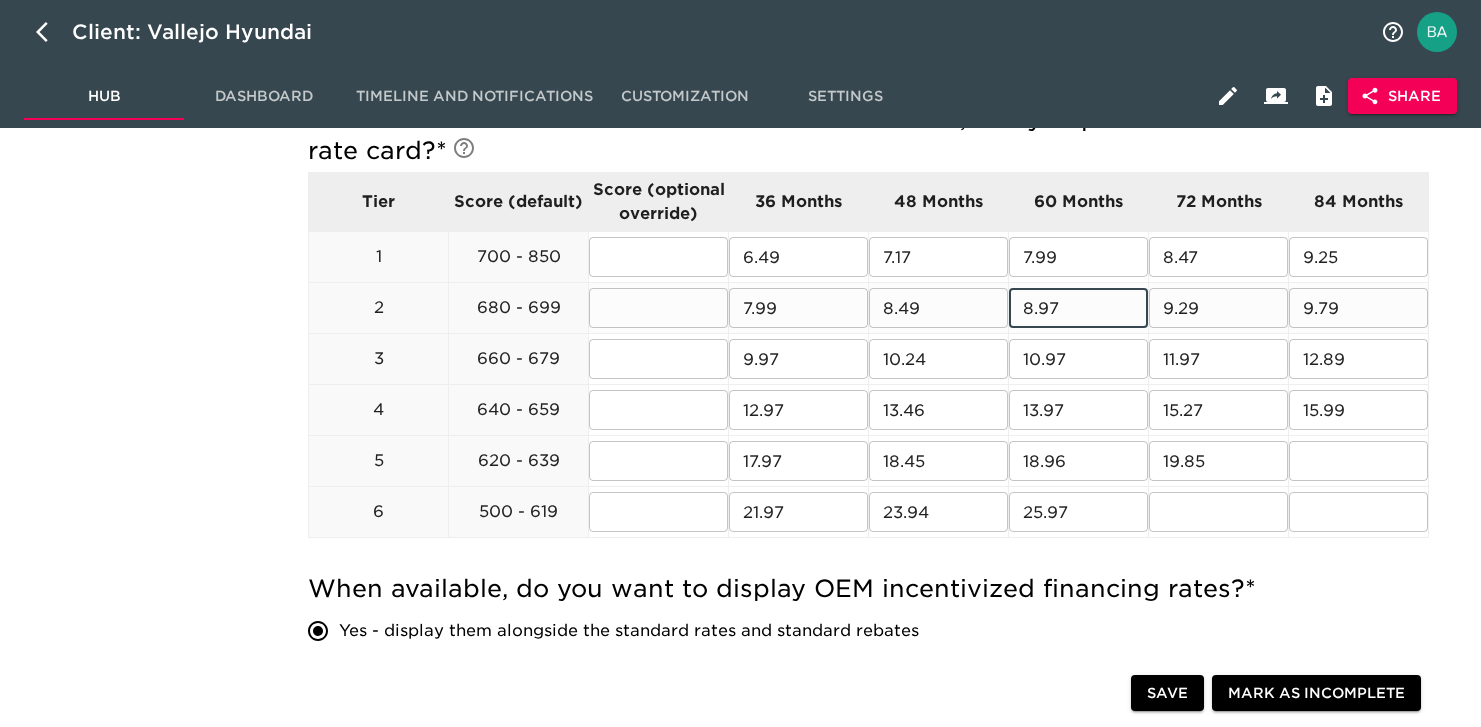 click on "9.29" at bounding box center [1218, 308] 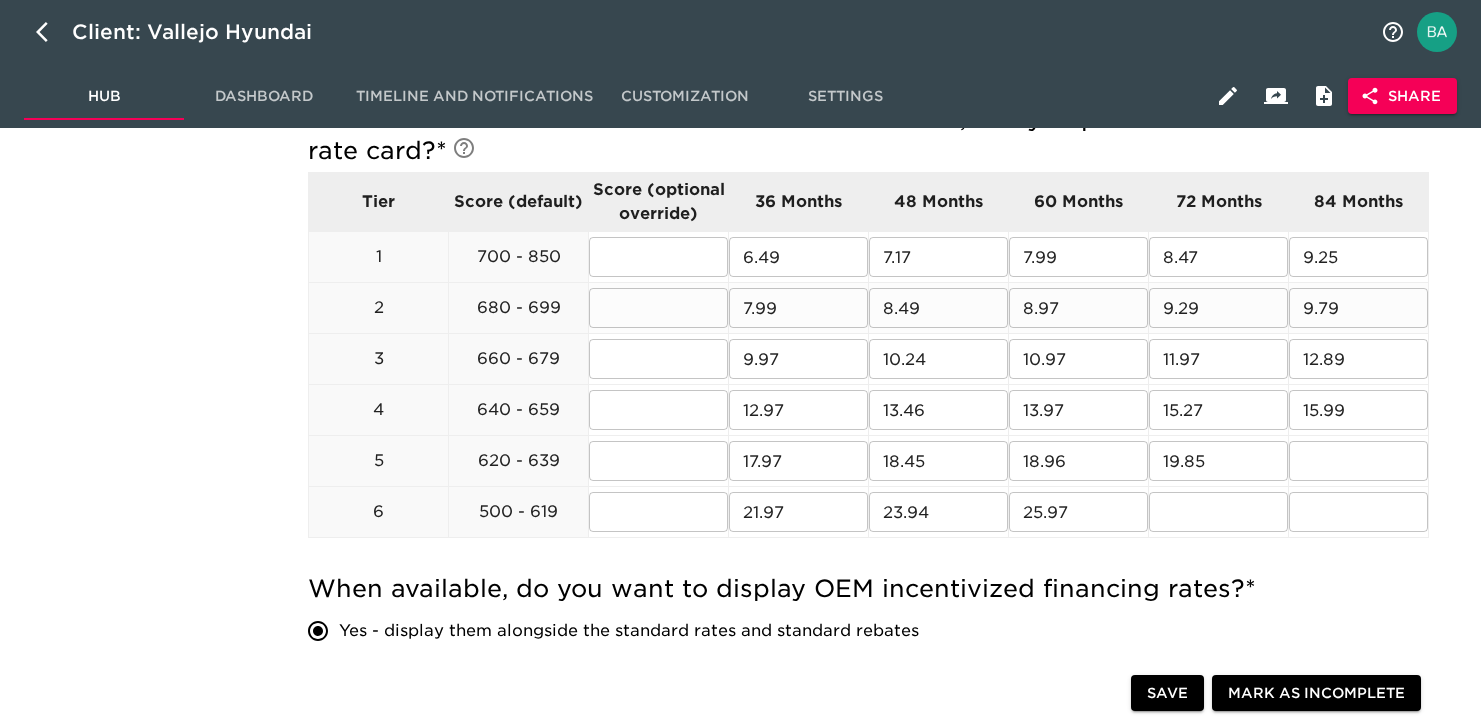 click on "9.79" at bounding box center (1358, 308) 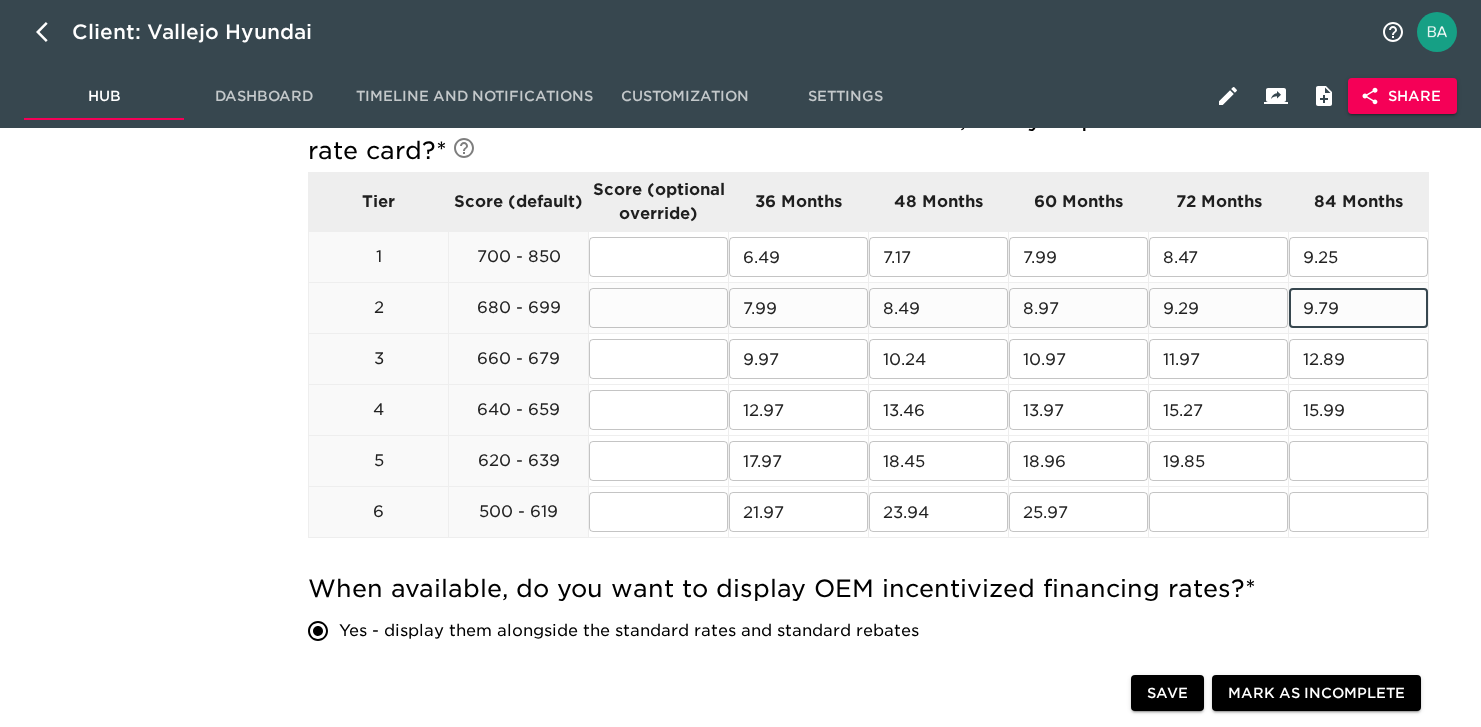 click on "9.79" at bounding box center (1358, 308) 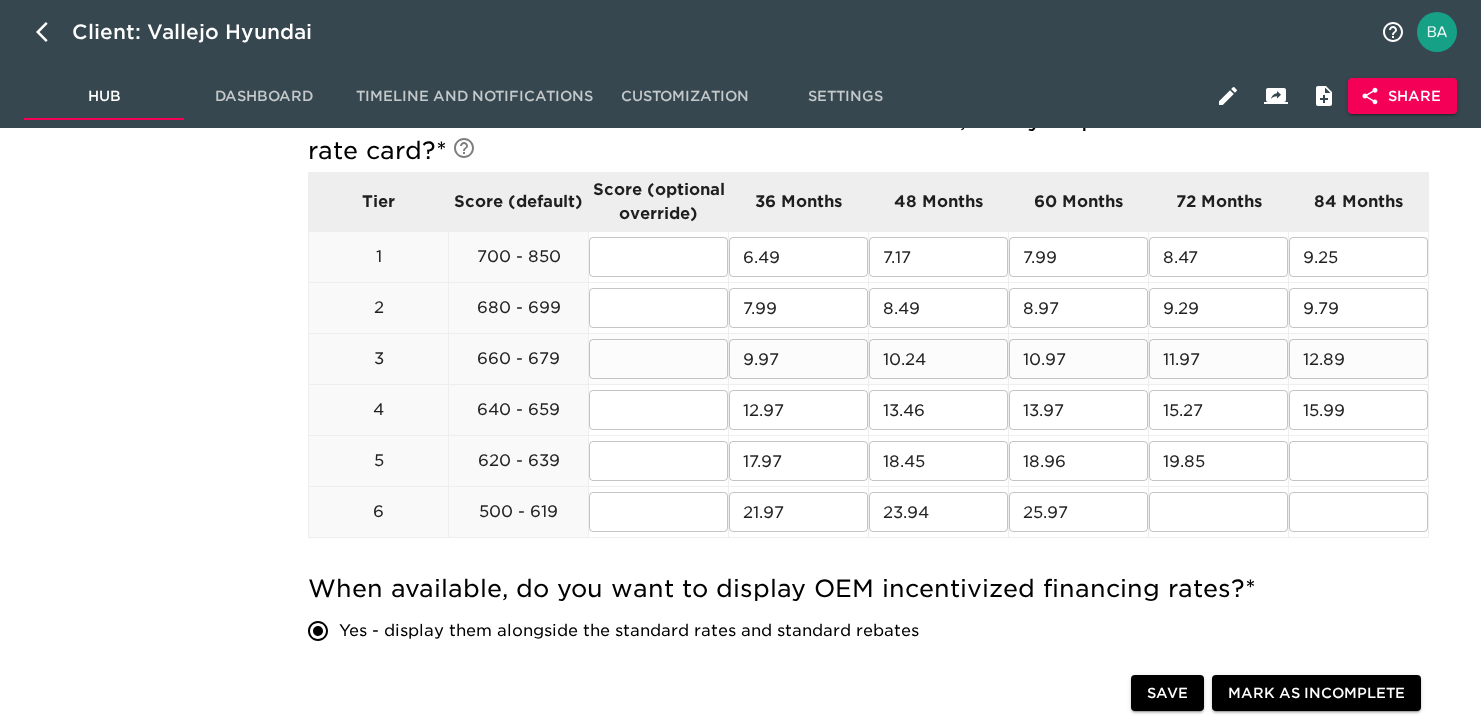 click on "9.97" at bounding box center (798, 359) 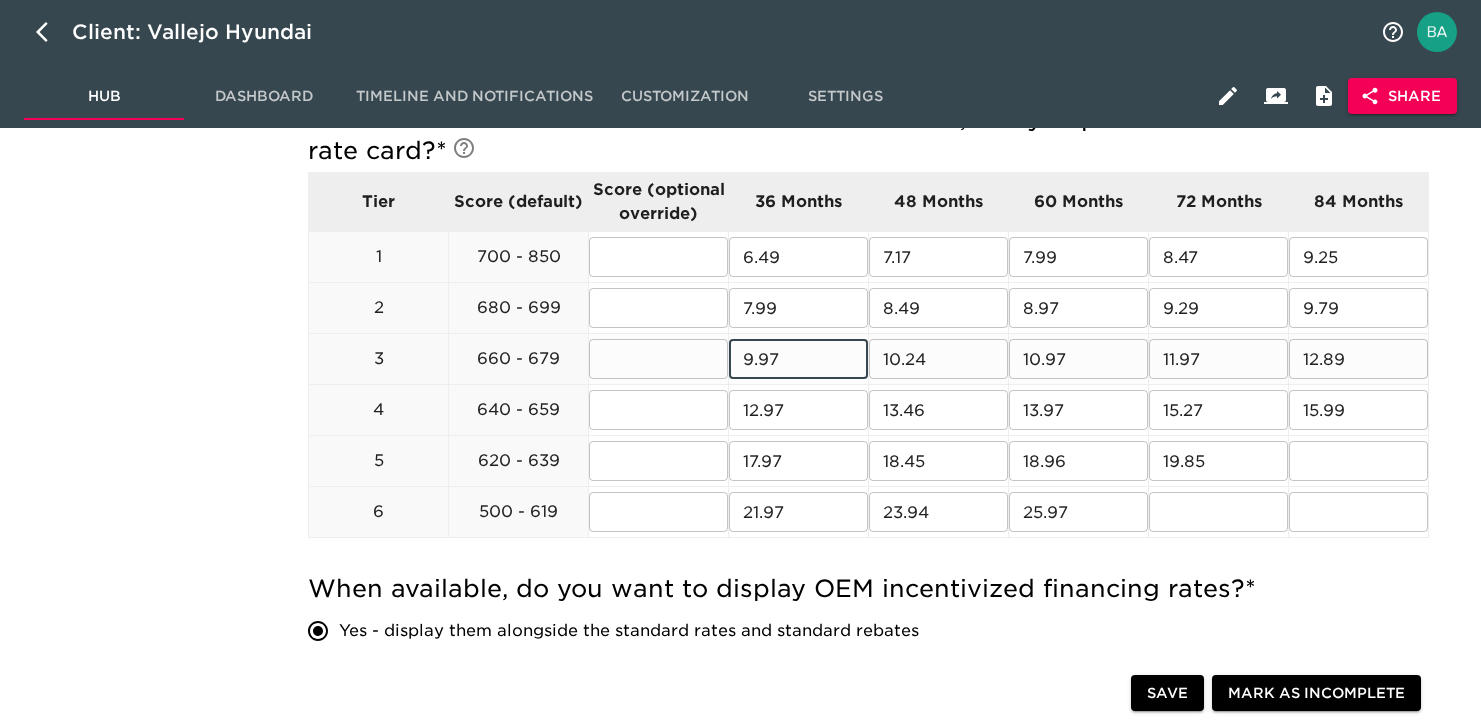 click on "9.97" at bounding box center [798, 359] 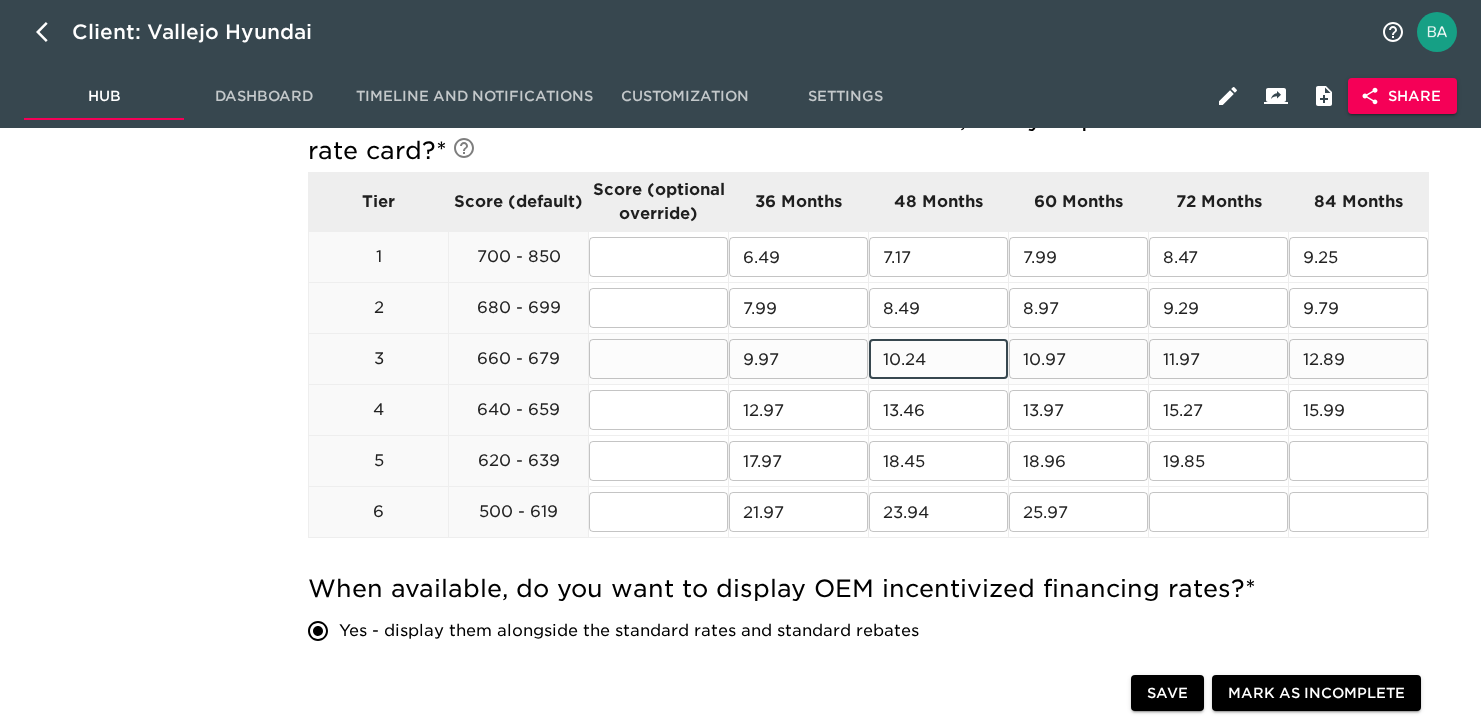 click on "10.97" at bounding box center (1078, 359) 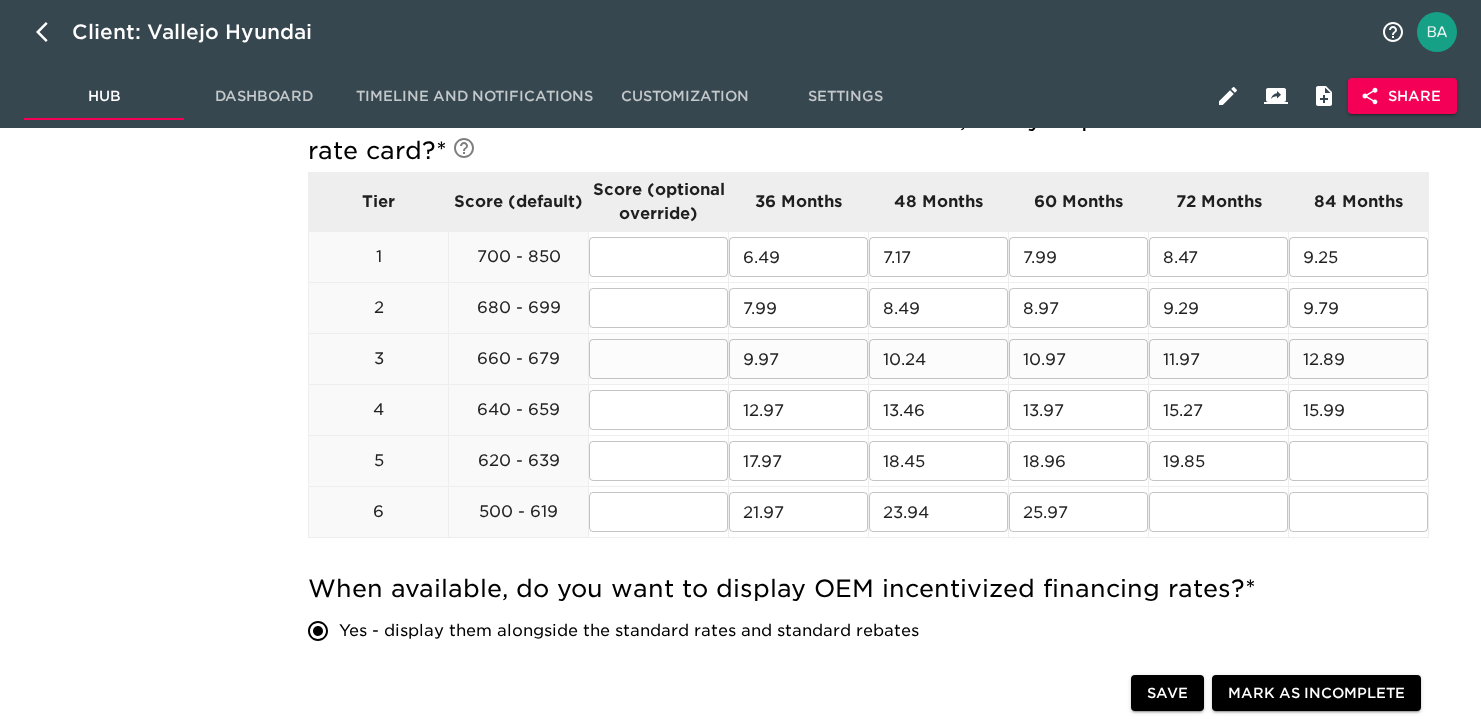 click on "11.97" at bounding box center (1218, 359) 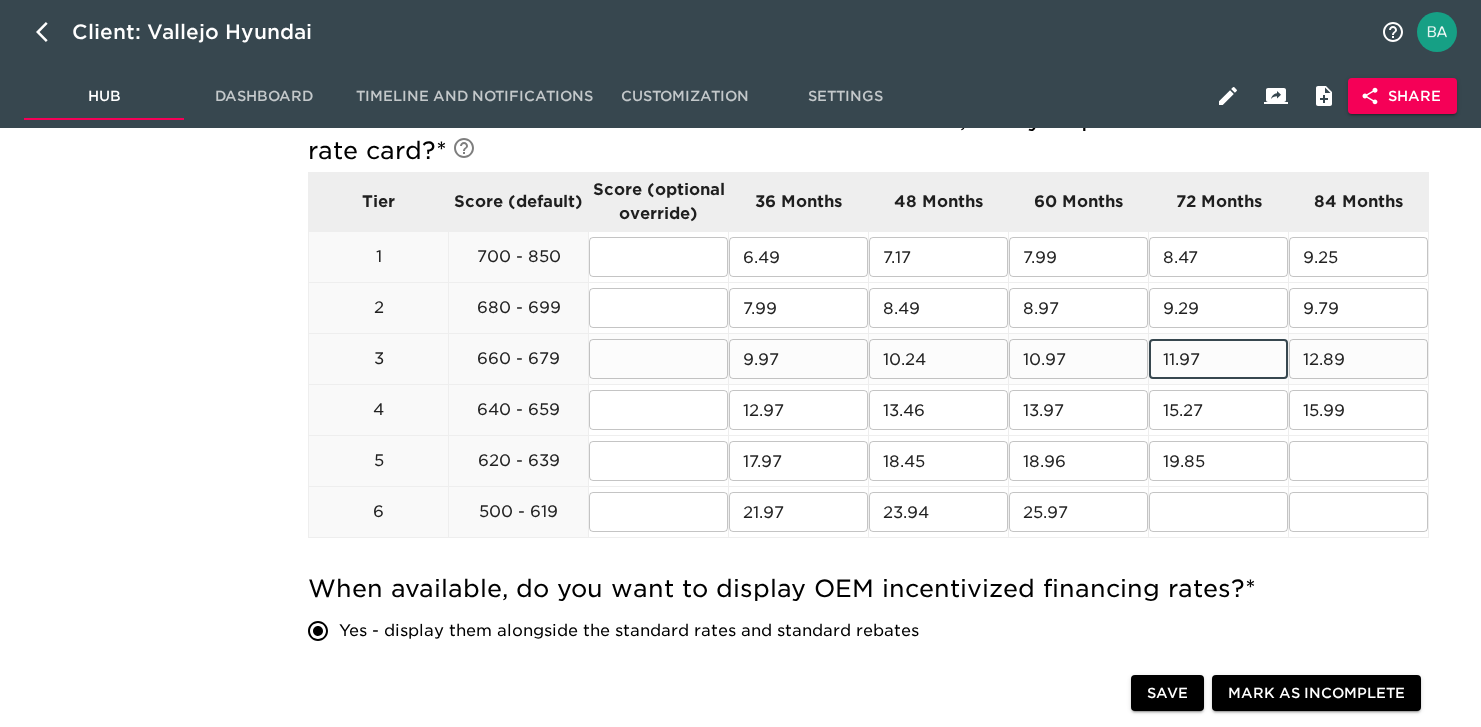 click on "11.97" at bounding box center (1218, 359) 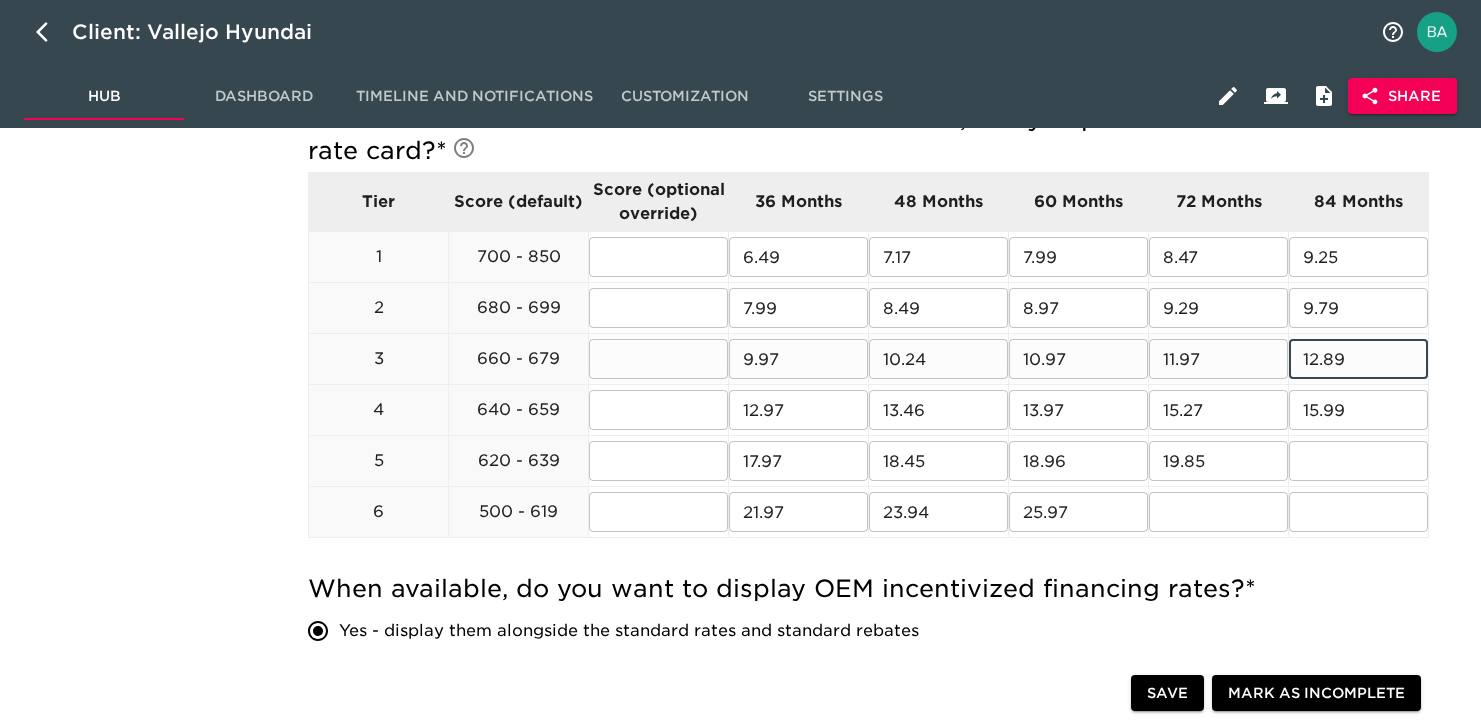 click on "12.89" at bounding box center [1358, 359] 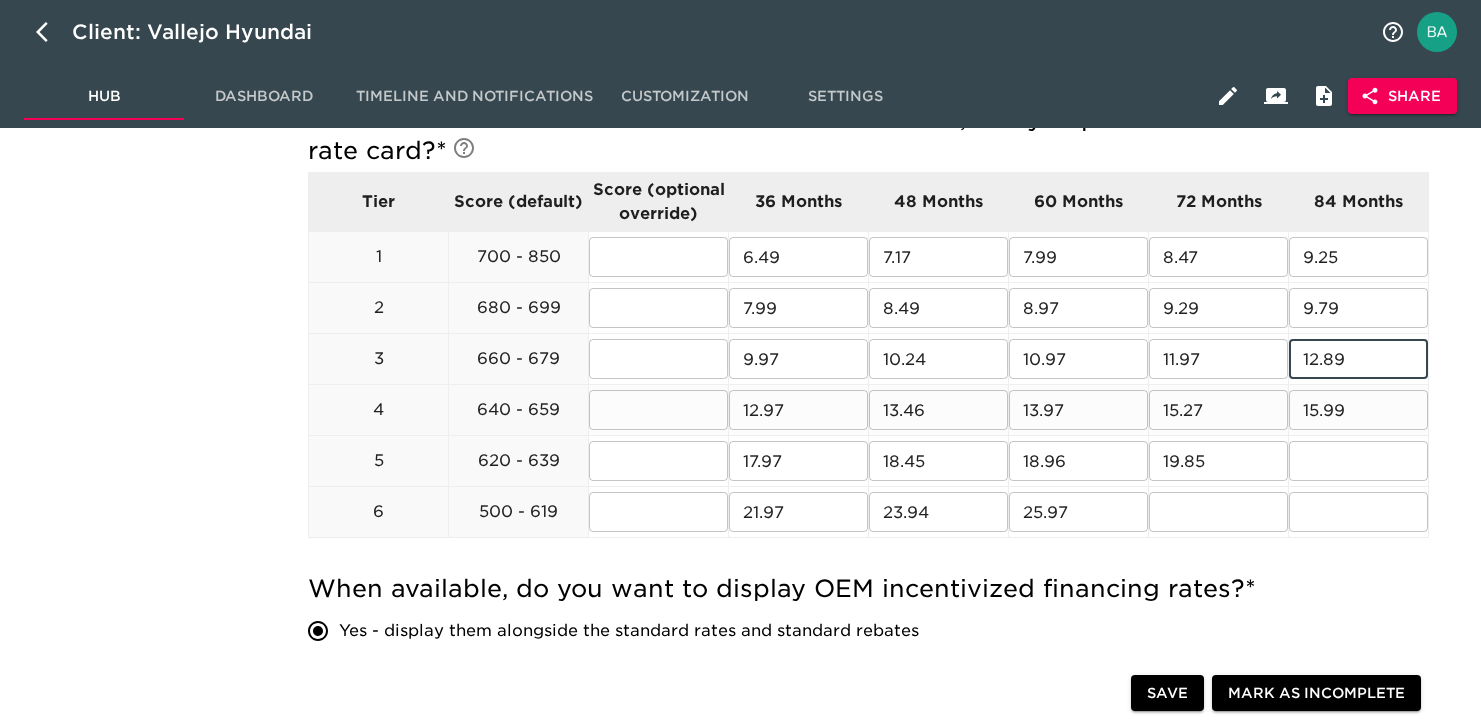 click on "12.97" at bounding box center [798, 410] 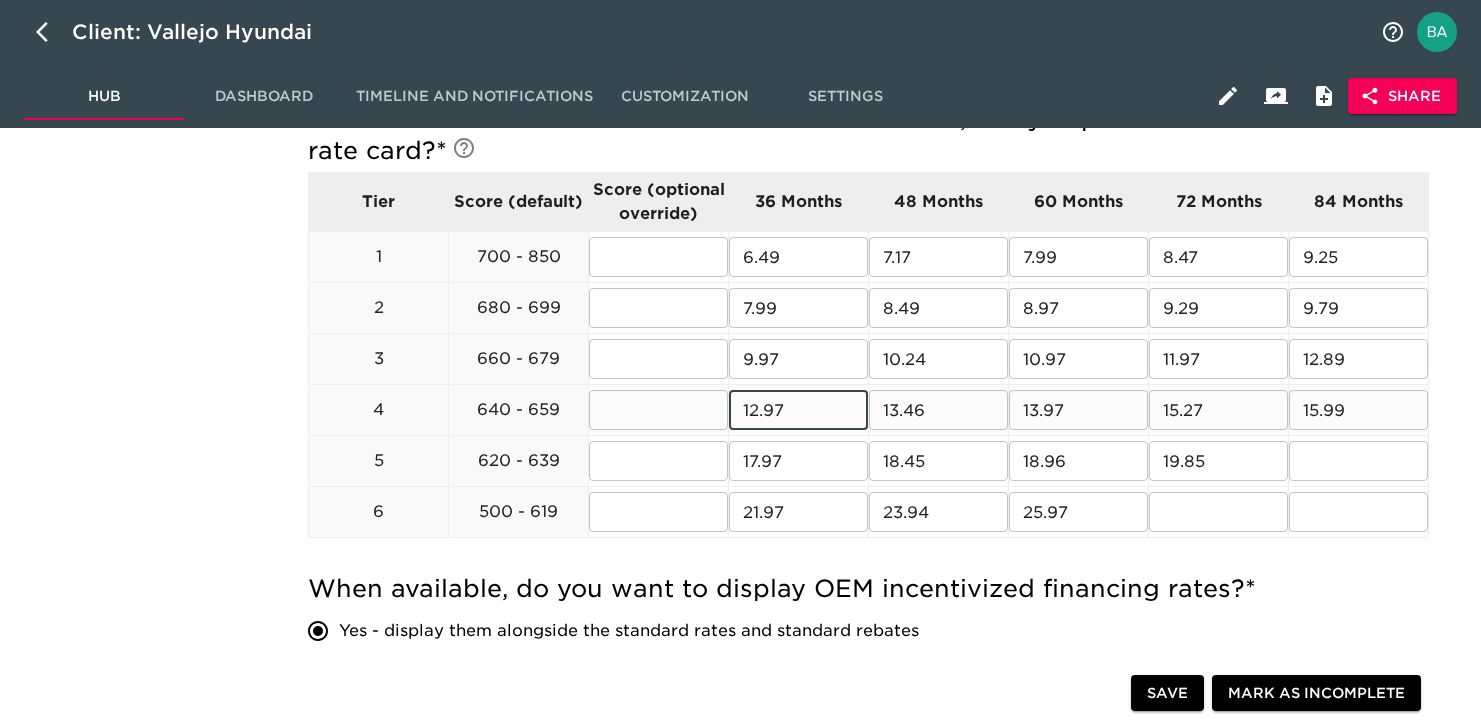 click on "13.46" at bounding box center (938, 410) 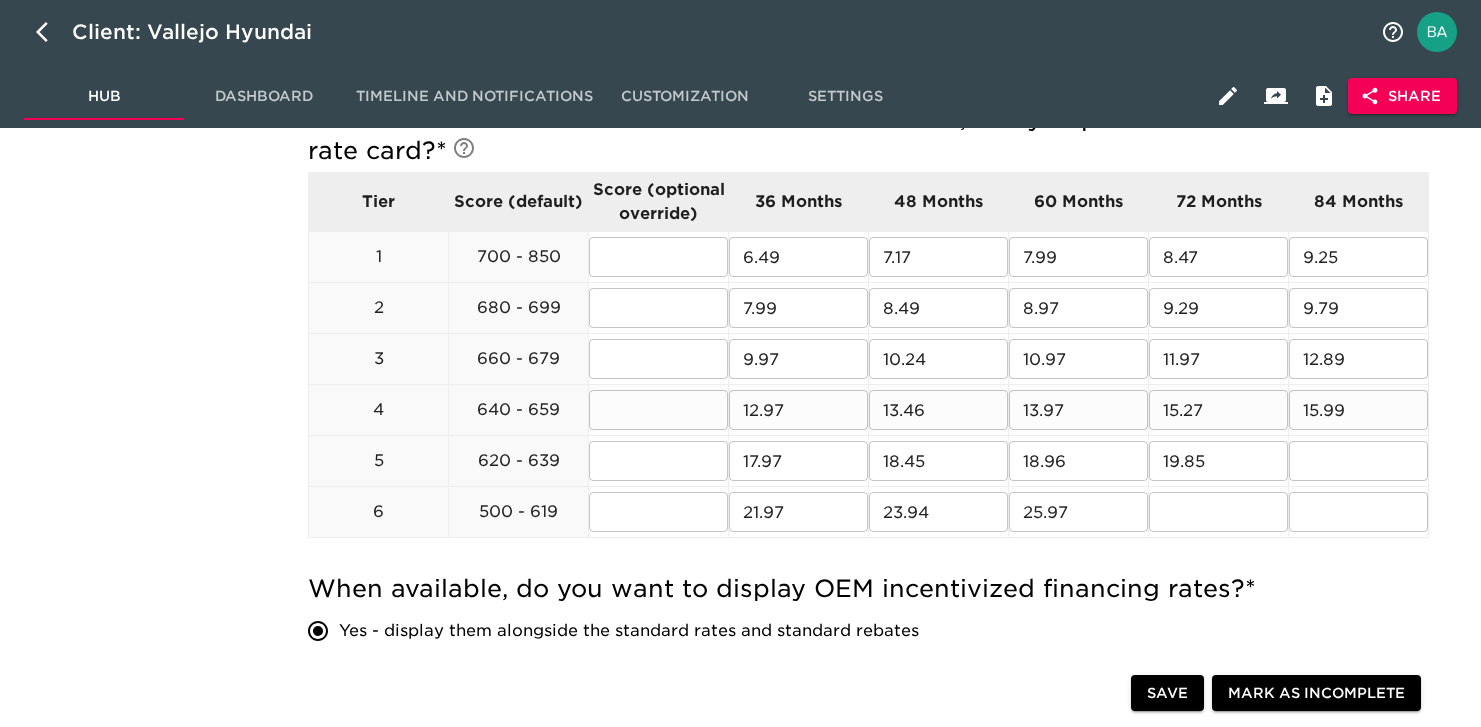 click on "13.97" at bounding box center [1078, 410] 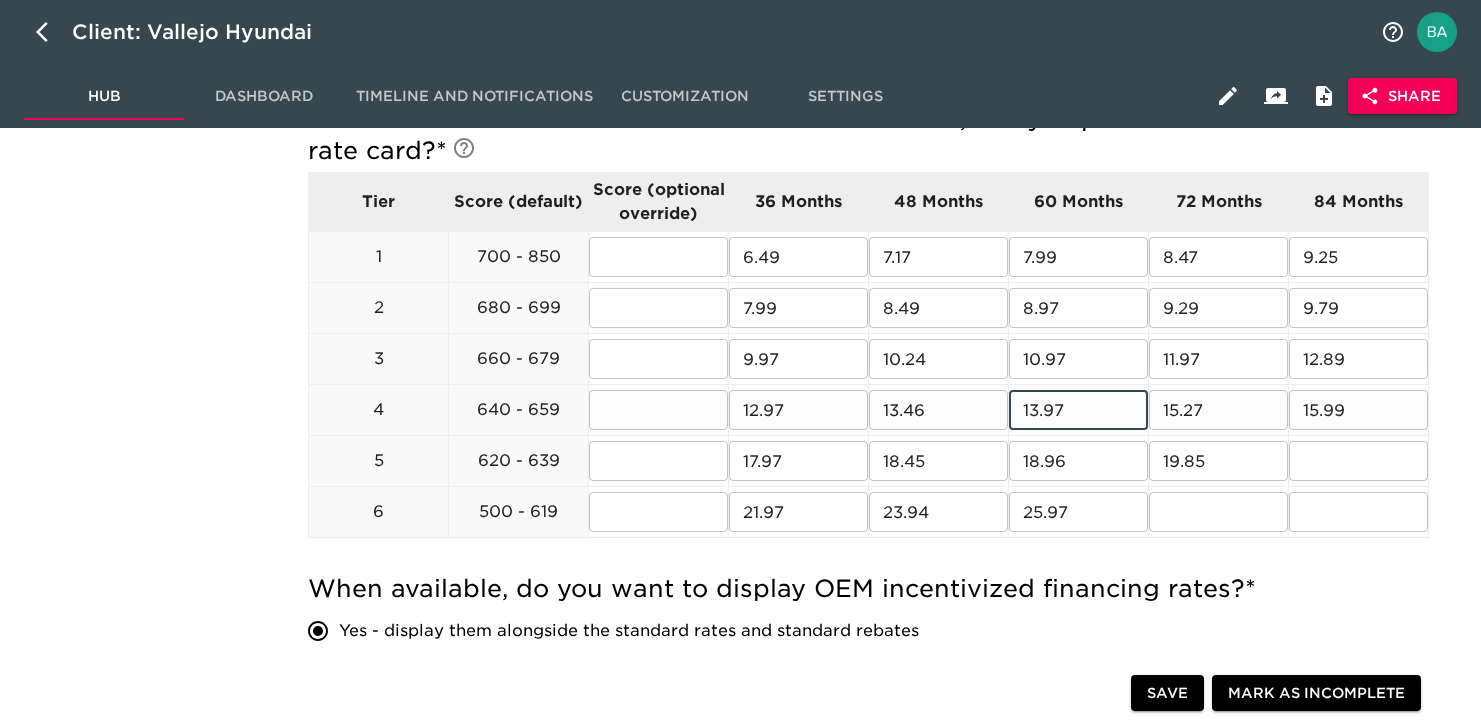 click on "13.97" at bounding box center (1078, 410) 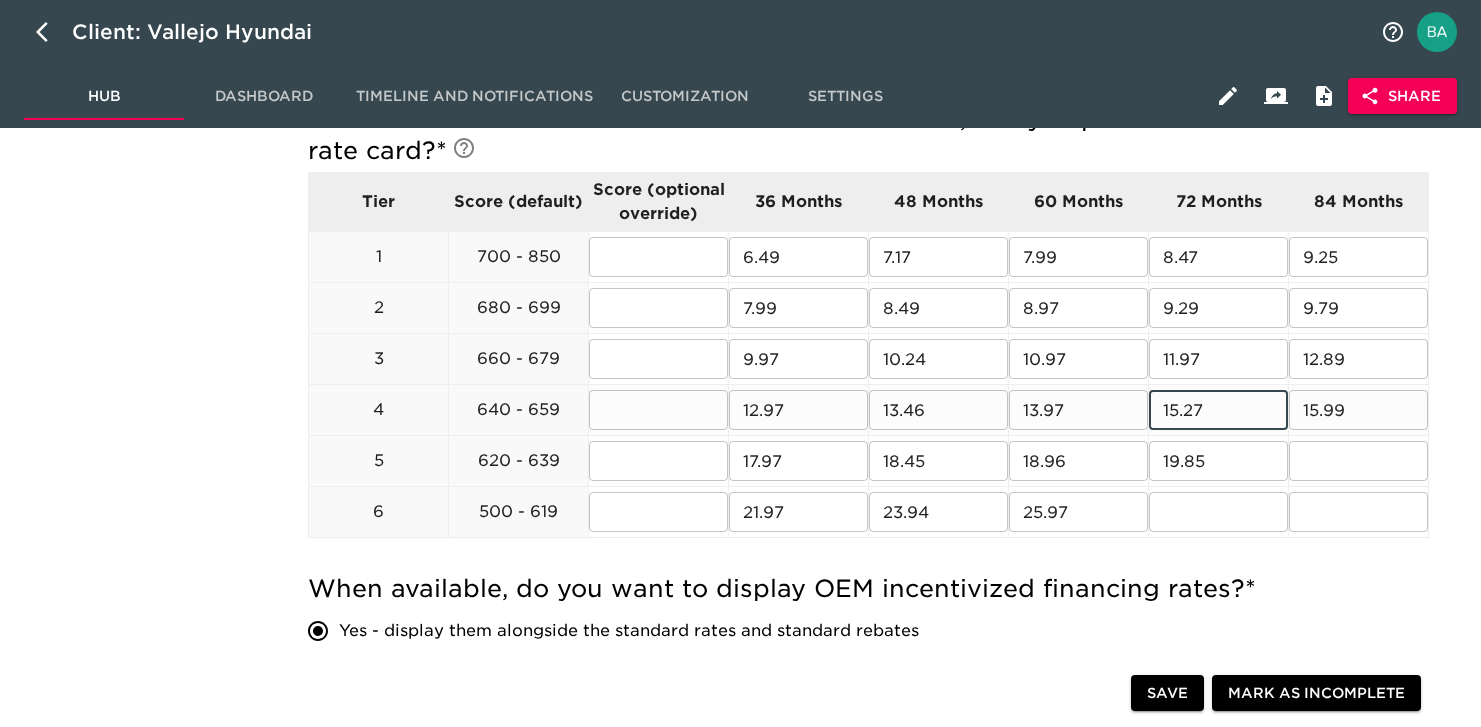 click on "15.99" at bounding box center [1358, 410] 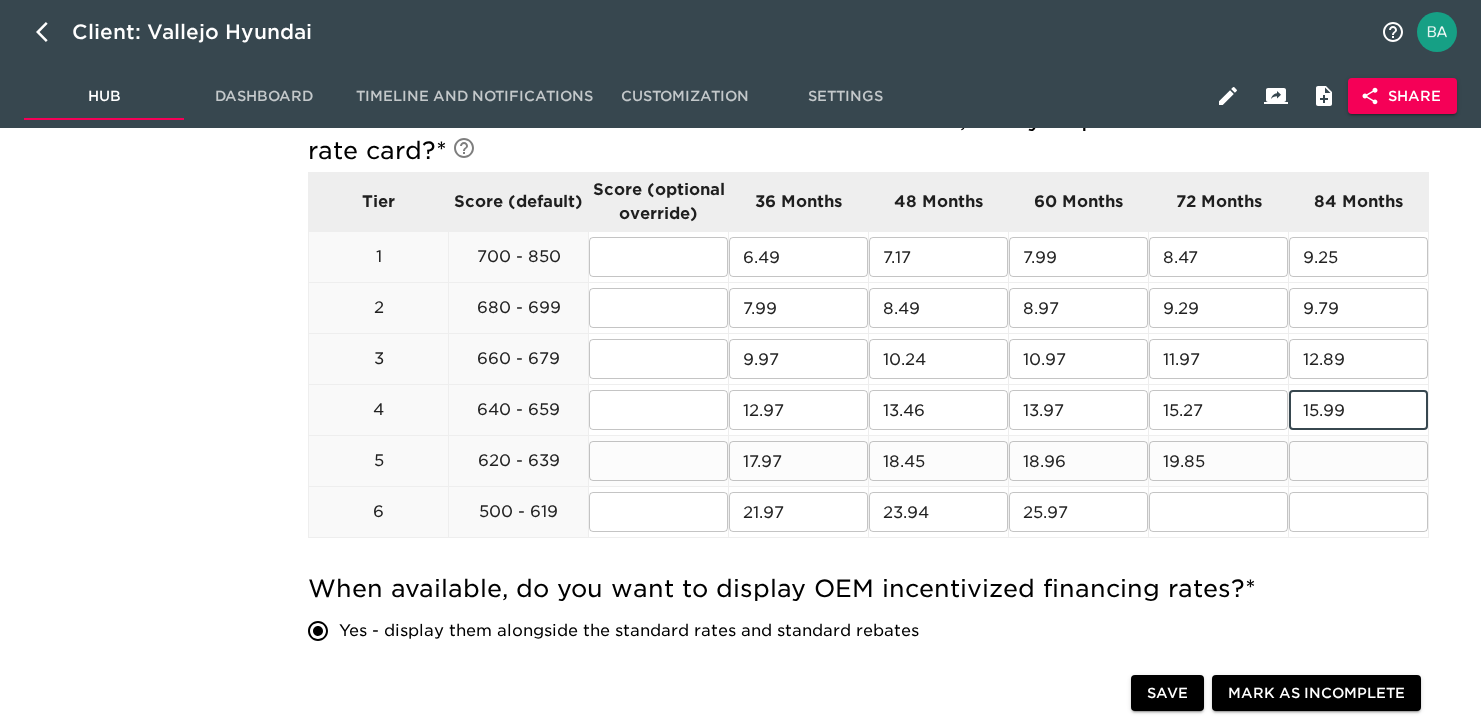 click on "17.97" at bounding box center [798, 461] 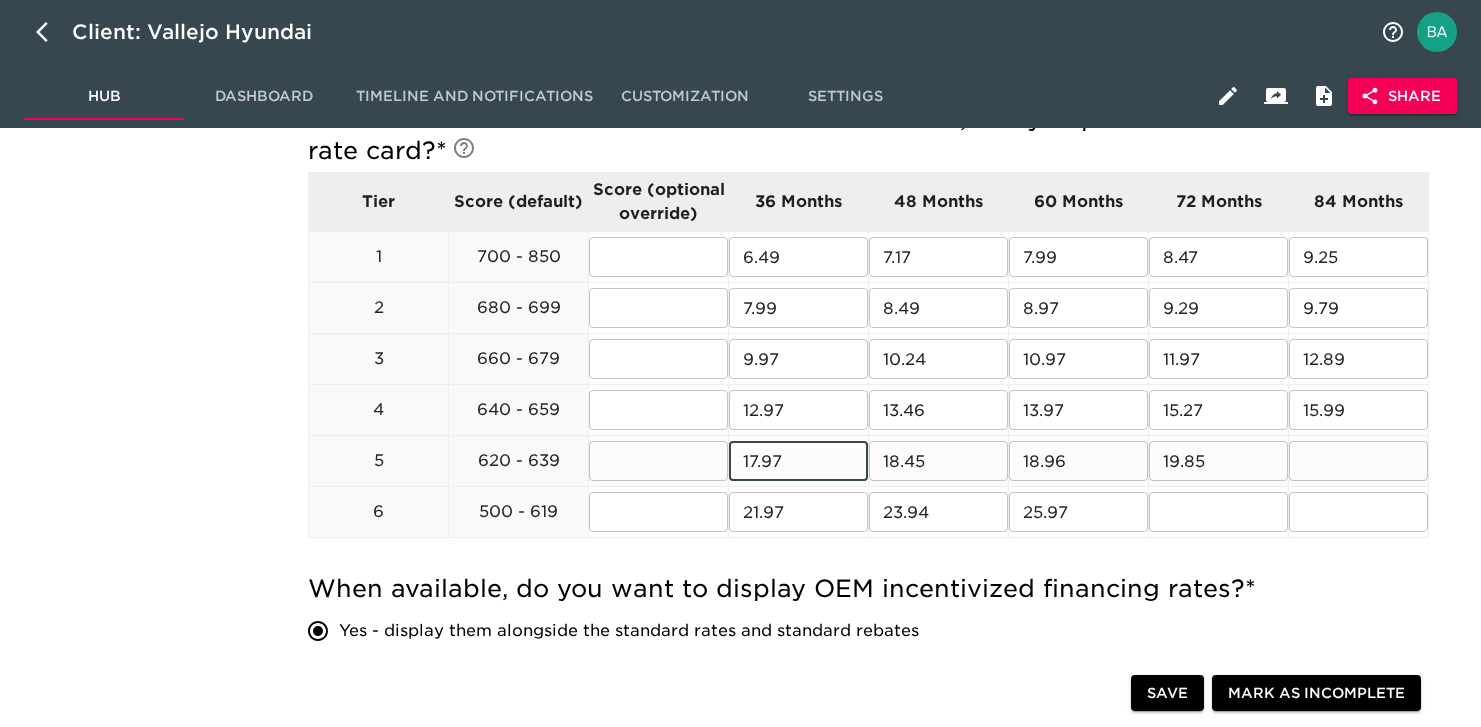 click on "18.45" at bounding box center [938, 461] 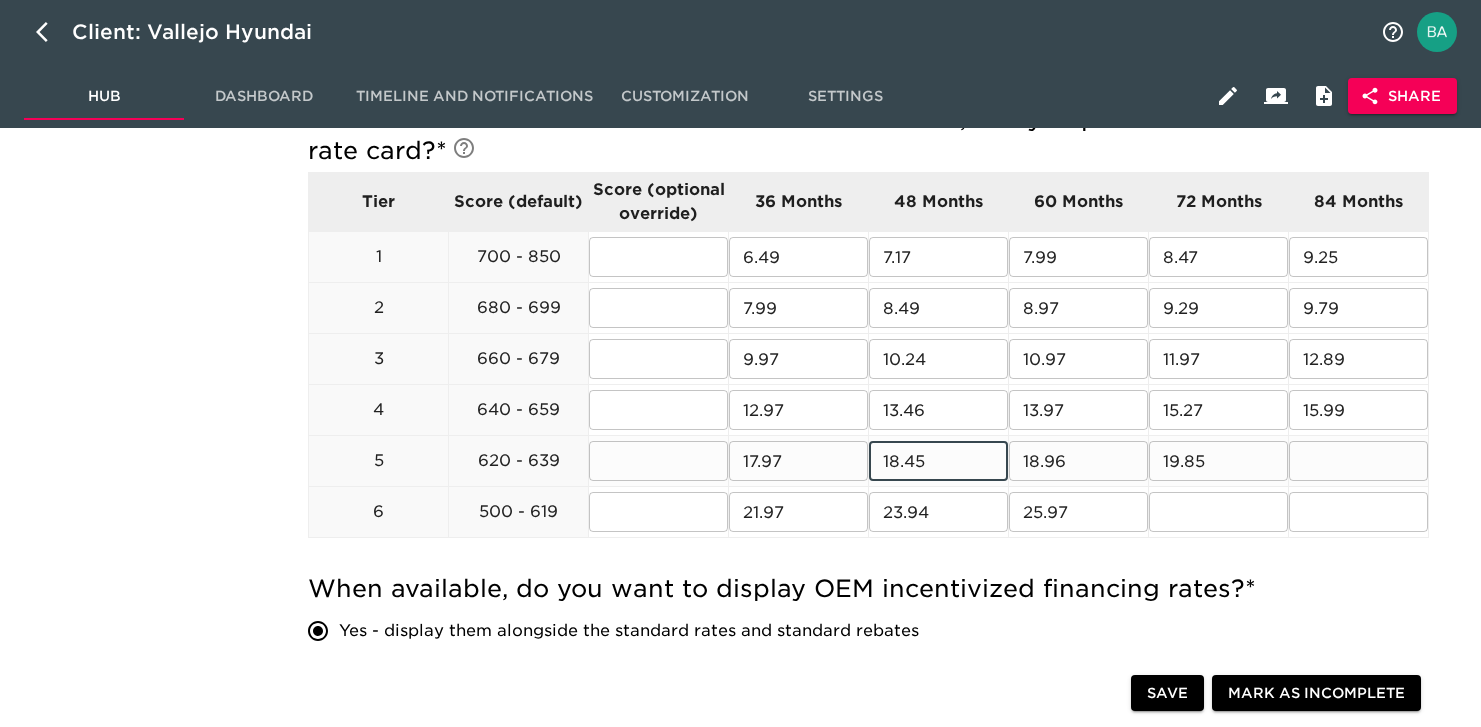 click on "18.45" at bounding box center (938, 461) 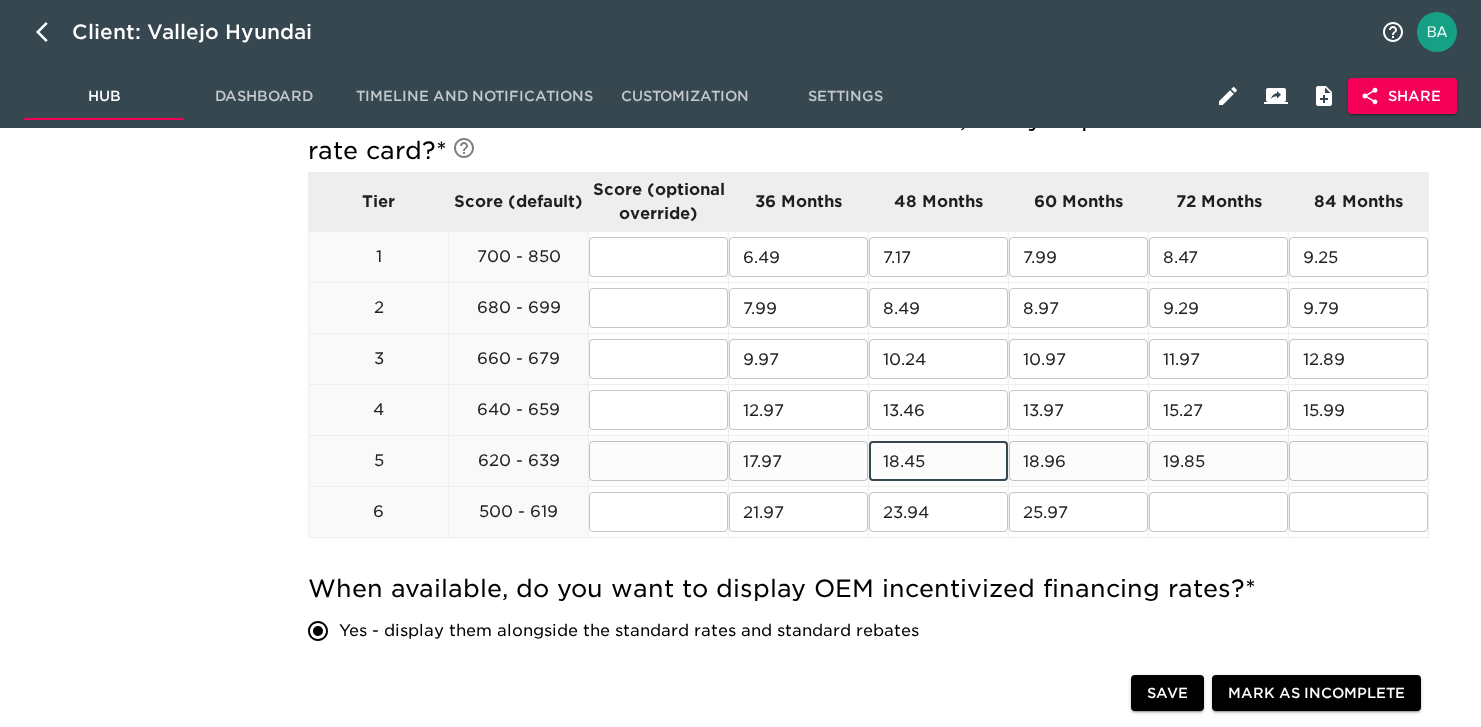 click on "18.96" at bounding box center [1078, 461] 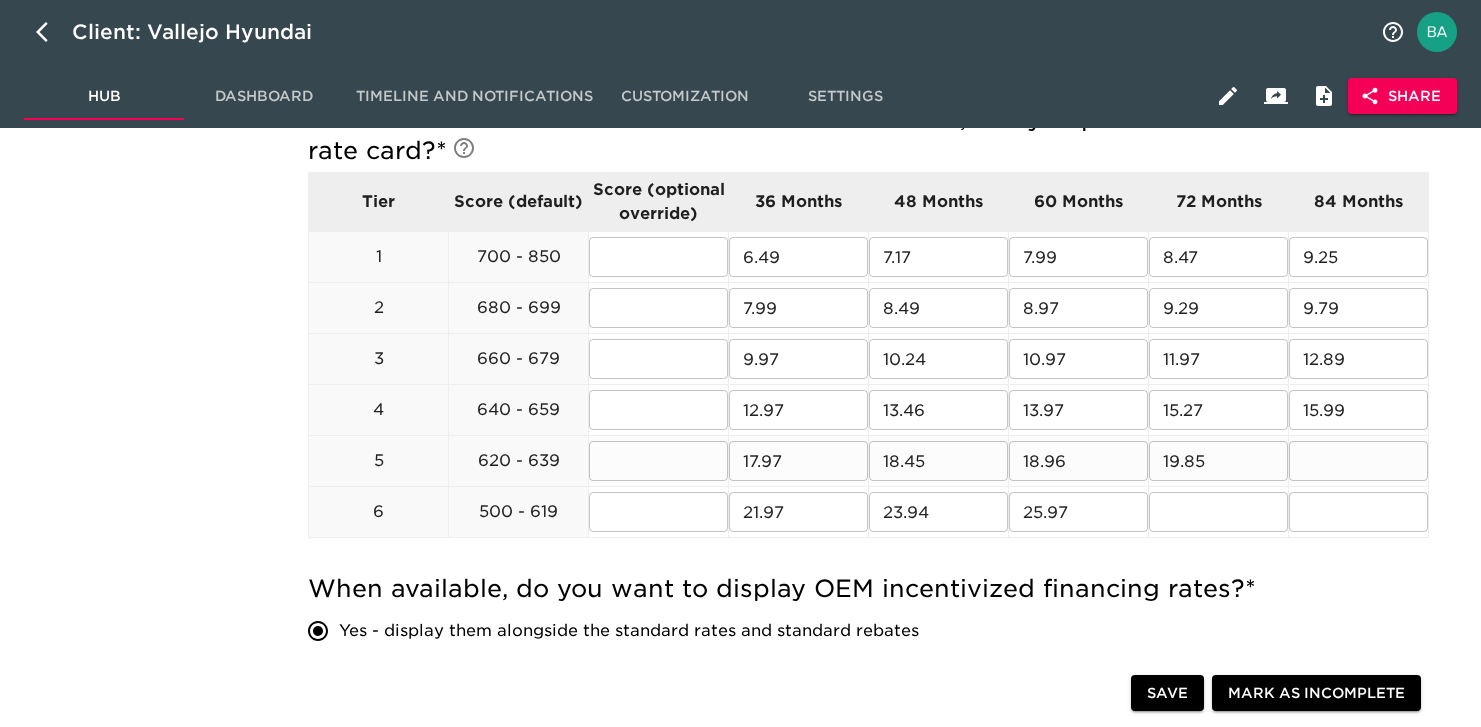 click on "19.85" at bounding box center (1218, 461) 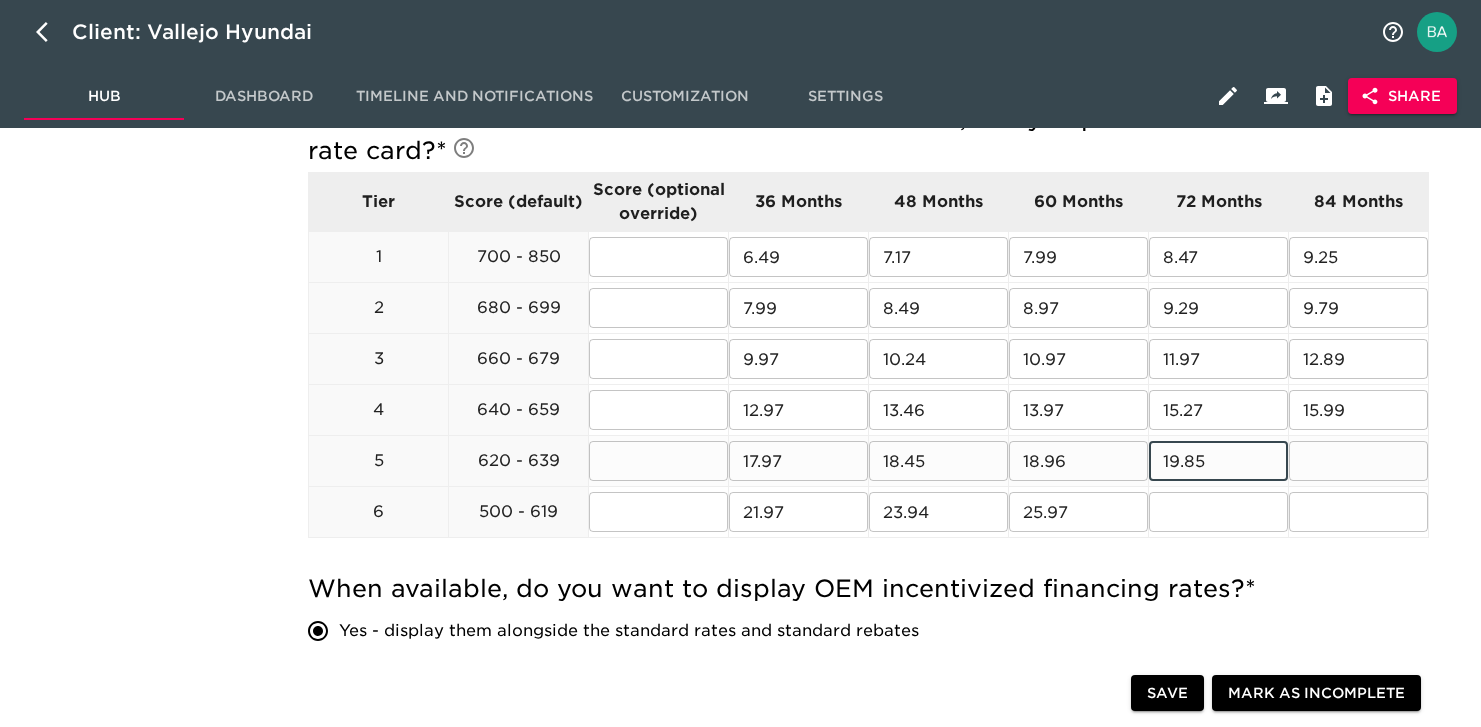 click on "19.85" at bounding box center (1218, 461) 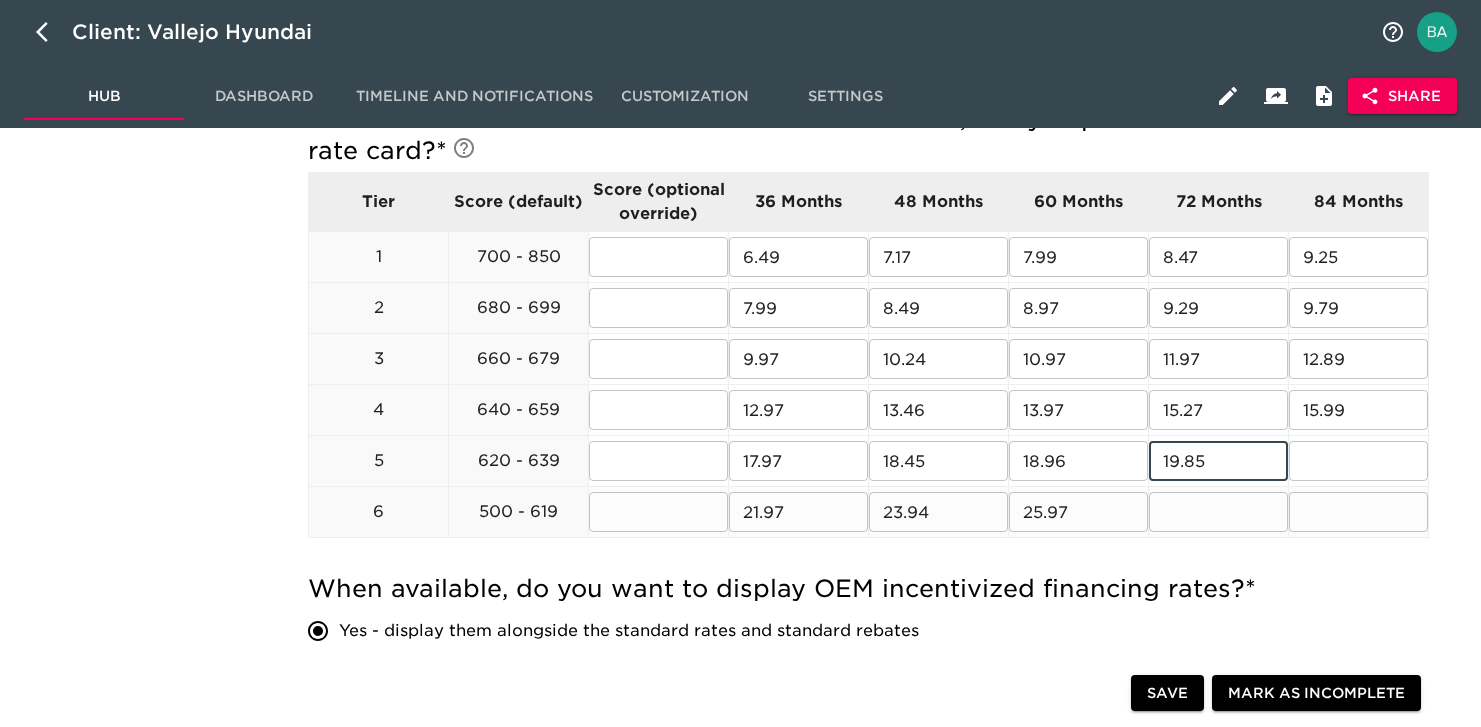 click on "21.97" at bounding box center [798, 512] 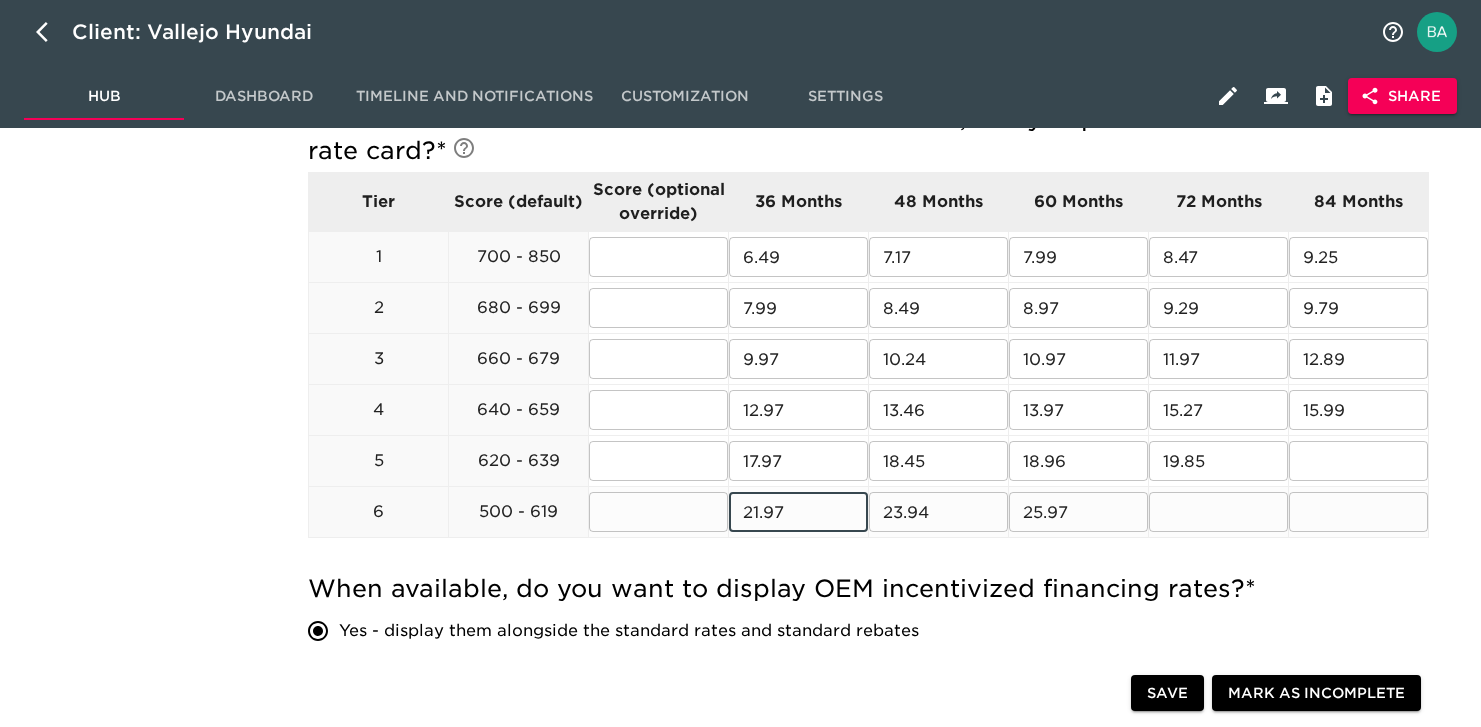 click on "23.94" at bounding box center [938, 512] 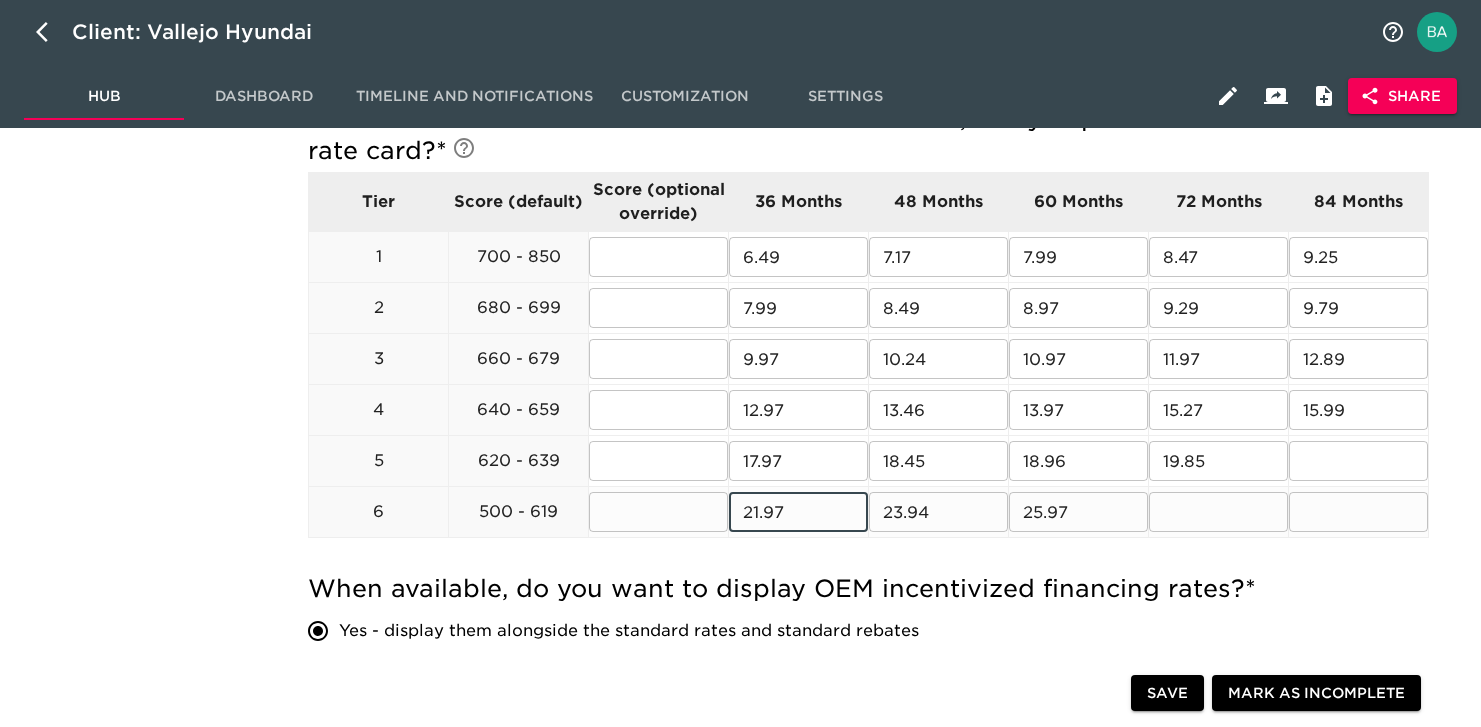 click on "23.94" at bounding box center [938, 512] 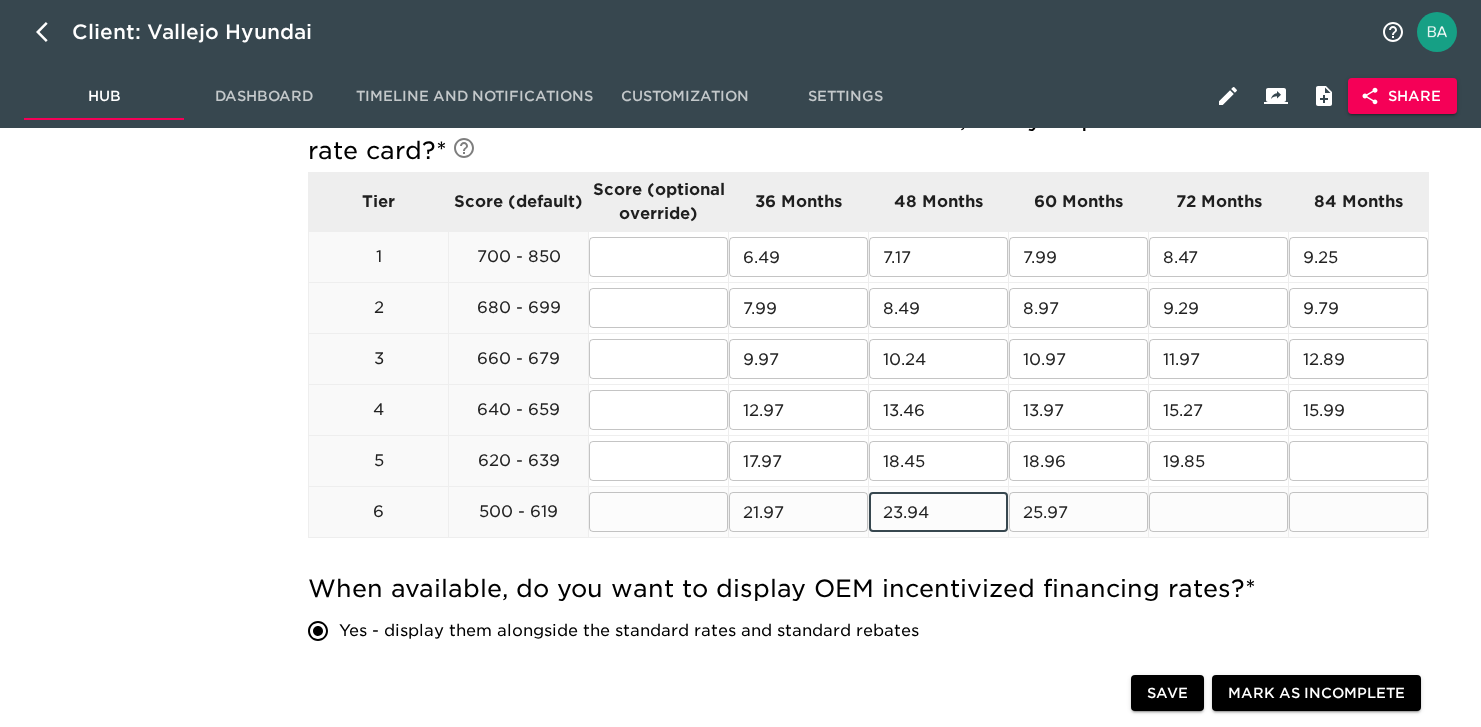 click on "25.97" at bounding box center [1078, 512] 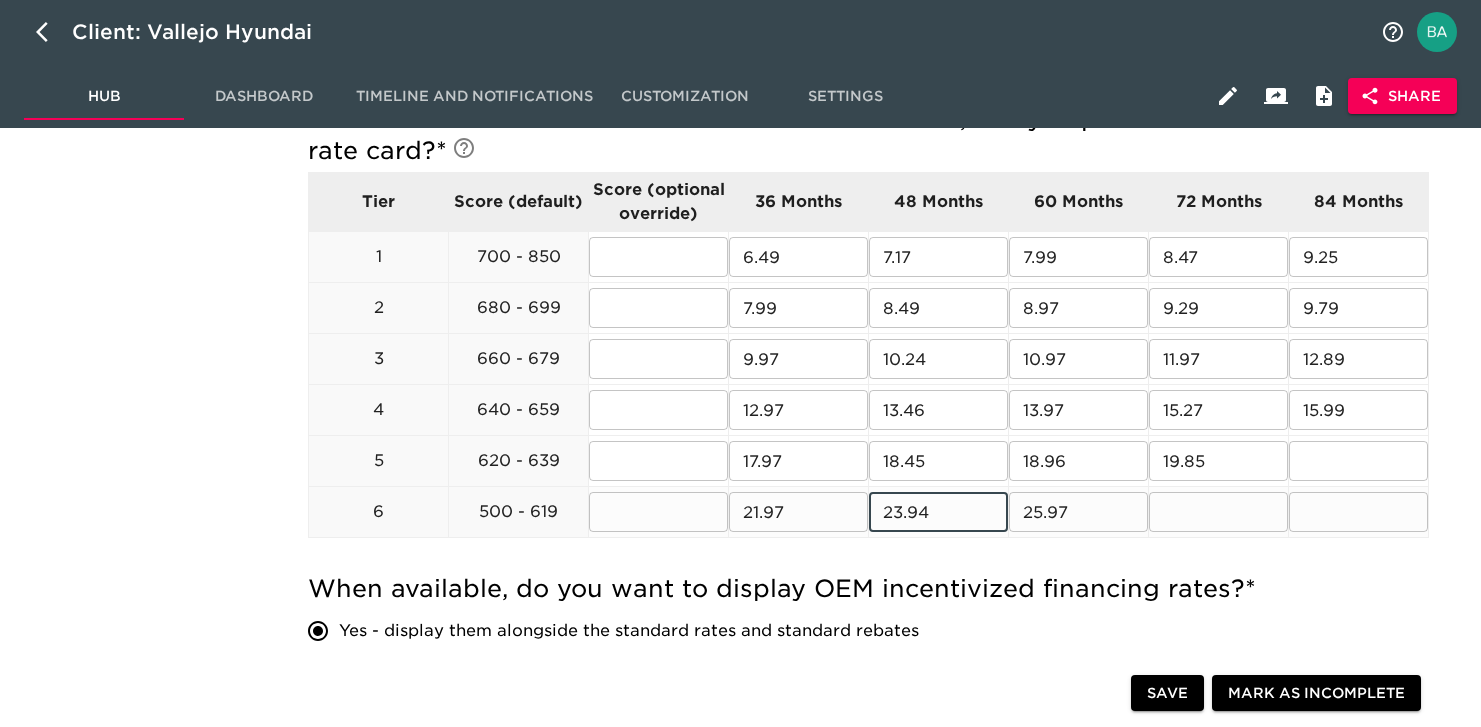 click on "25.97" at bounding box center (1078, 512) 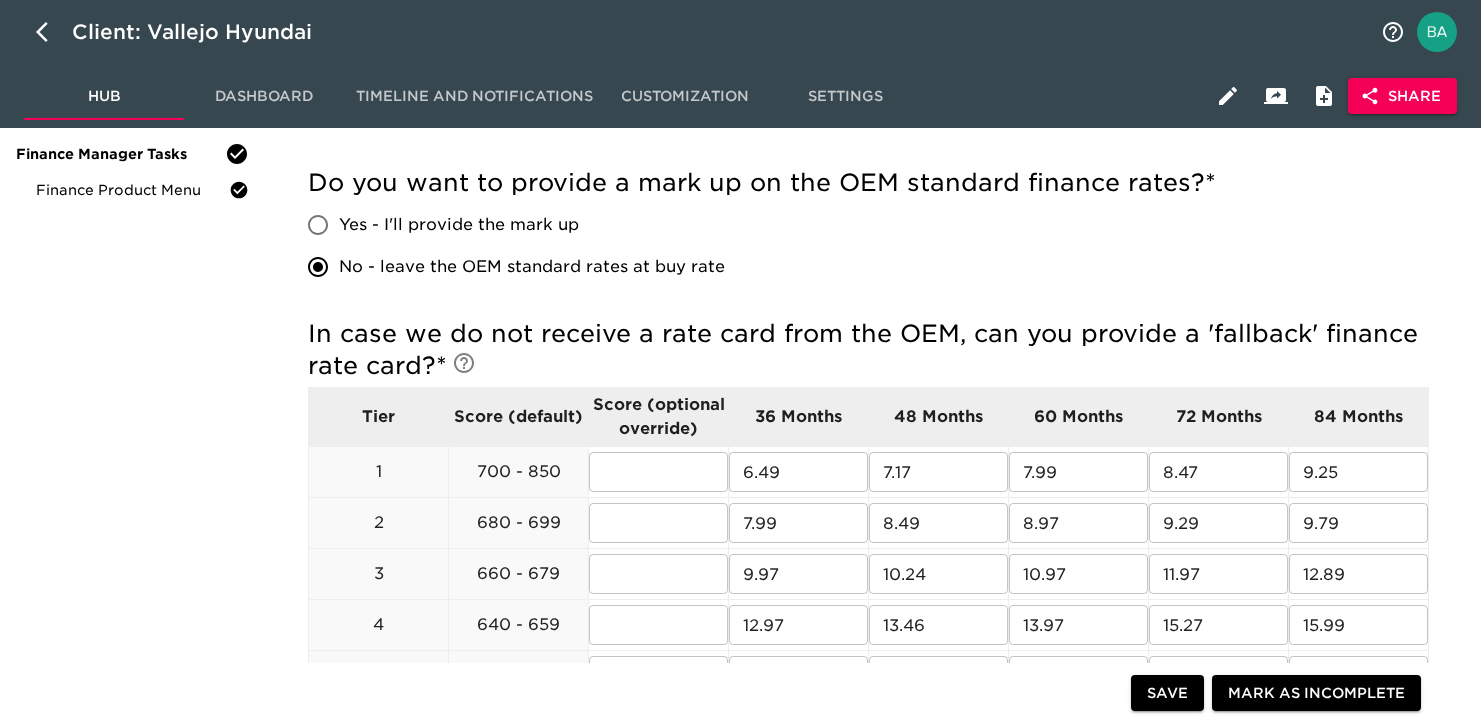 scroll, scrollTop: 0, scrollLeft: 0, axis: both 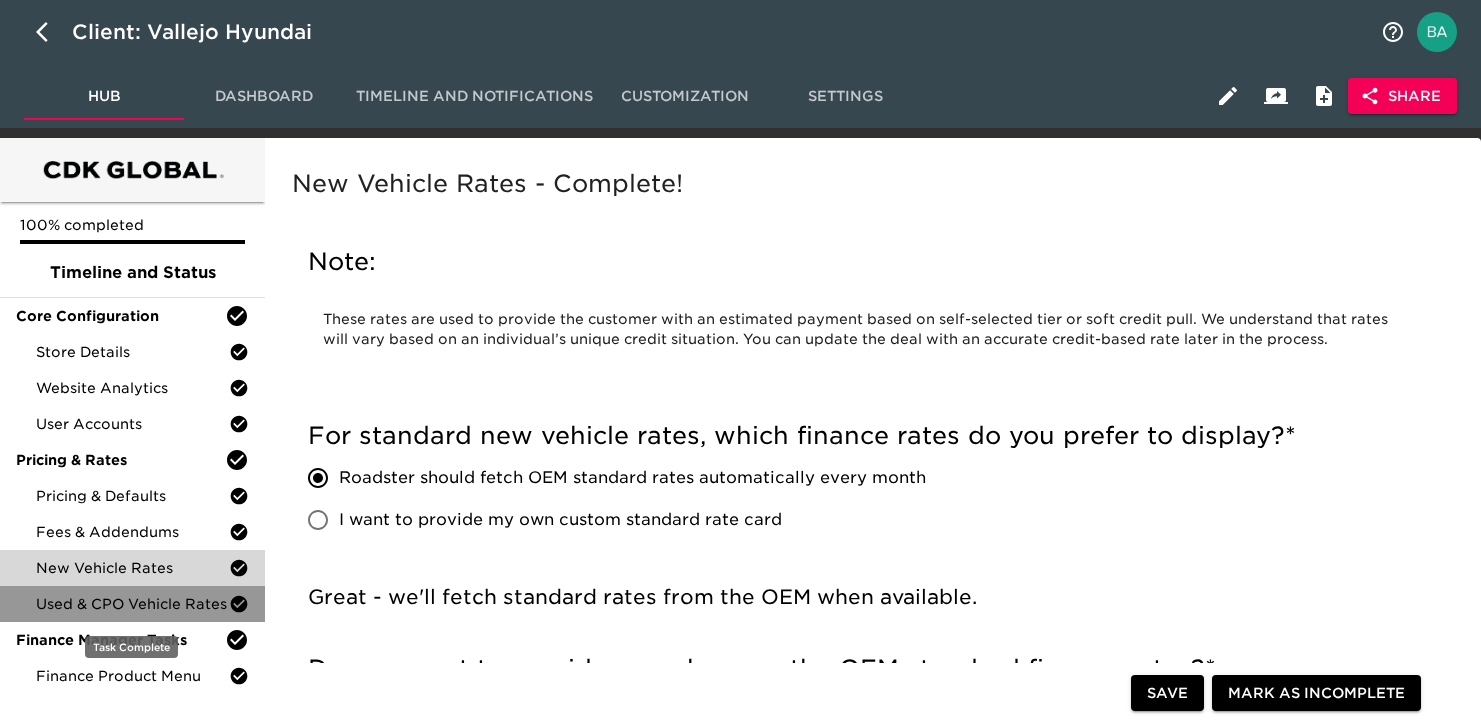 click on "Used & CPO Vehicle Rates" at bounding box center (132, 604) 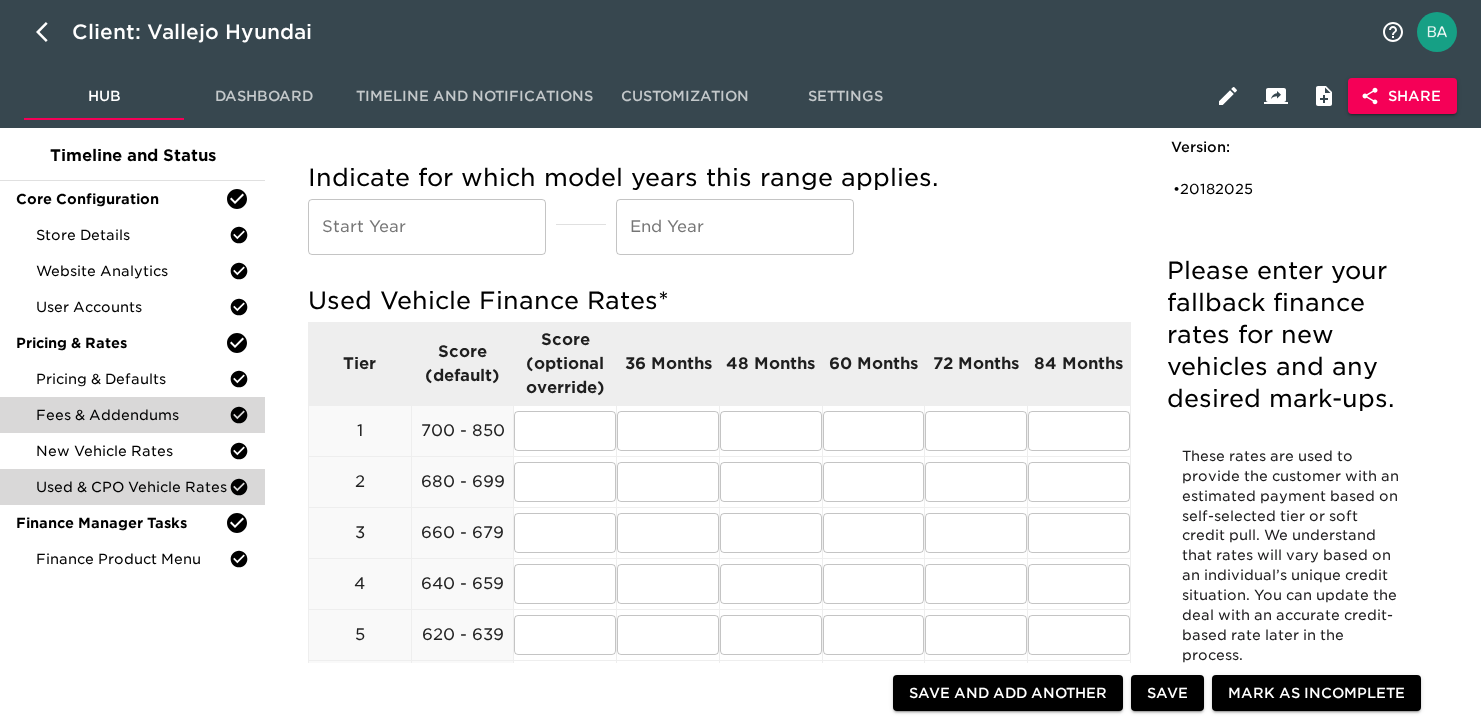 scroll, scrollTop: 118, scrollLeft: 0, axis: vertical 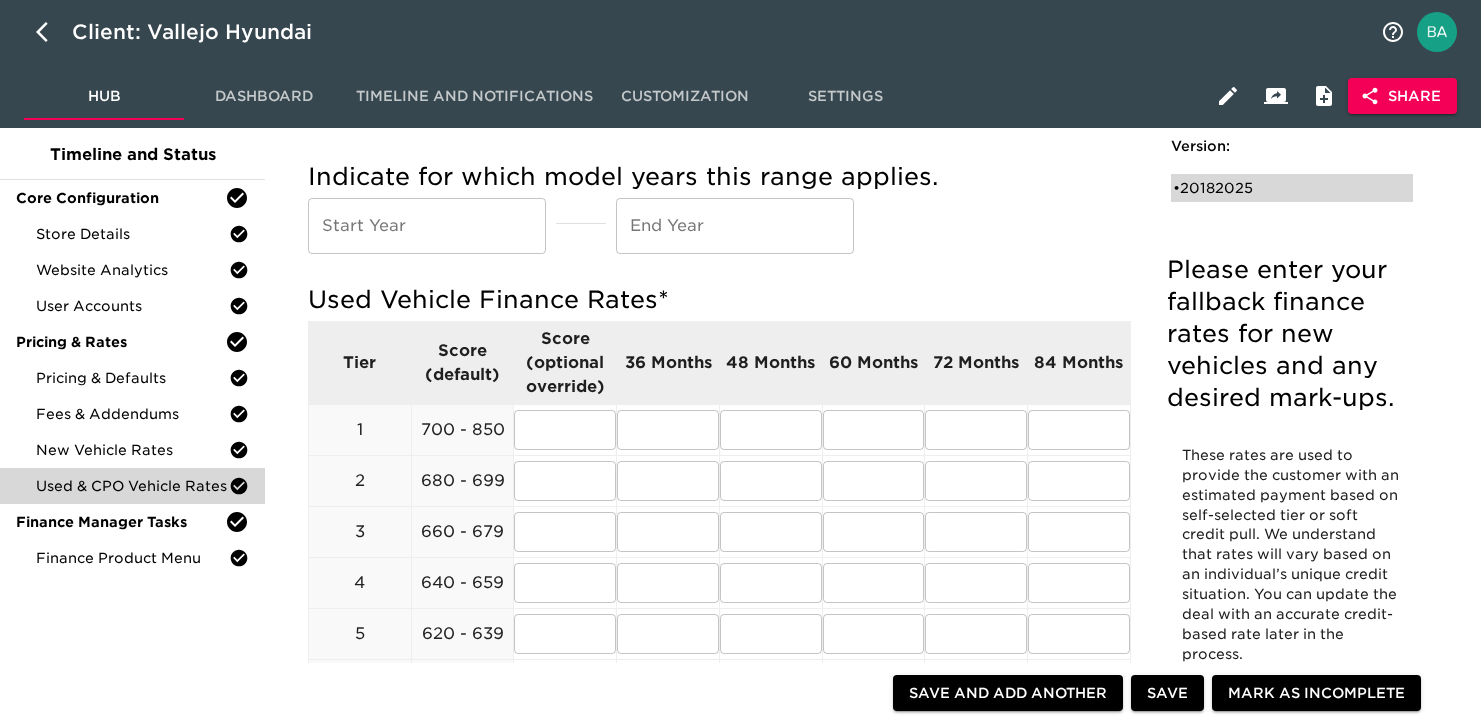 click on "•  20182025" at bounding box center (1278, 188) 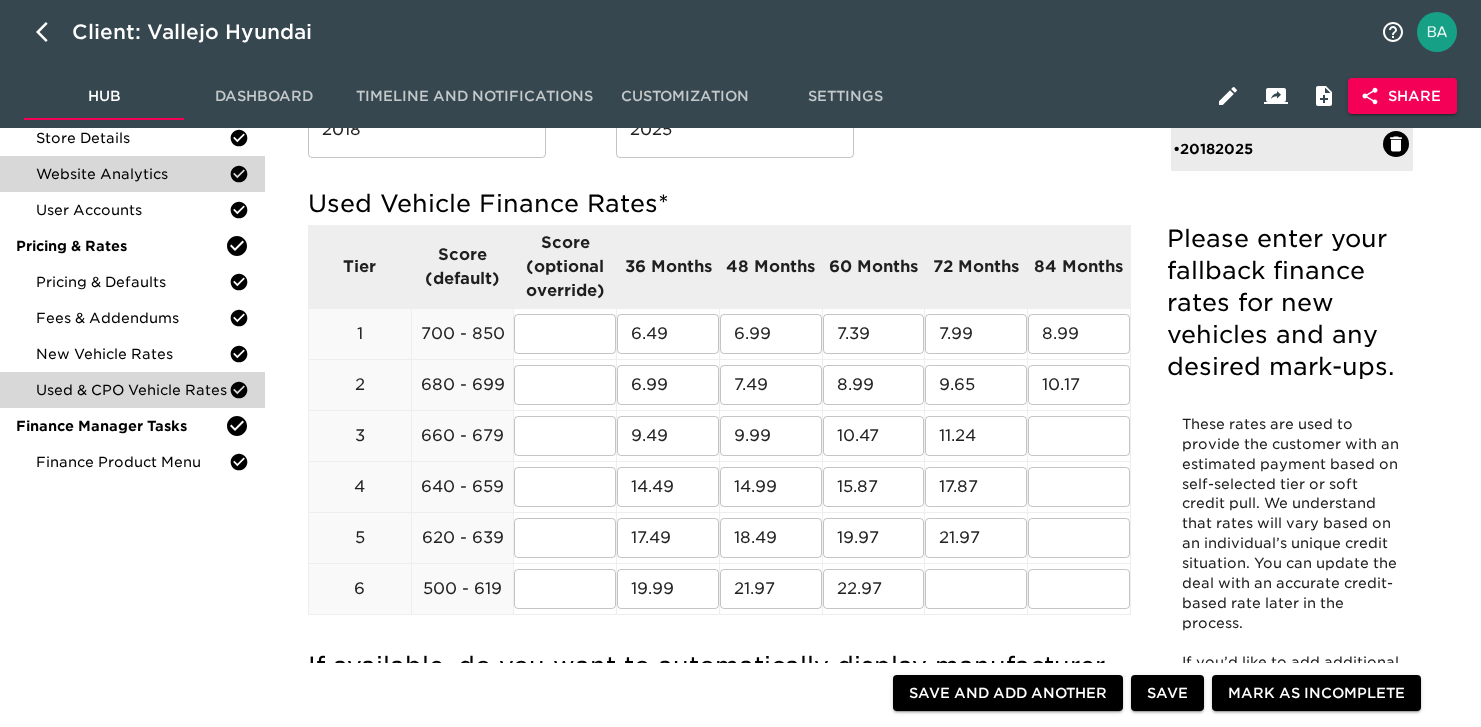 scroll, scrollTop: 270, scrollLeft: 0, axis: vertical 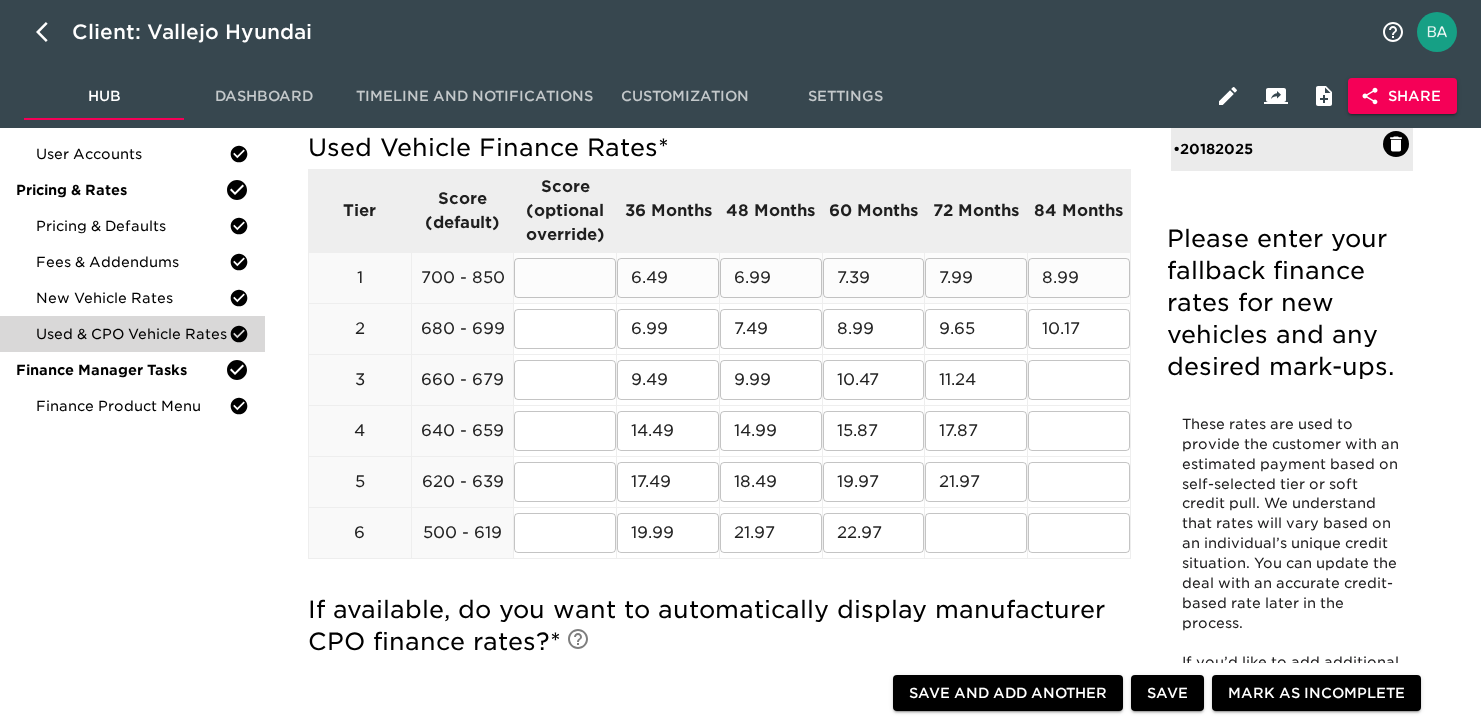 click on "6.49" at bounding box center (668, 278) 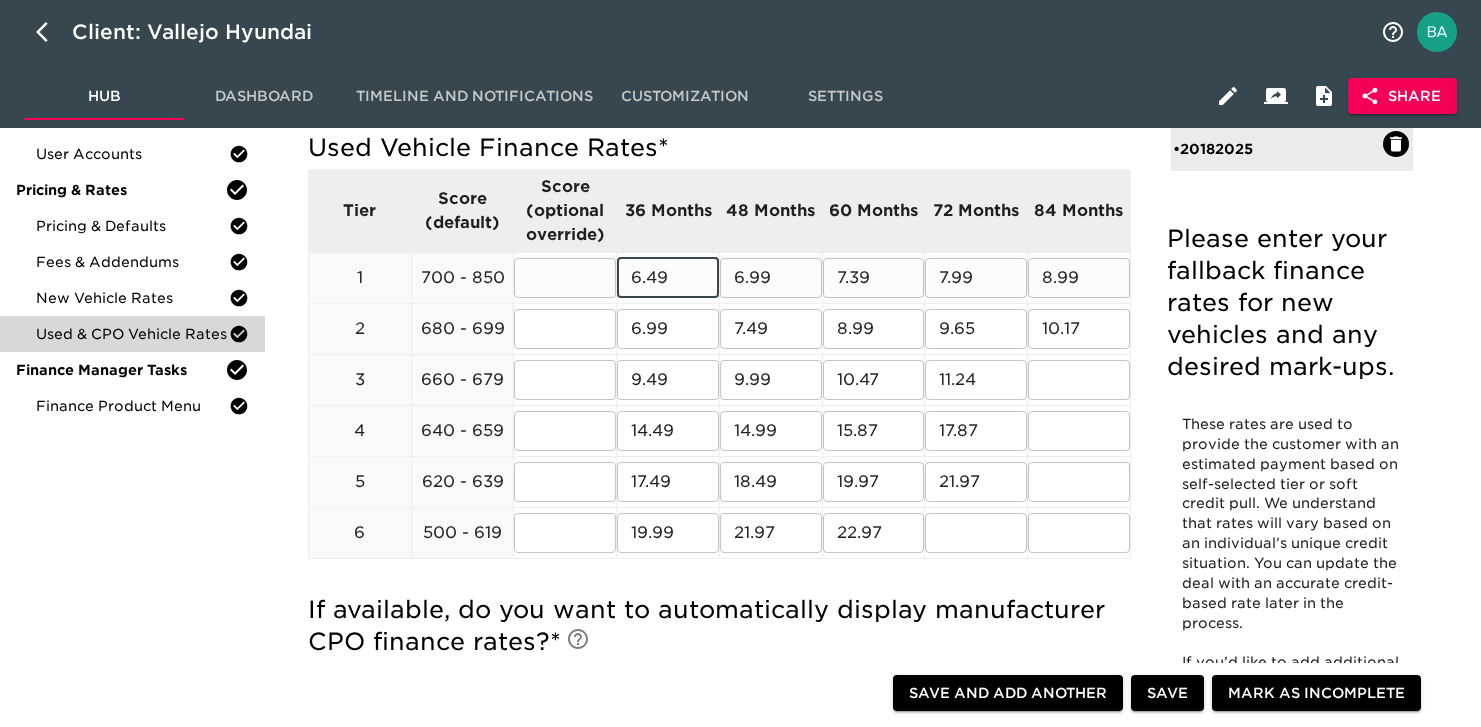 click on "6.99" at bounding box center (771, 278) 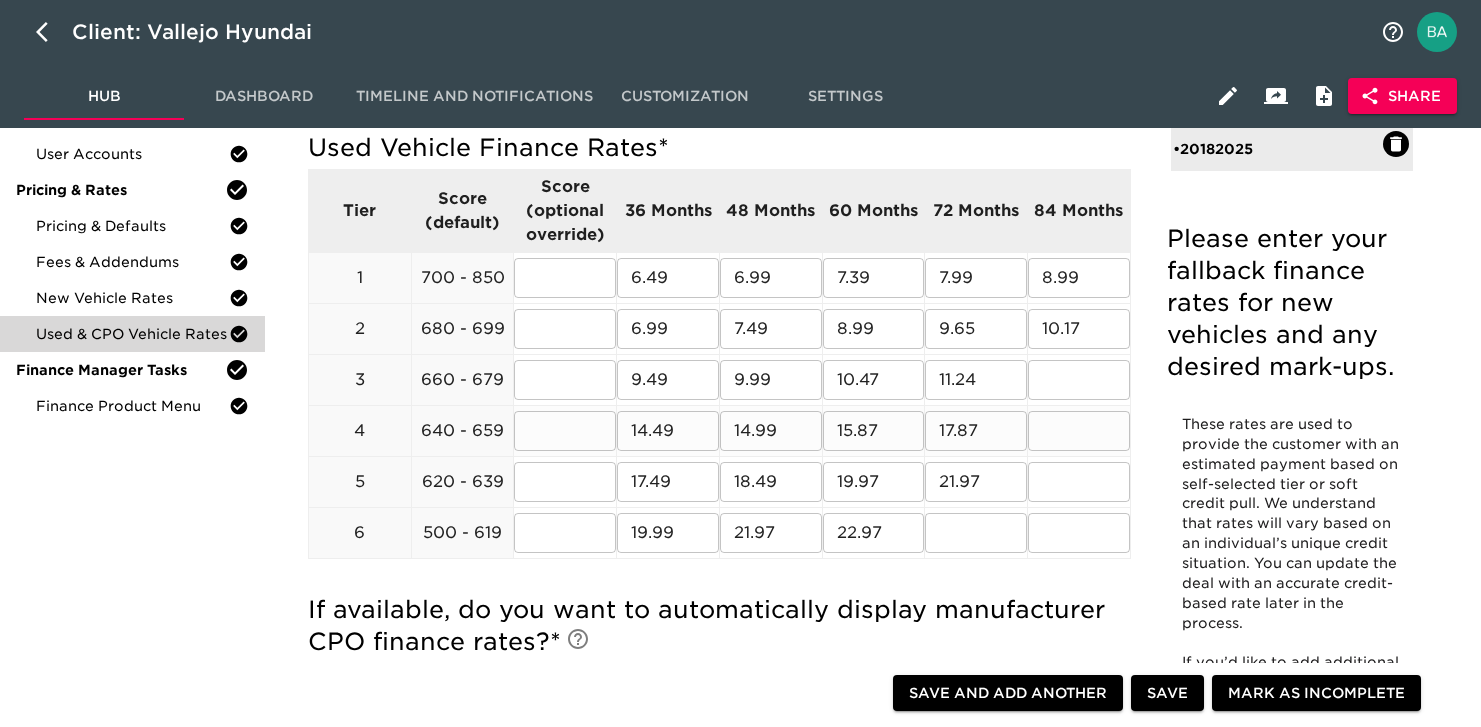click on "14.49" at bounding box center (668, 431) 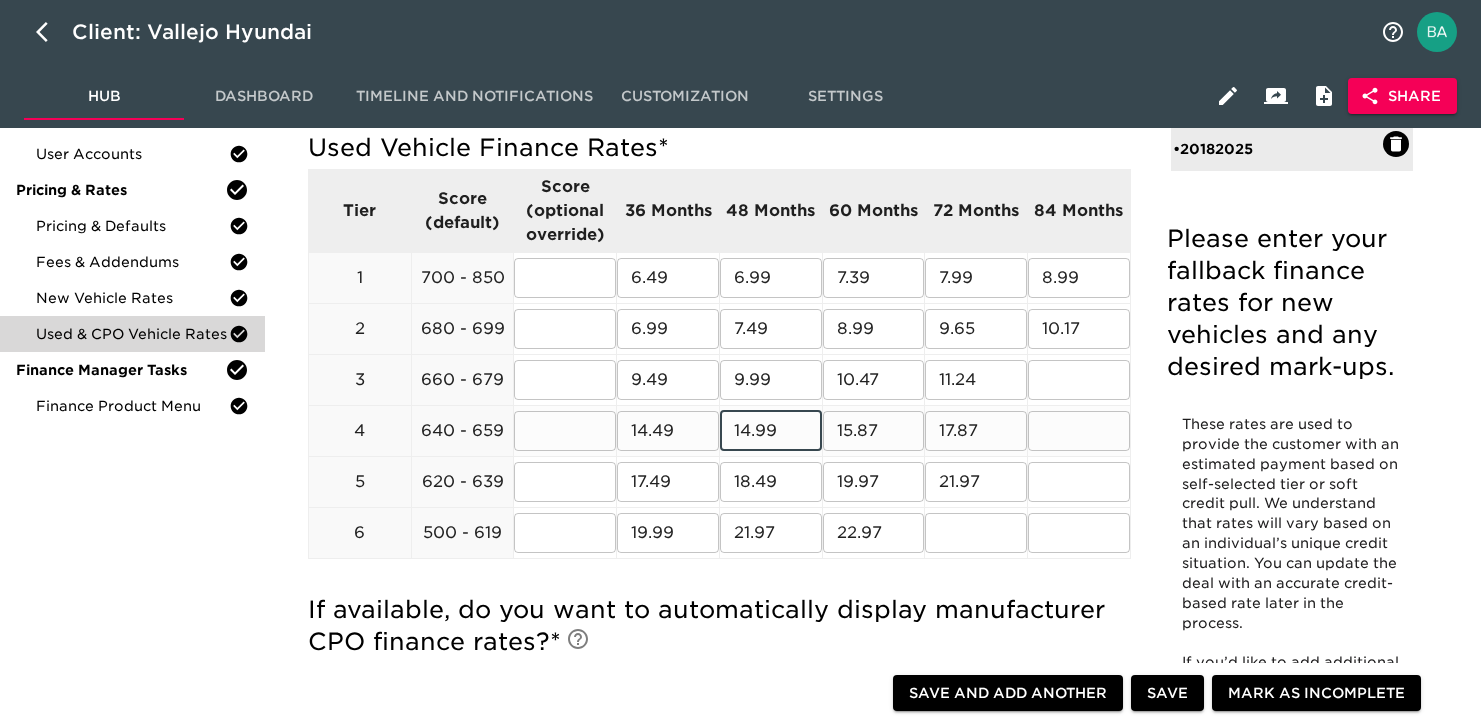 click on "14.99" at bounding box center [771, 431] 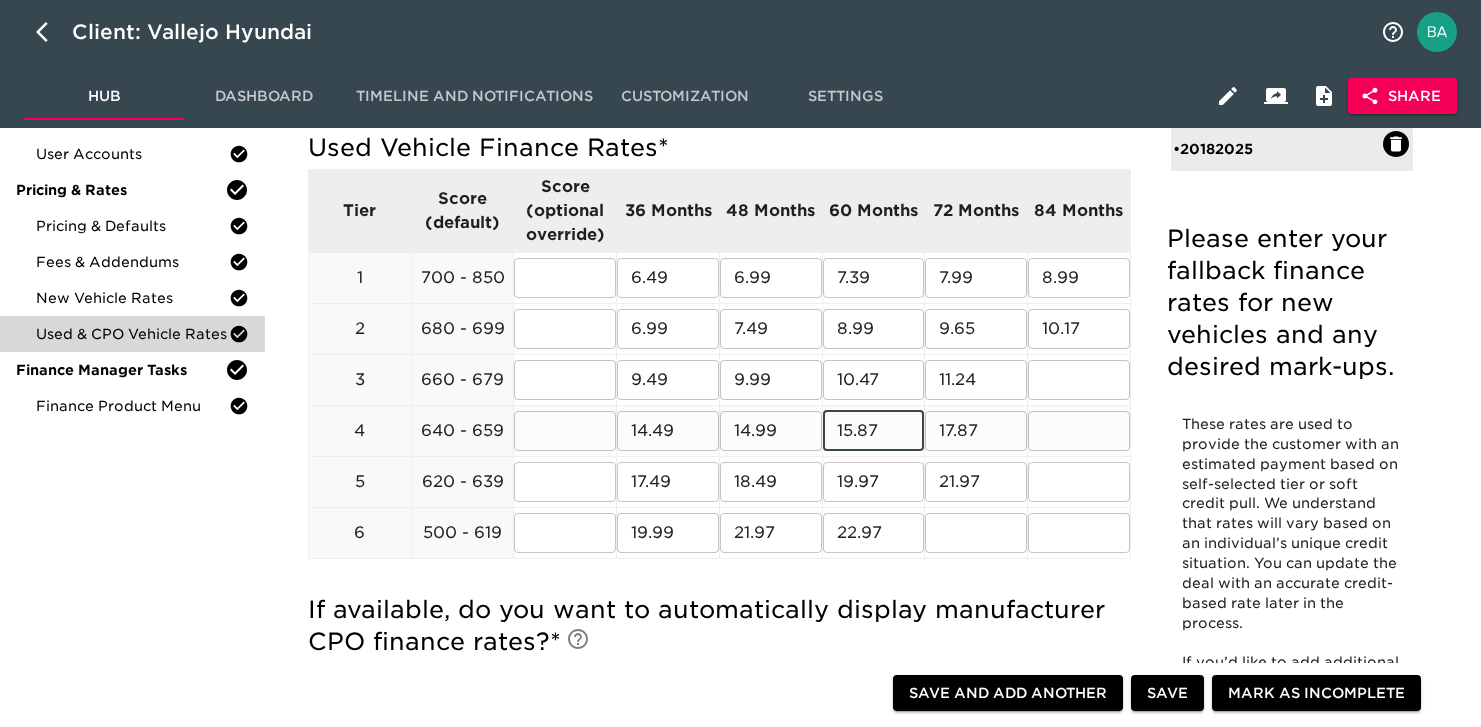 click on "17.87" at bounding box center (976, 431) 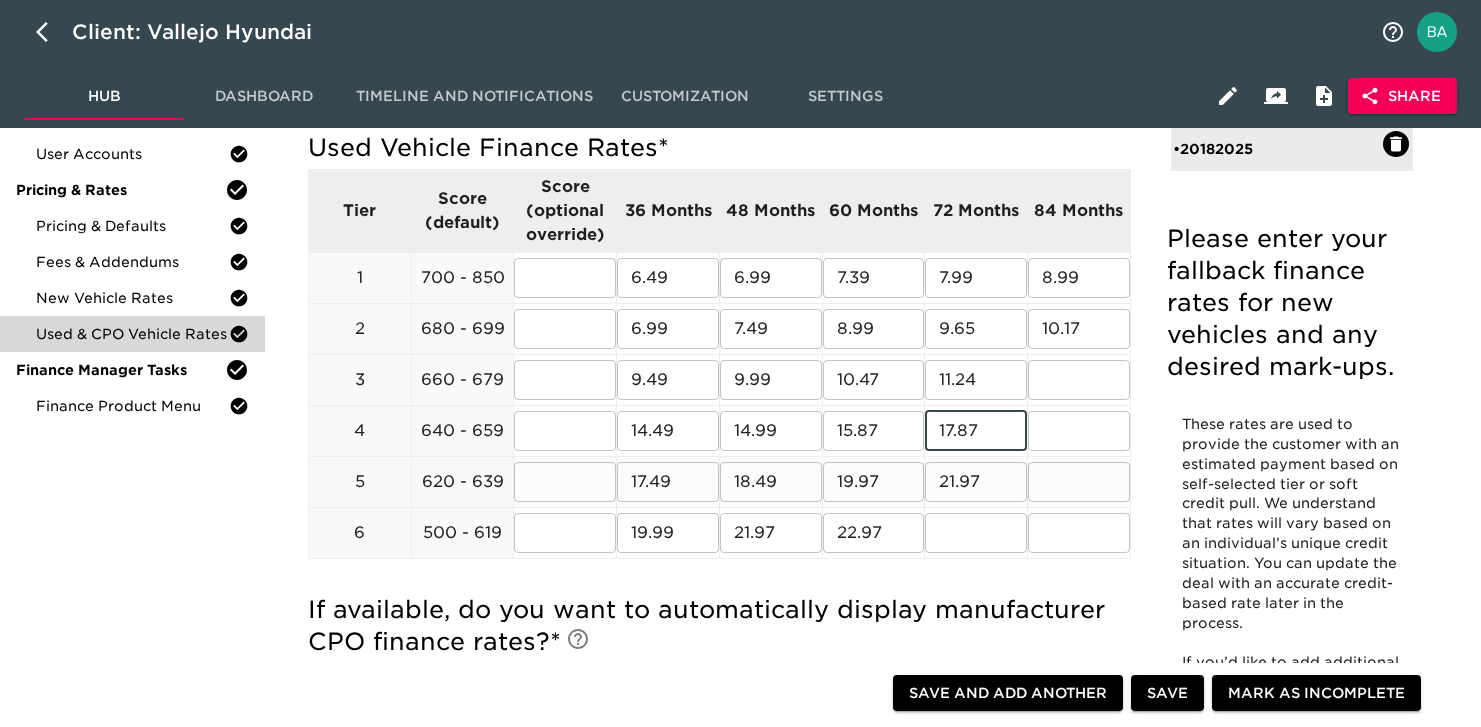 click on "17.49" at bounding box center [668, 482] 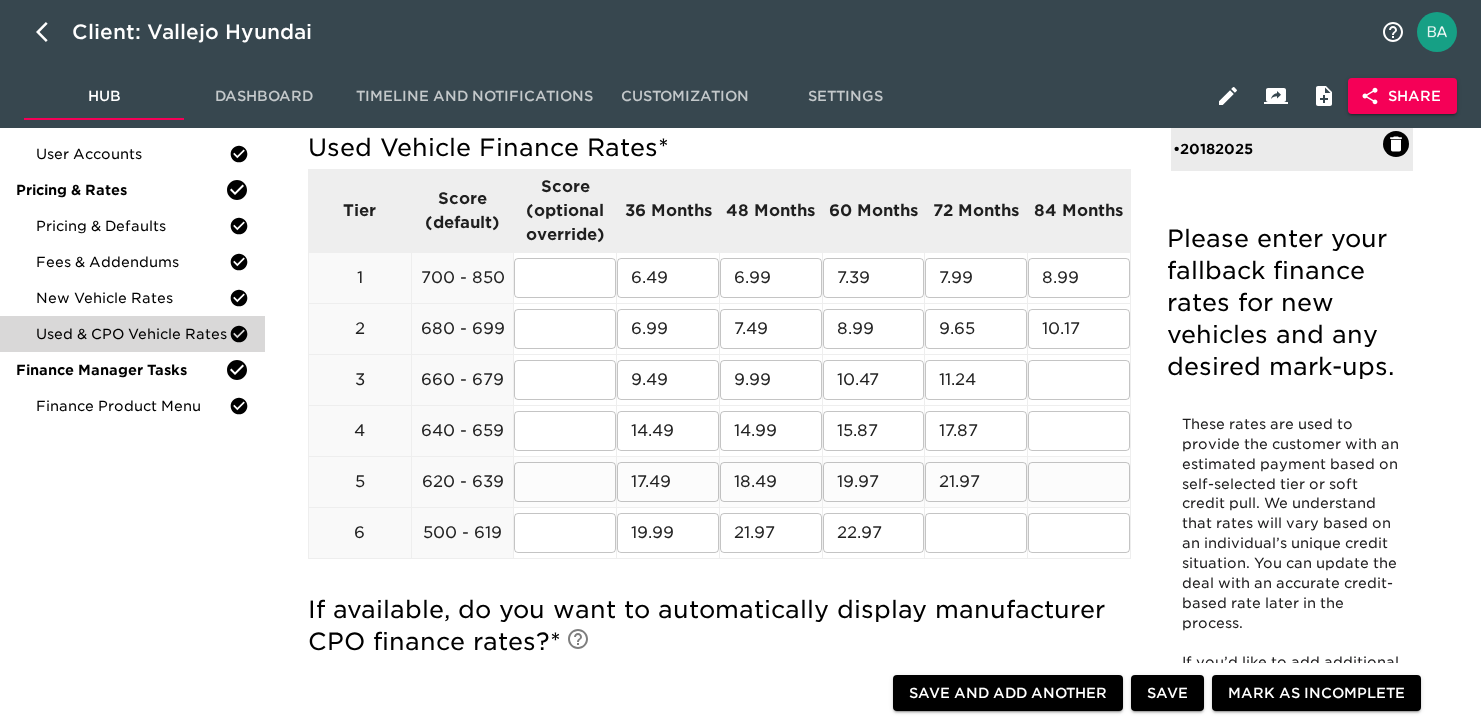 click on "18.49" at bounding box center (771, 482) 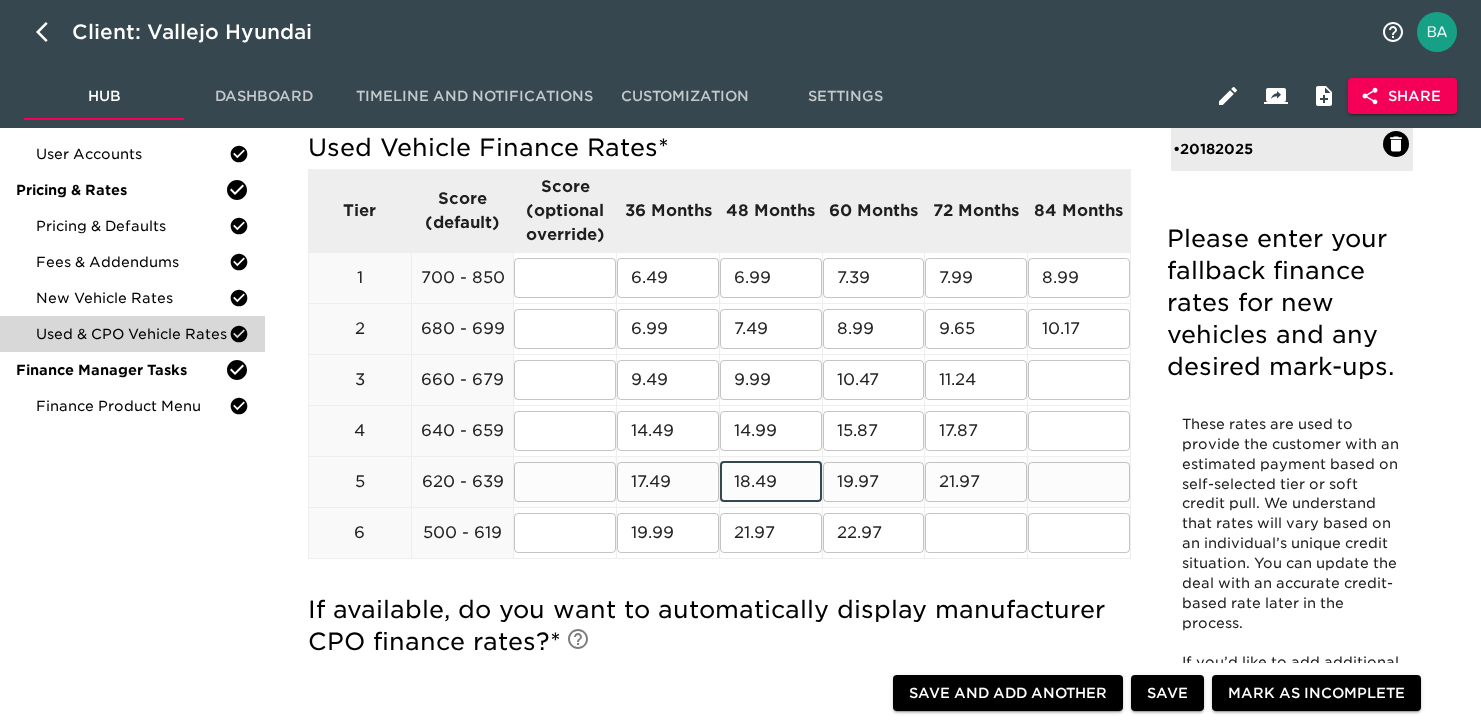 click on "18.49" at bounding box center [771, 482] 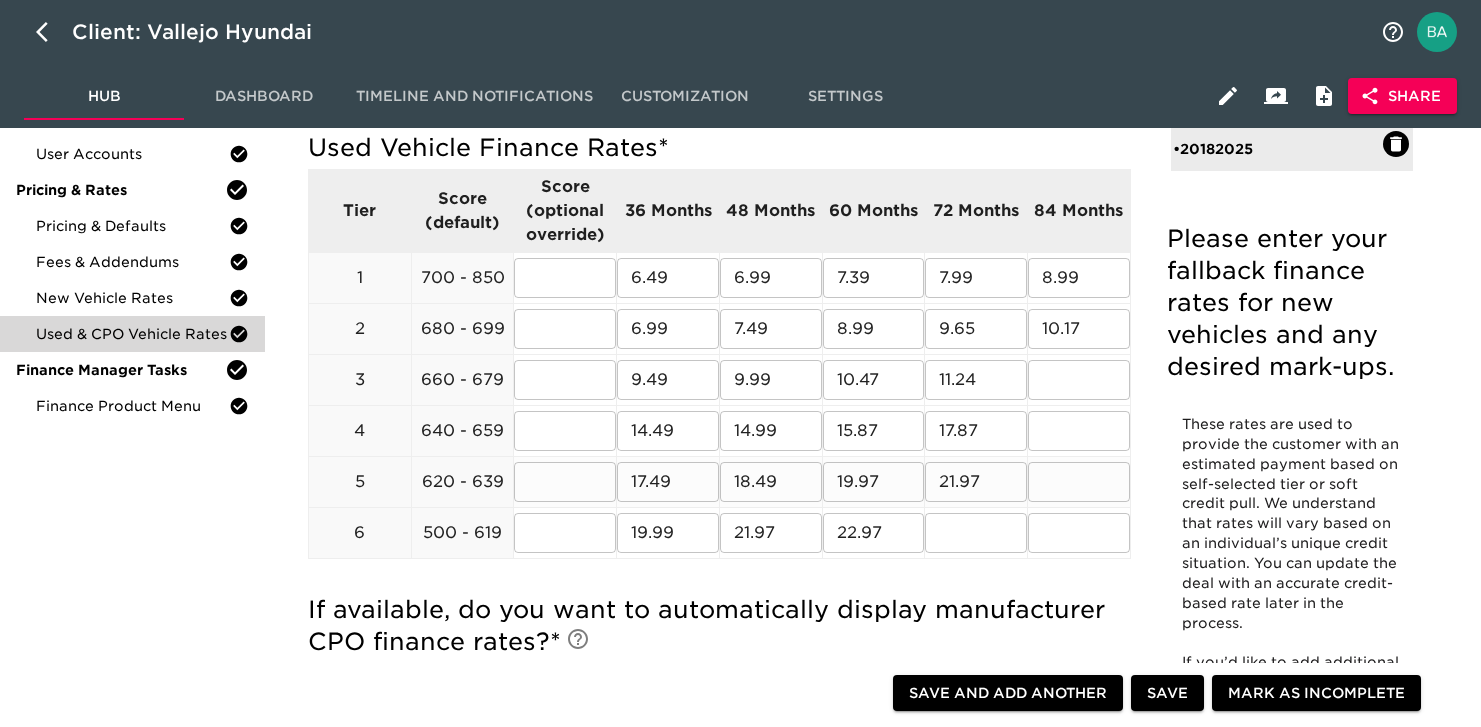 click on "19.97" at bounding box center [874, 482] 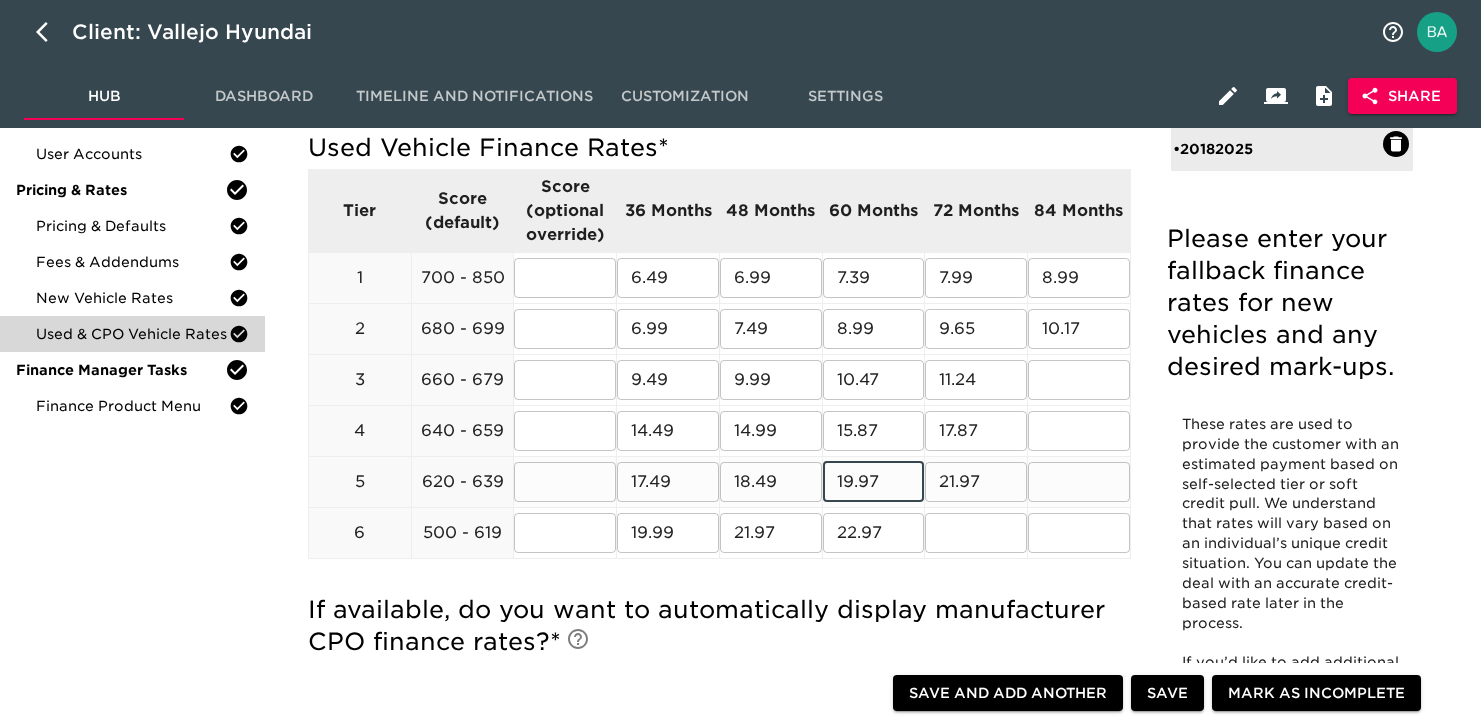 click on "19.97" at bounding box center [874, 482] 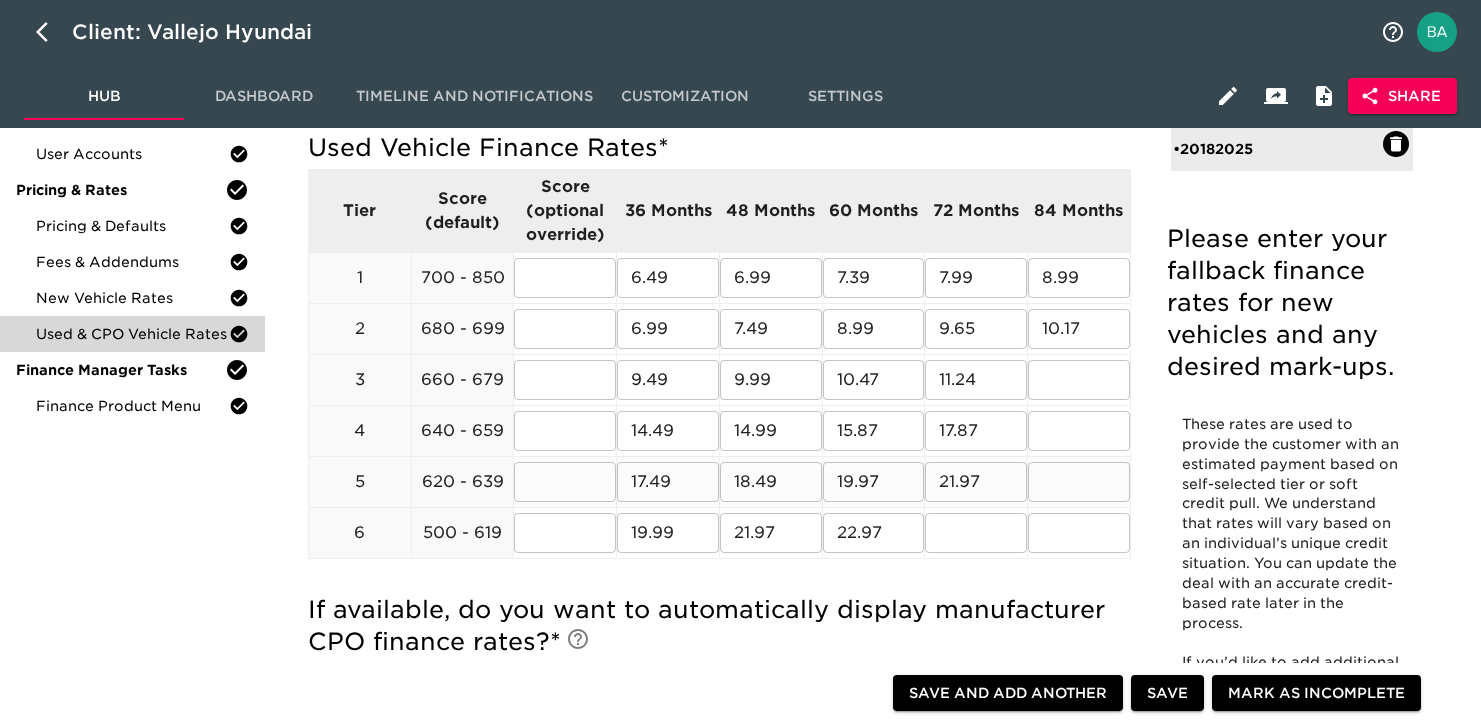 click on "21.97" at bounding box center (976, 482) 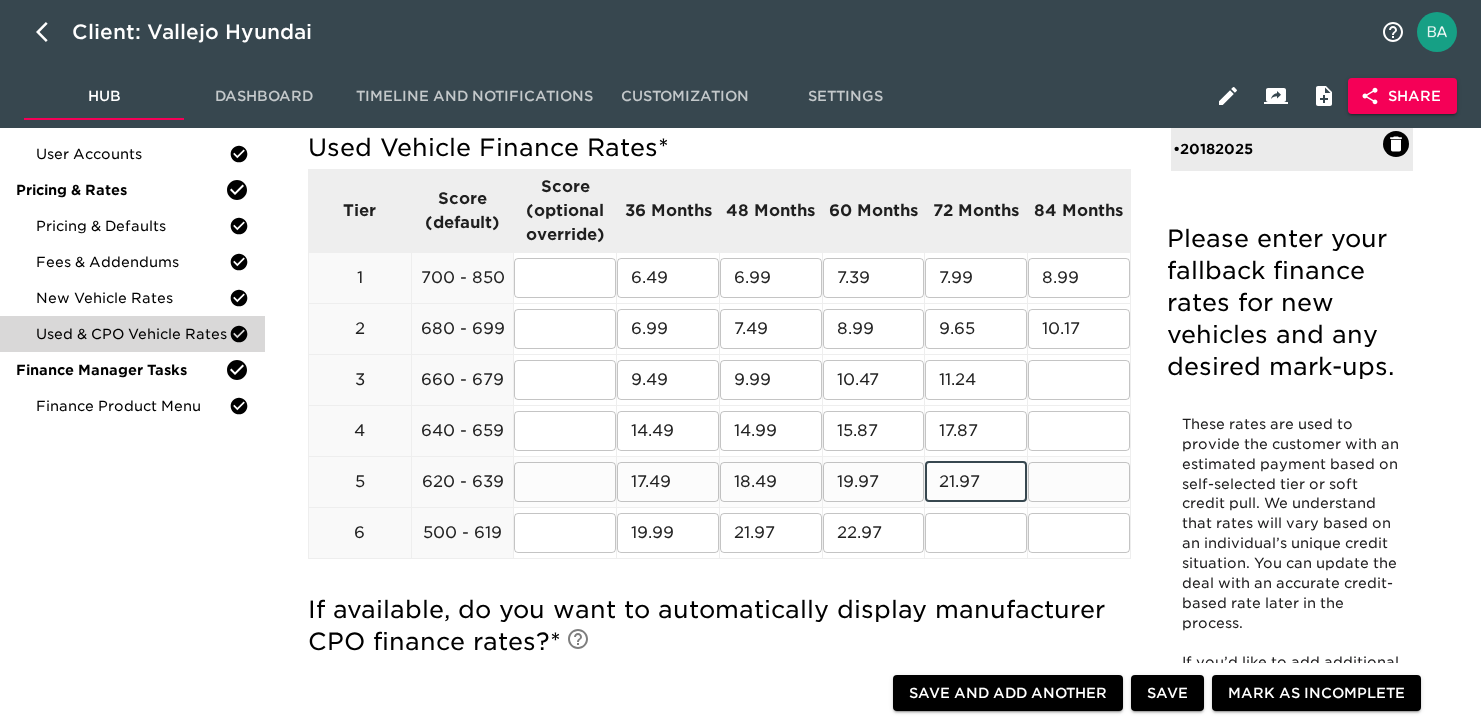 click on "21.97" at bounding box center (976, 482) 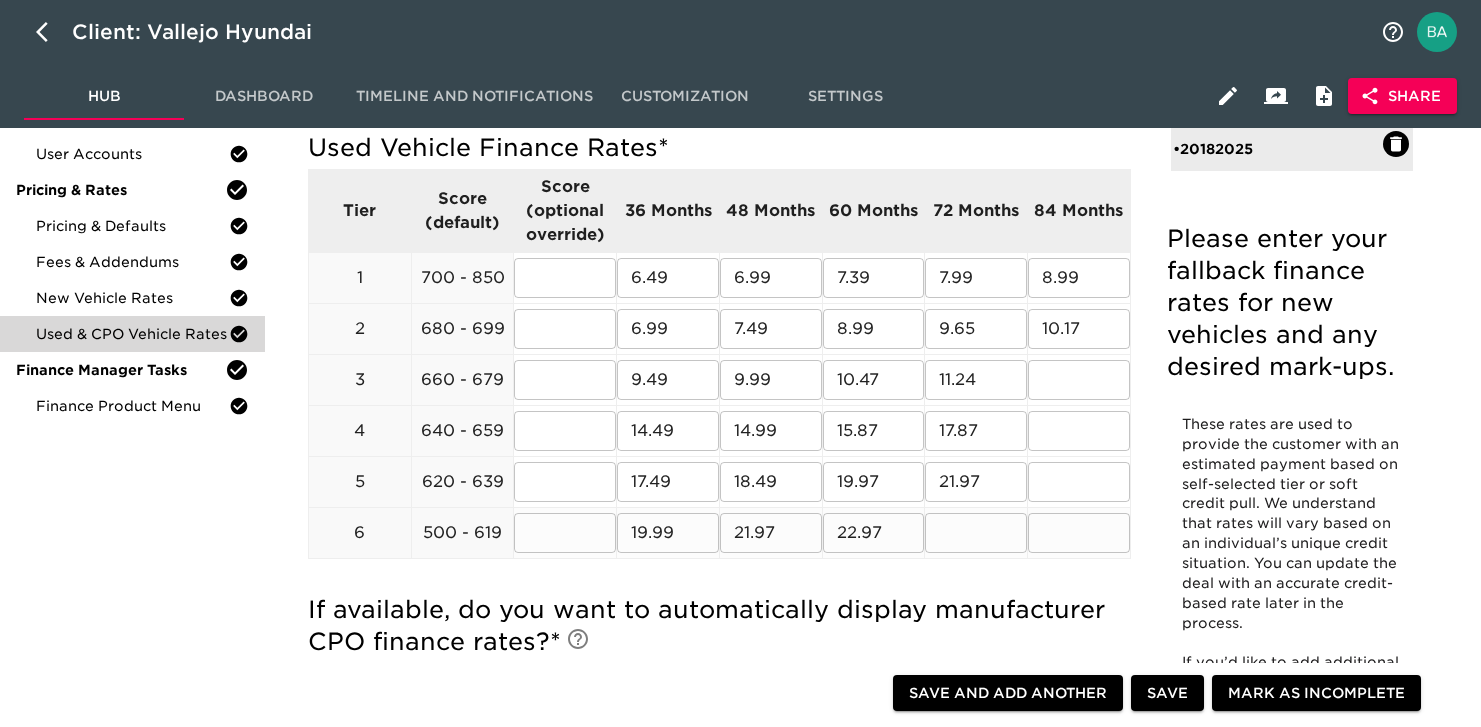 click on "19.99" at bounding box center [668, 533] 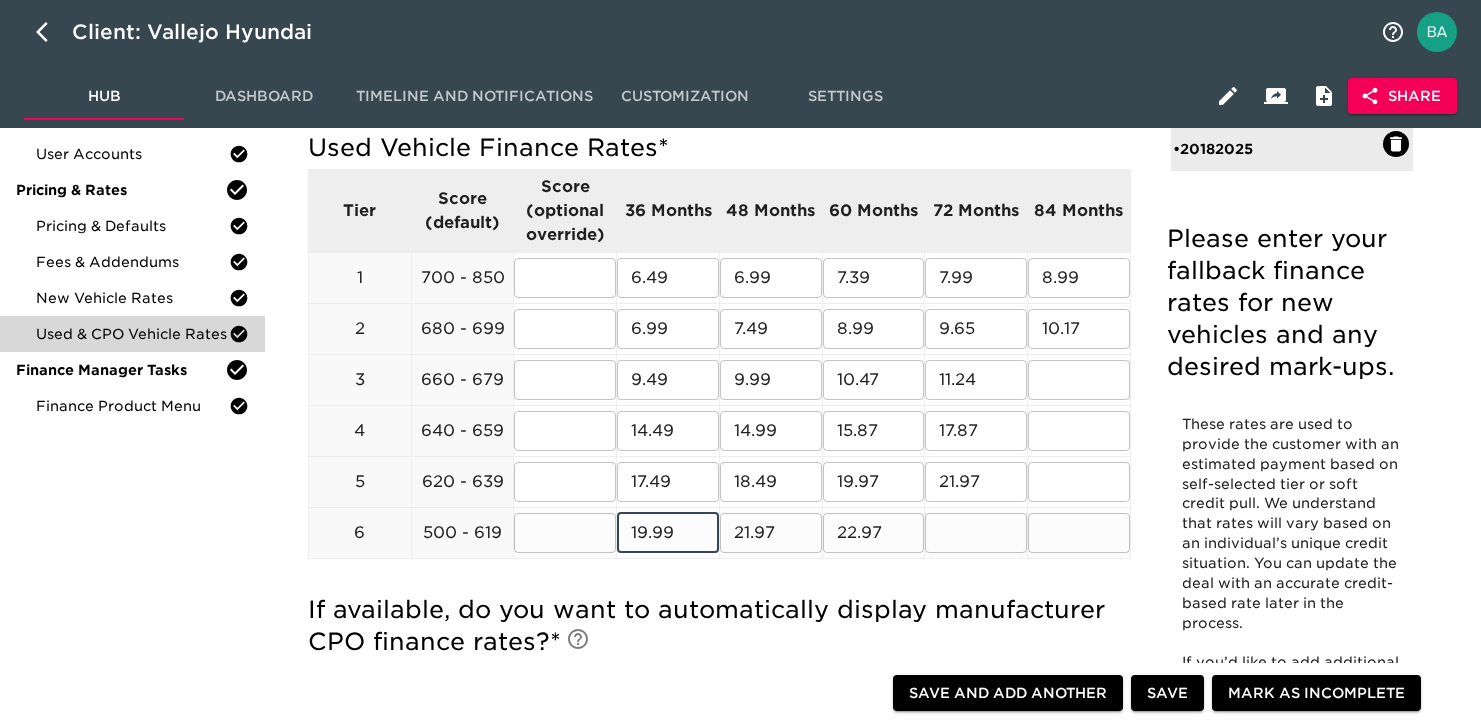 click on "19.99" at bounding box center [668, 533] 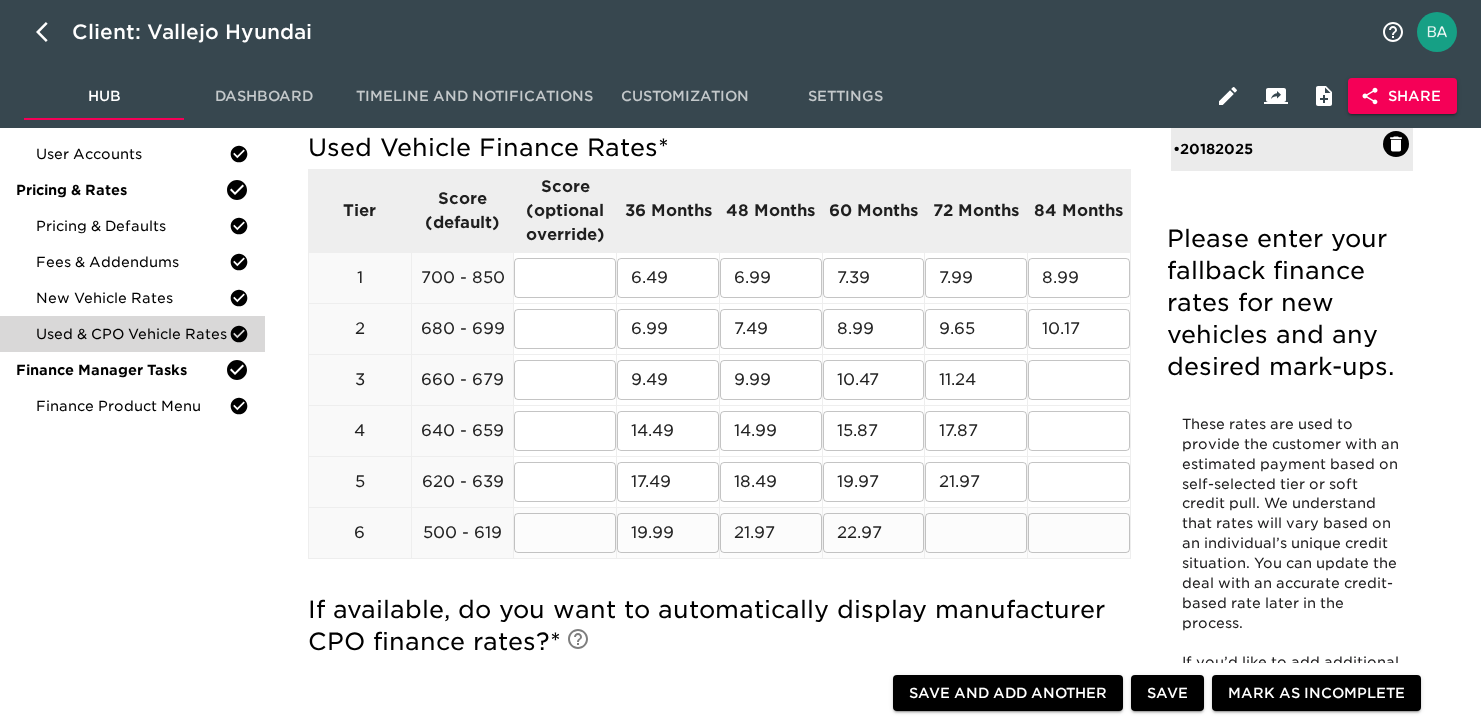 click on "21.97" at bounding box center [771, 533] 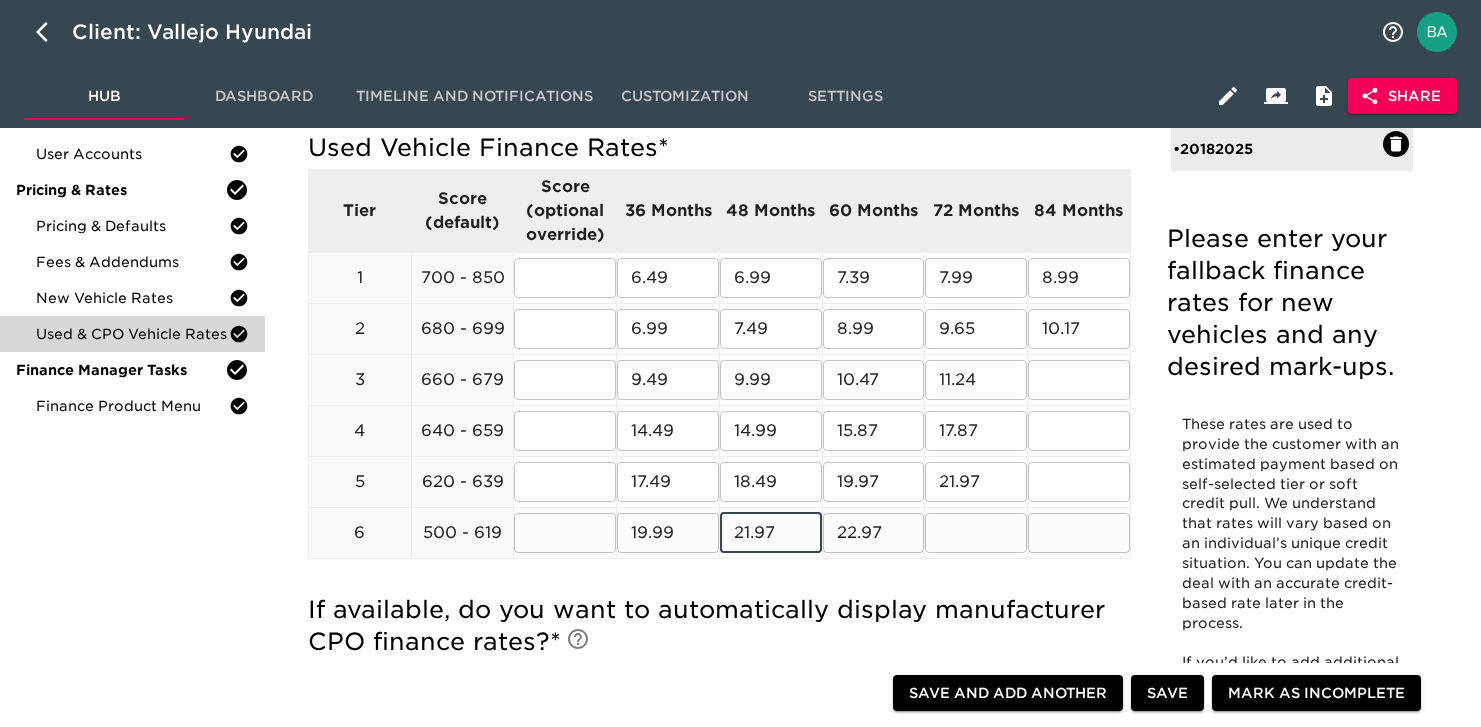 click on "21.97" at bounding box center (771, 533) 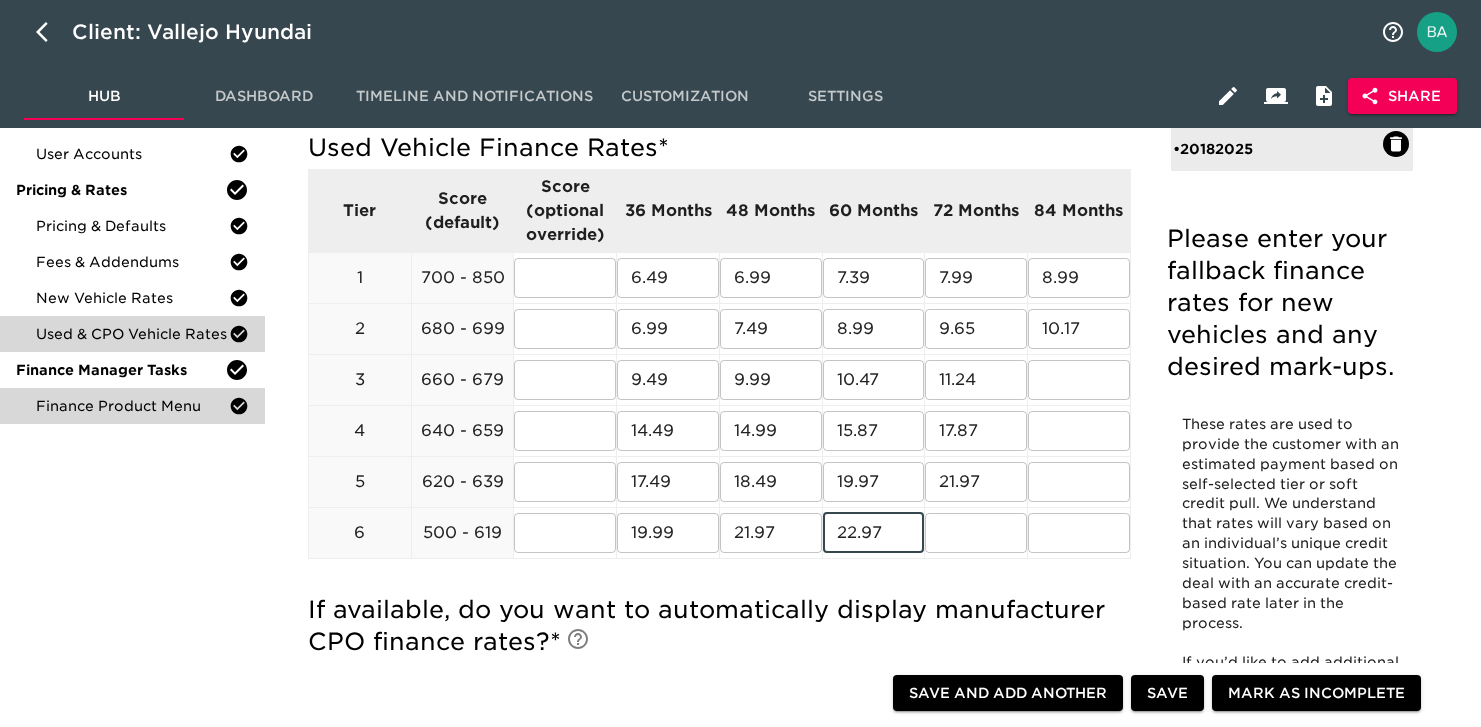 click on "Finance Product Menu" at bounding box center [132, 406] 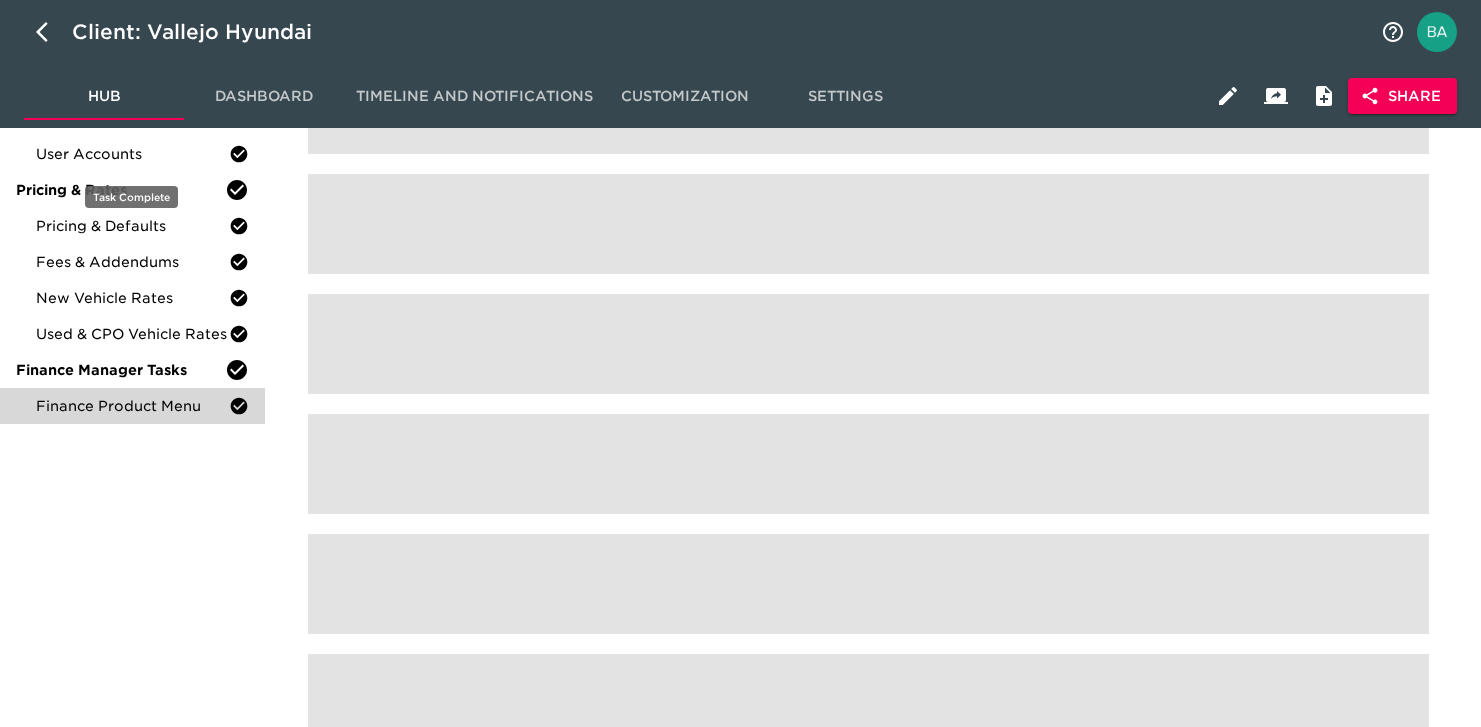scroll, scrollTop: 0, scrollLeft: 0, axis: both 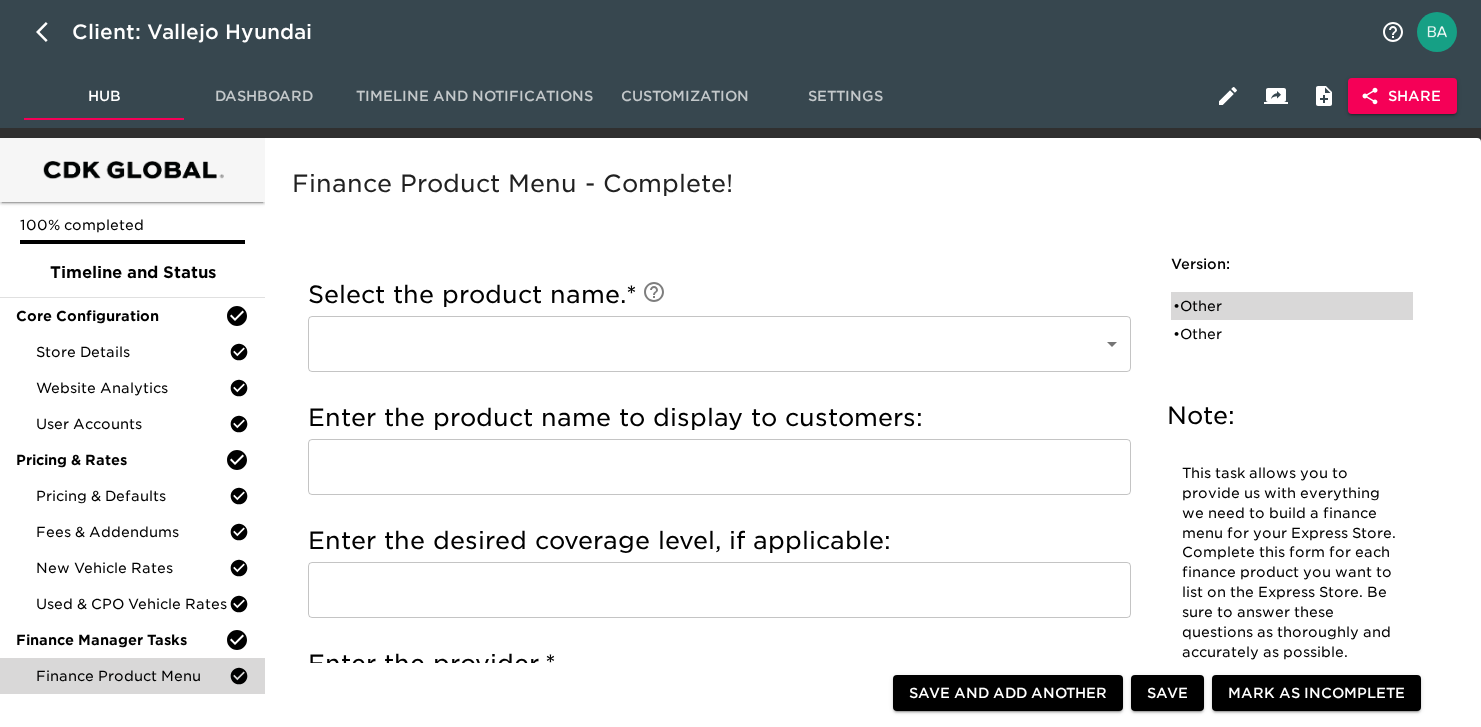 click on "•  Other" at bounding box center (1278, 306) 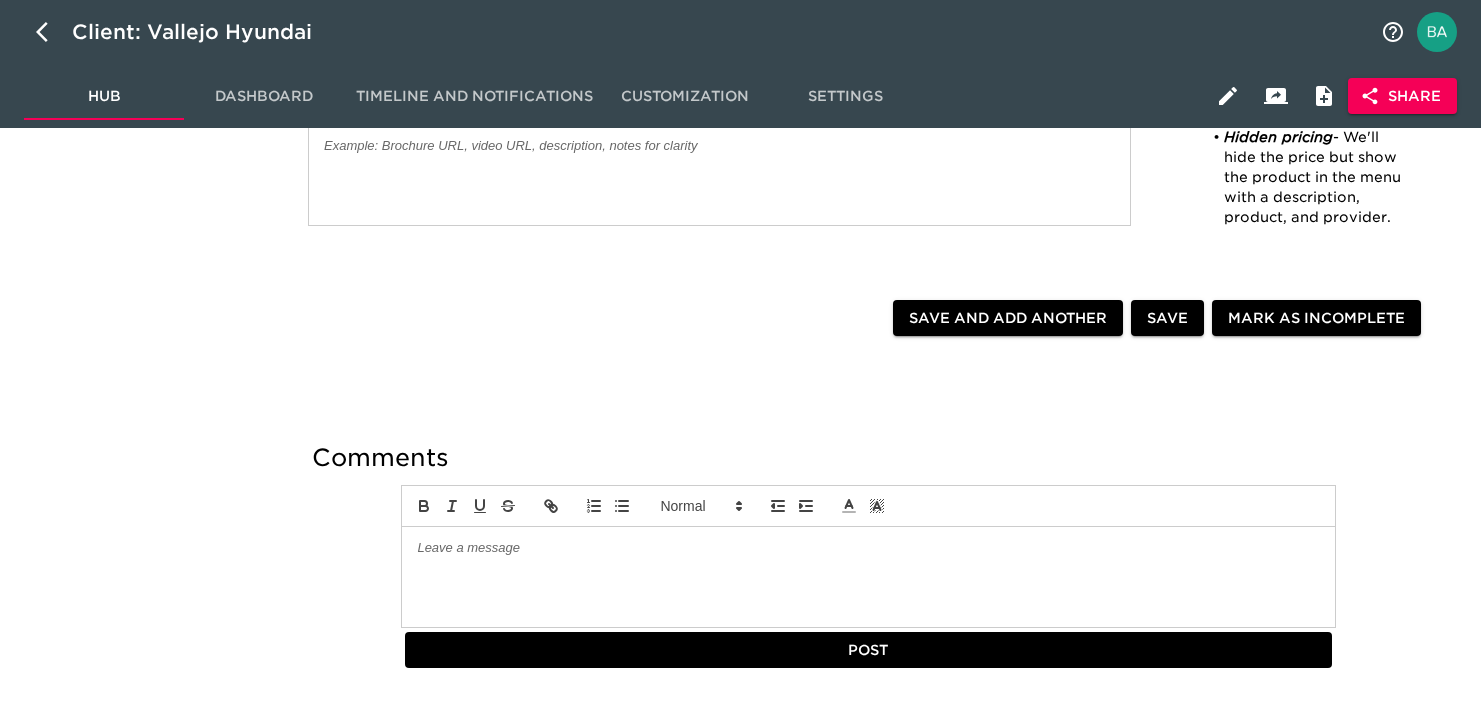 scroll, scrollTop: 0, scrollLeft: 0, axis: both 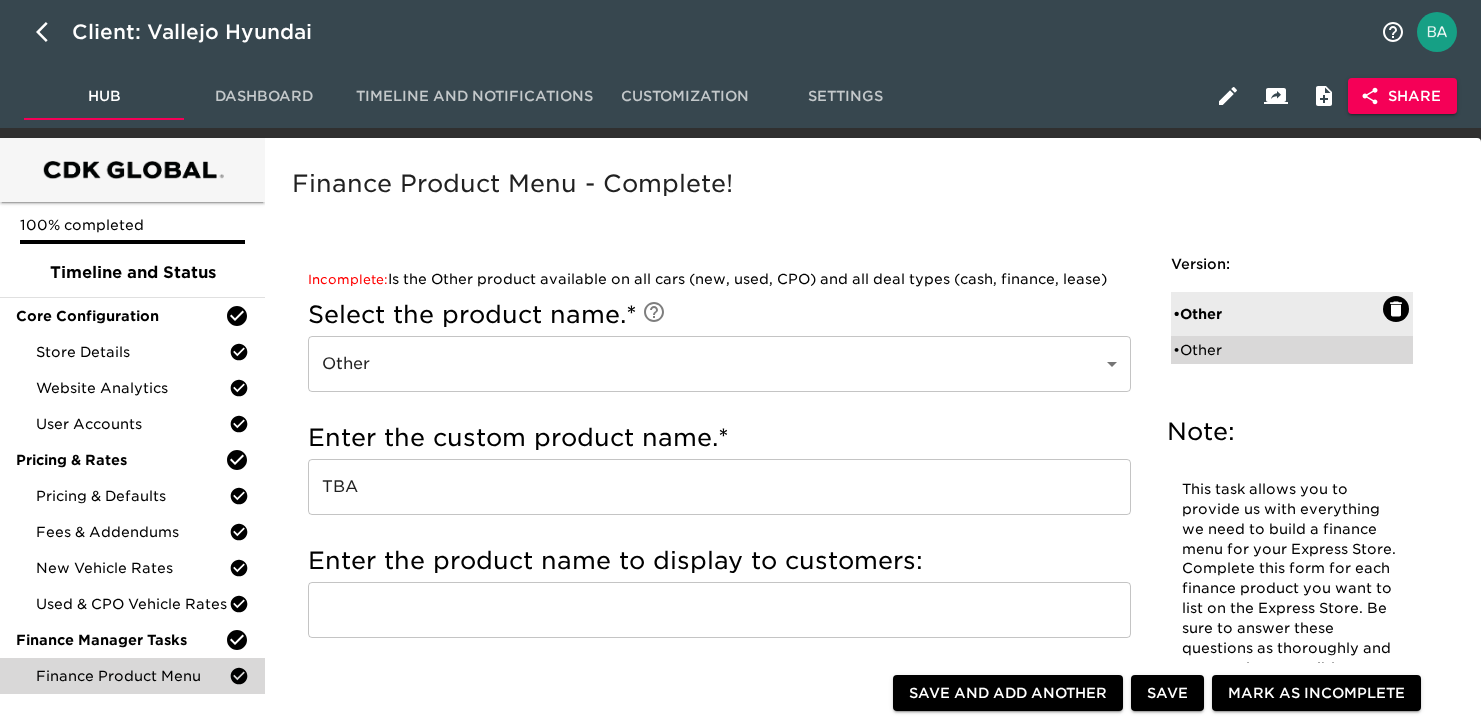 click on "•  Other" at bounding box center [1278, 350] 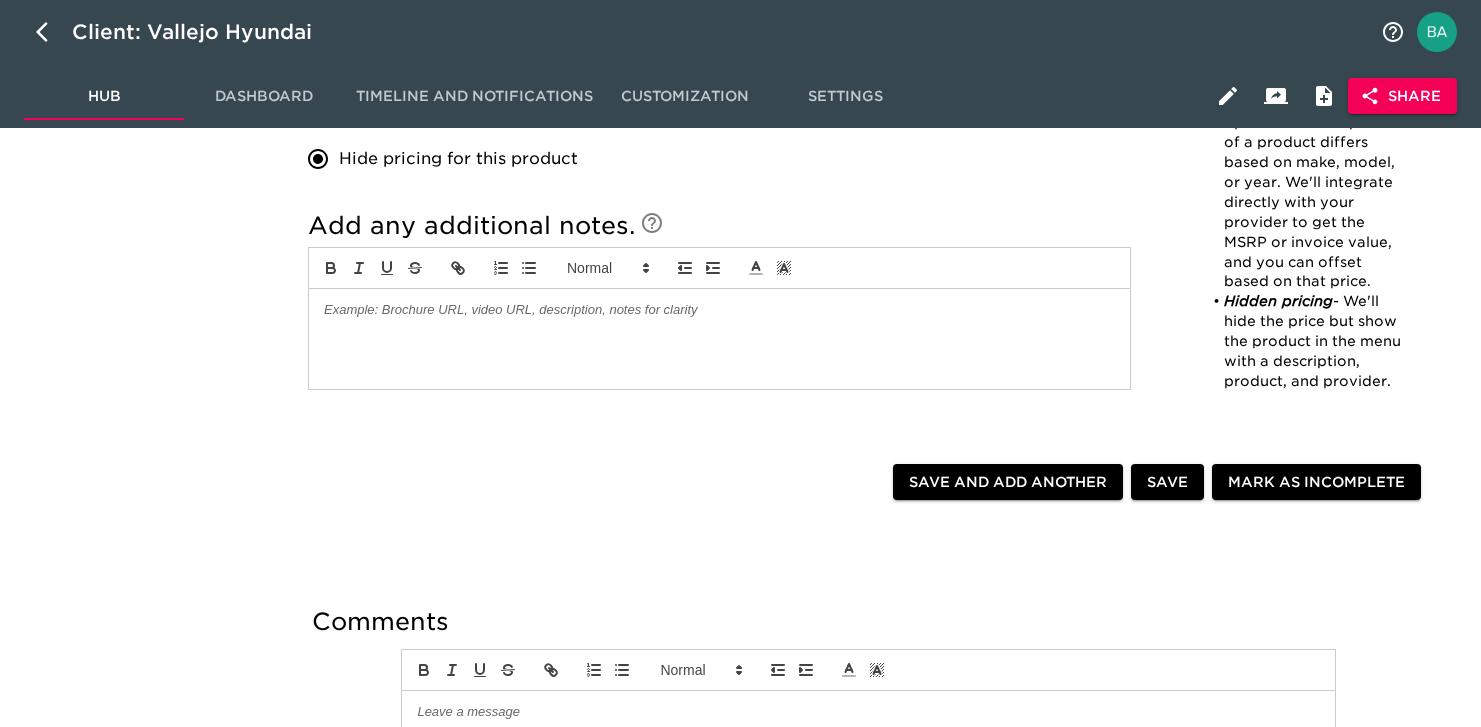 scroll, scrollTop: 0, scrollLeft: 0, axis: both 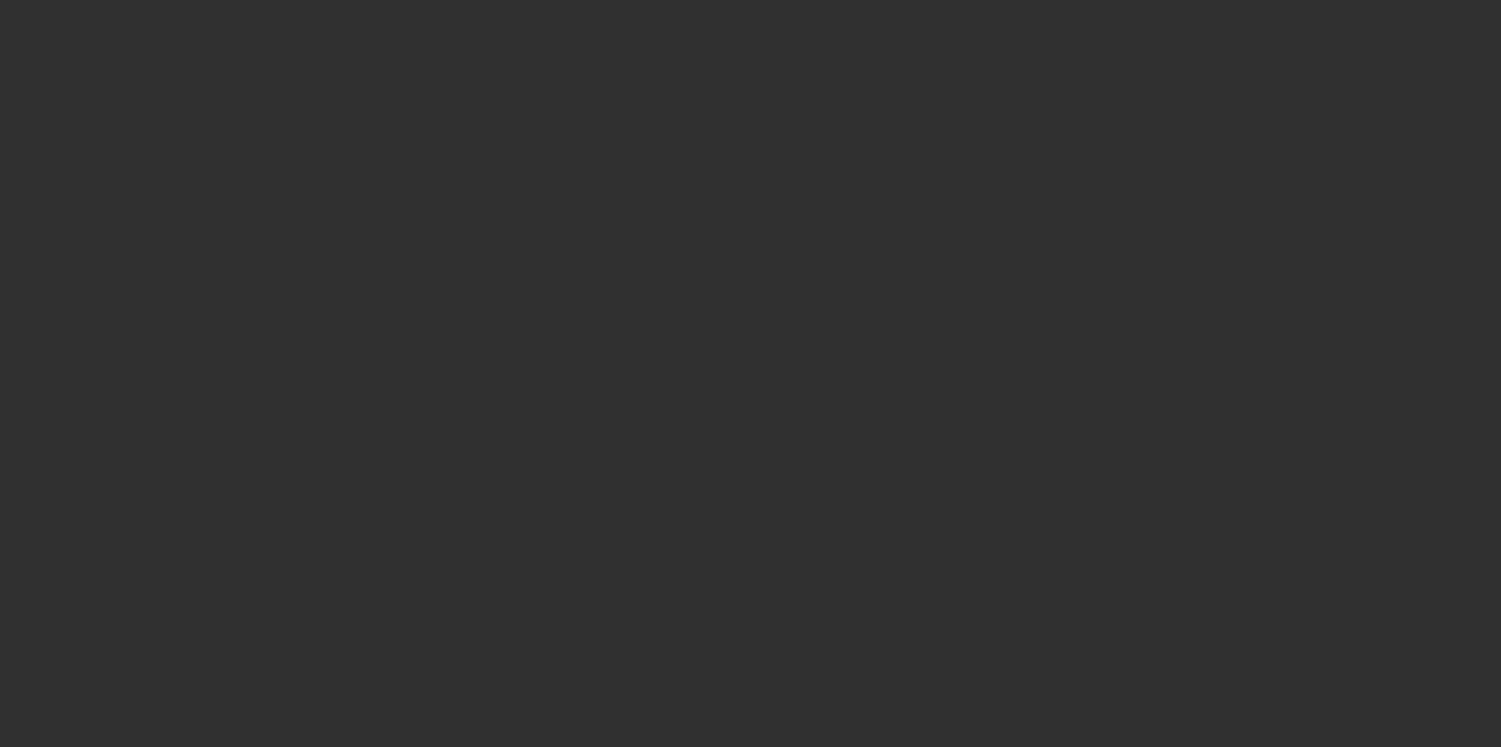select on "10" 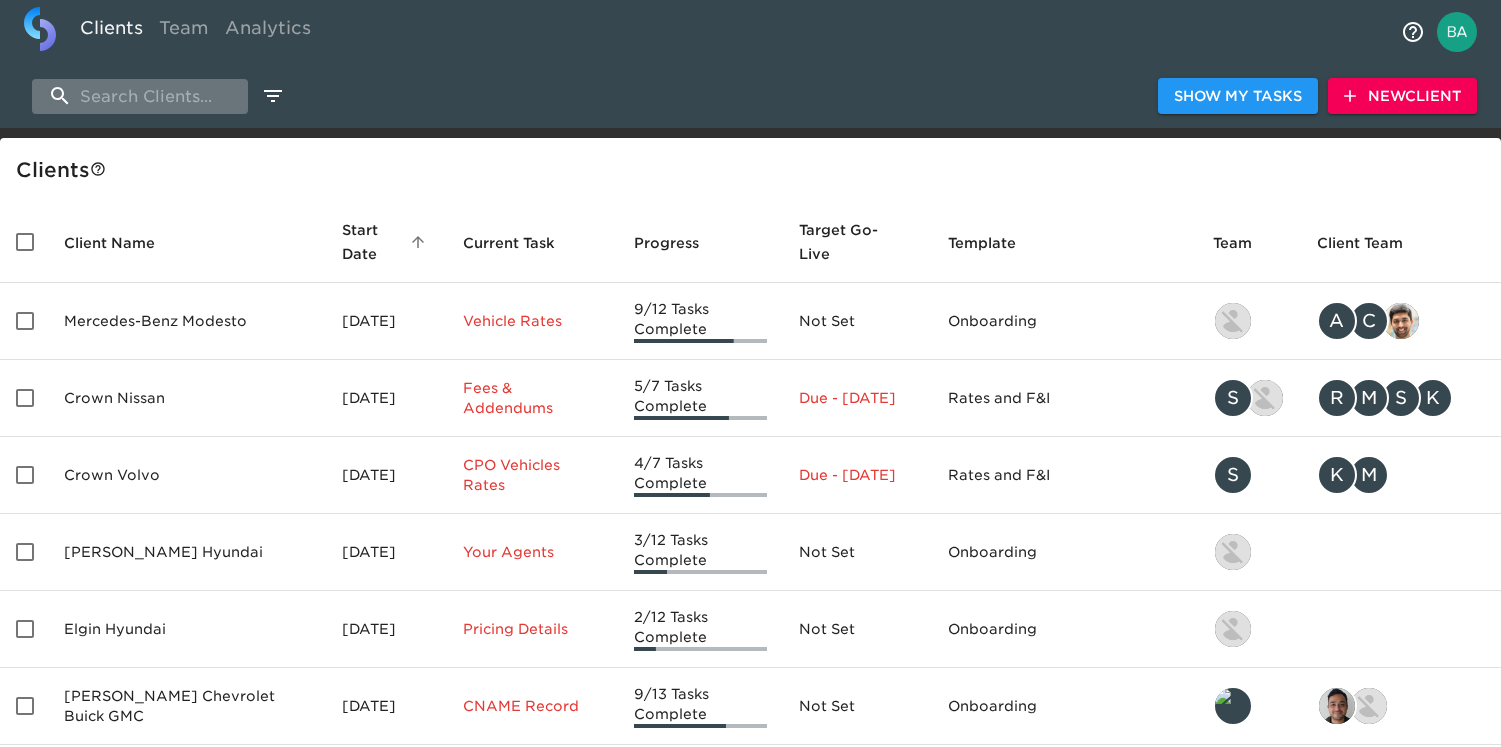 click at bounding box center [140, 96] 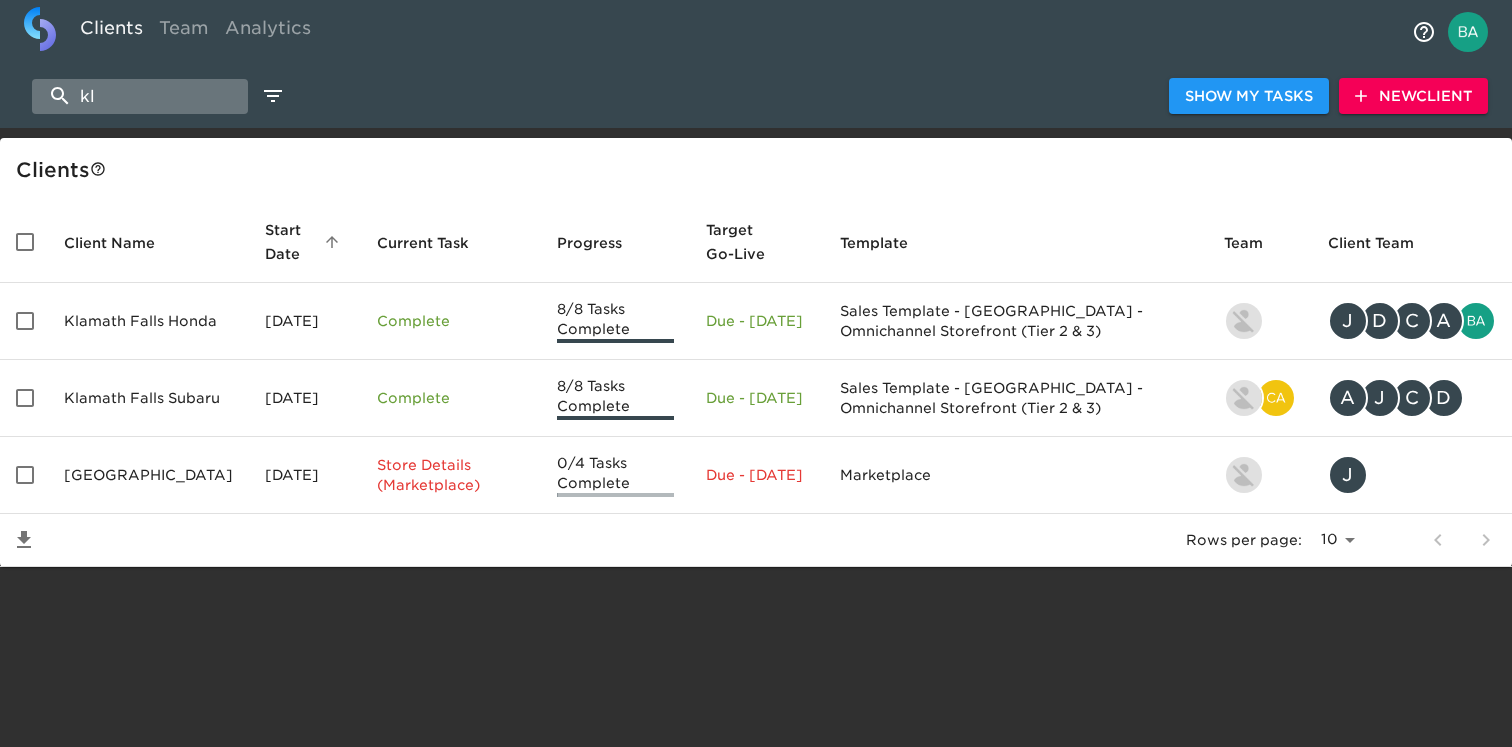 type on "k" 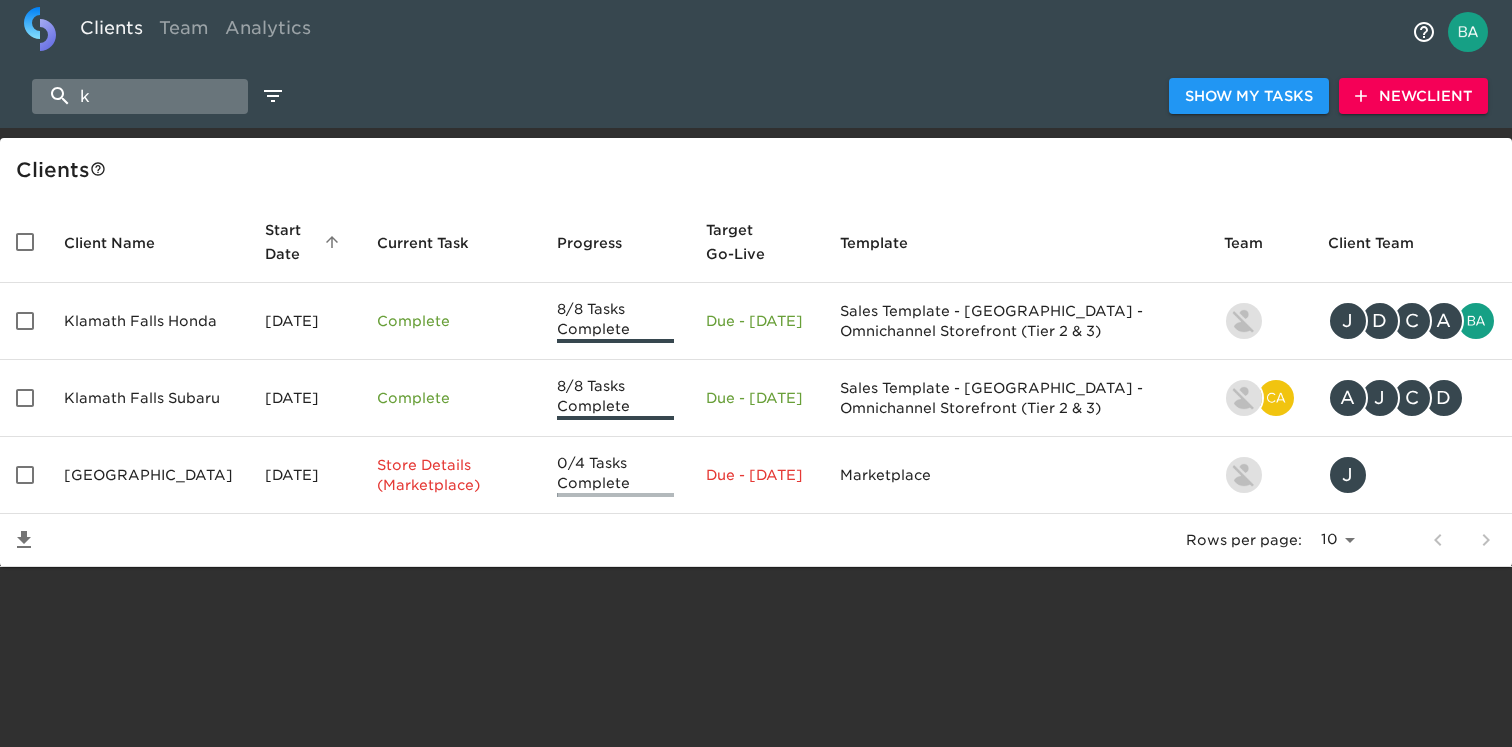 type 